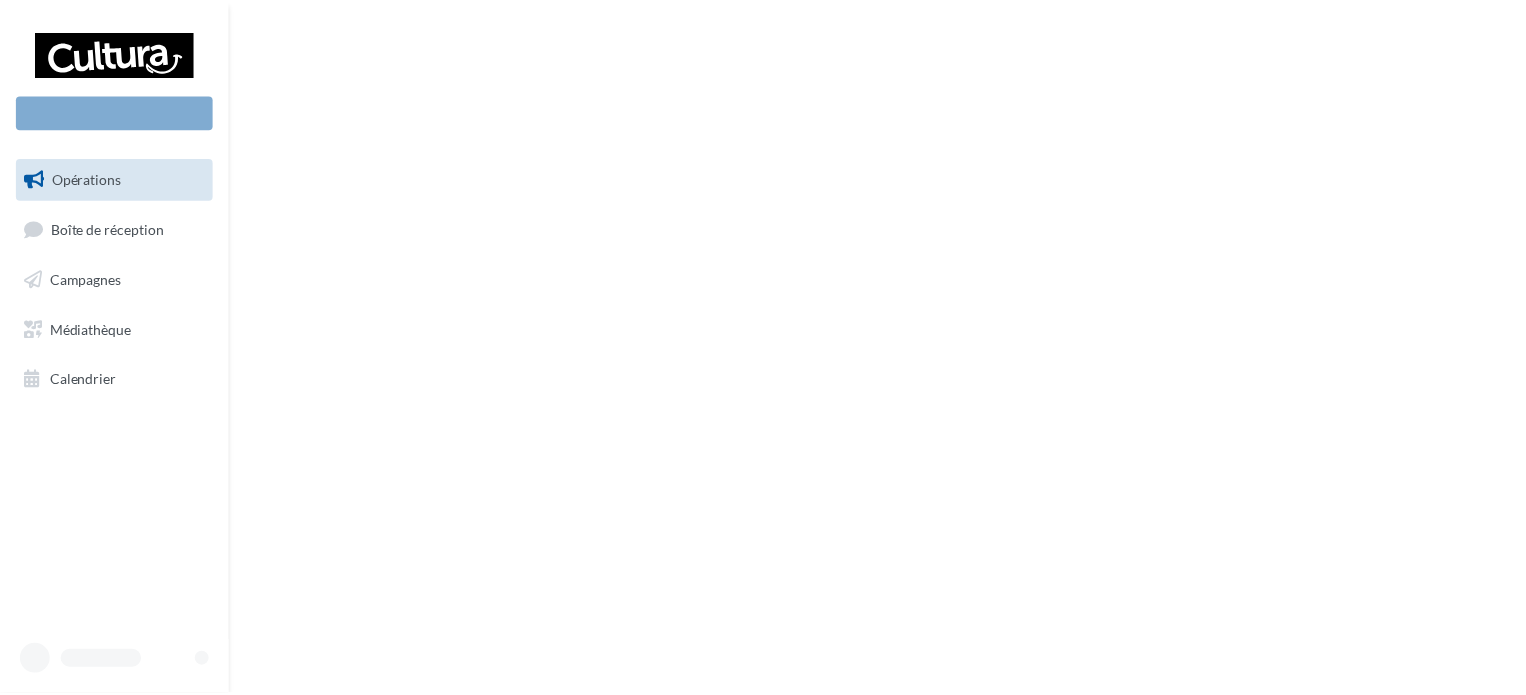 scroll, scrollTop: 0, scrollLeft: 0, axis: both 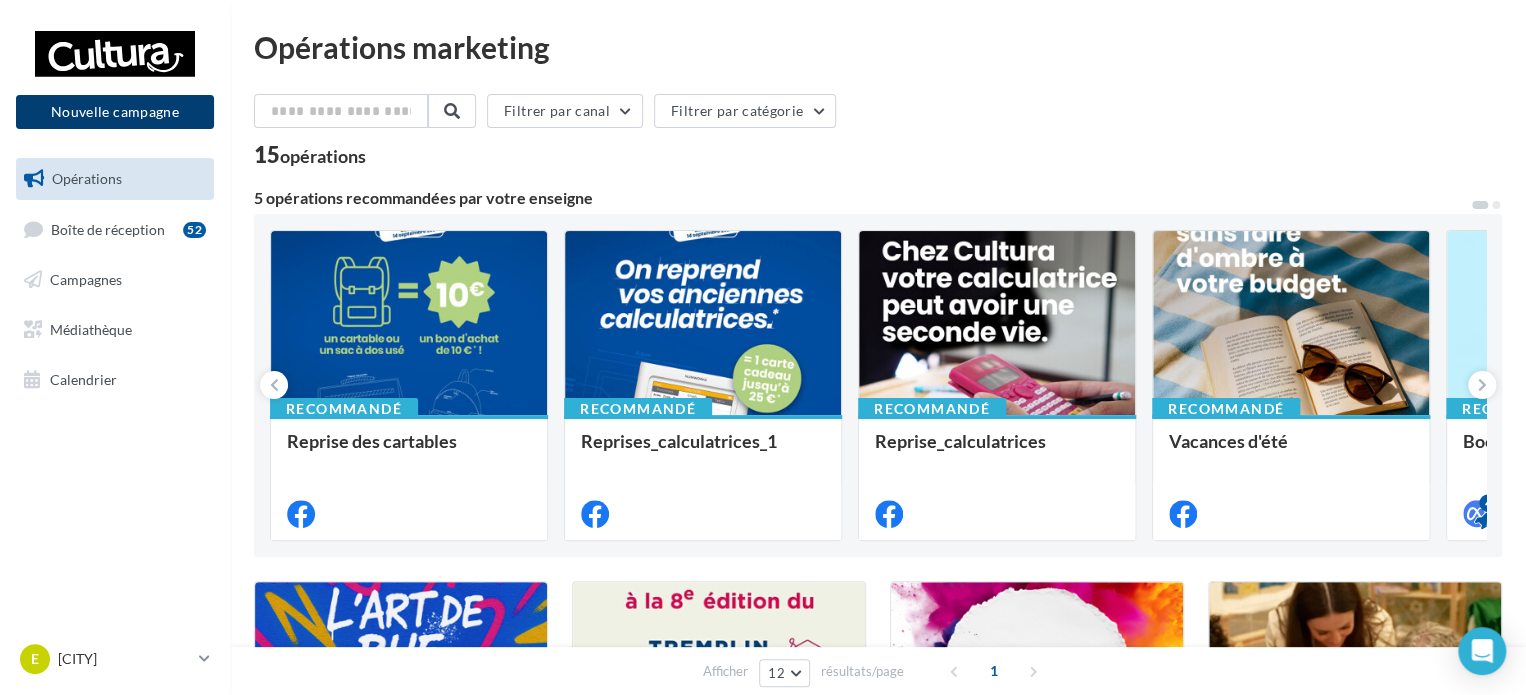 click on "Nouvelle campagne" at bounding box center (115, 112) 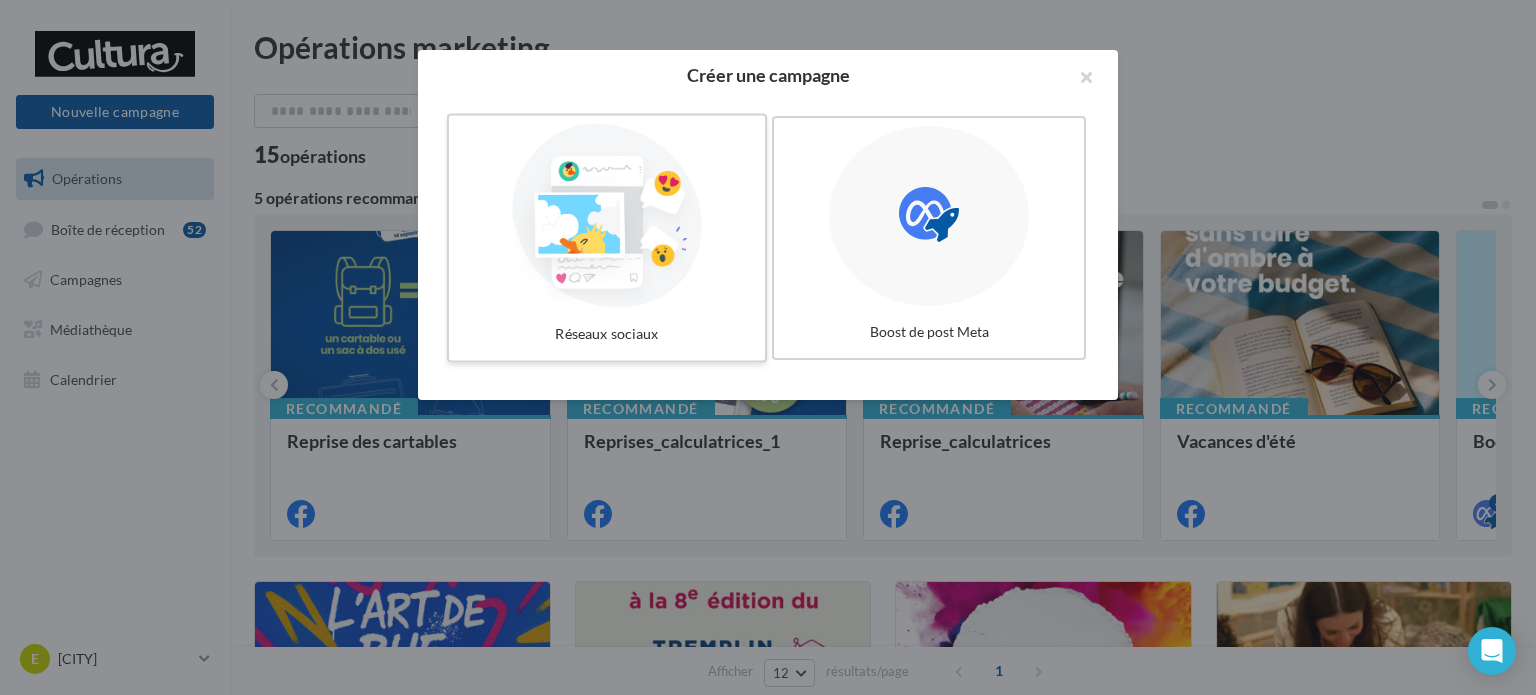 click at bounding box center (607, 216) 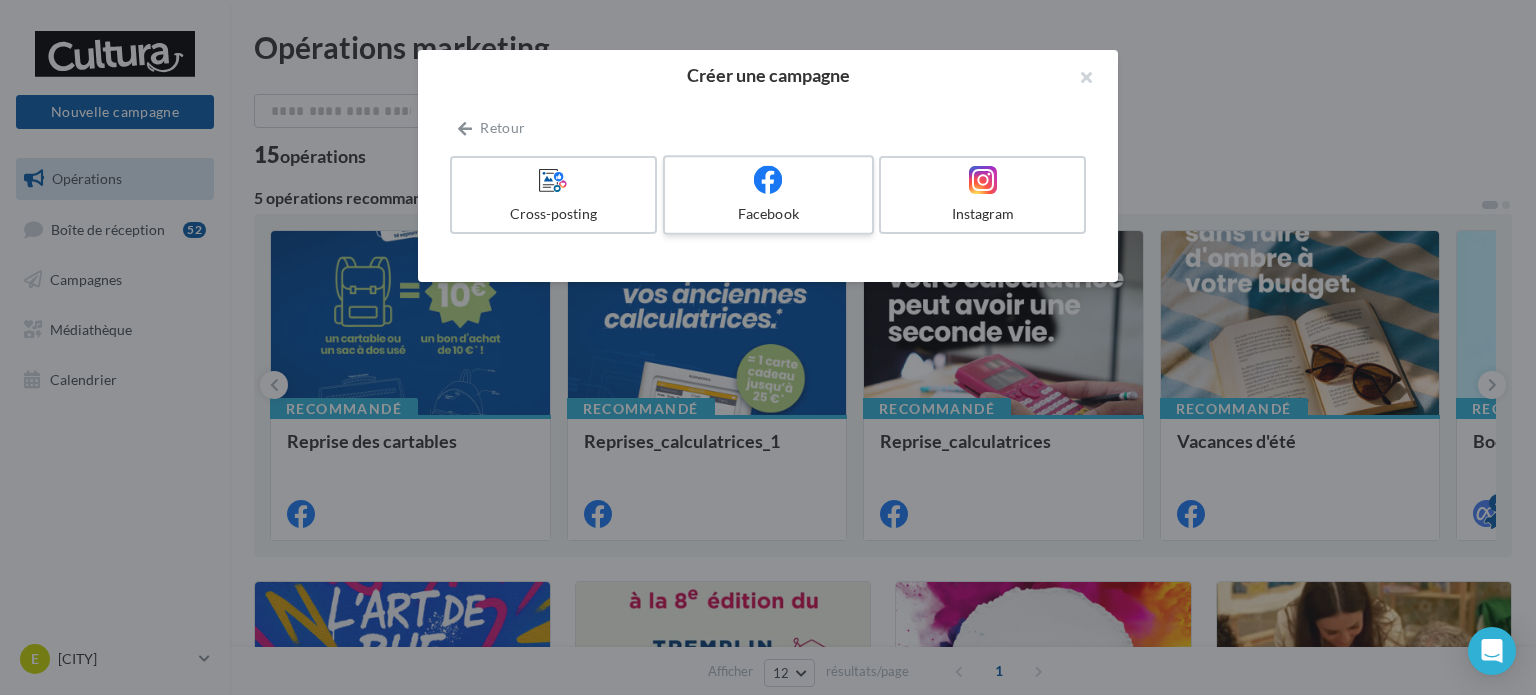 click on "Facebook" at bounding box center [768, 195] 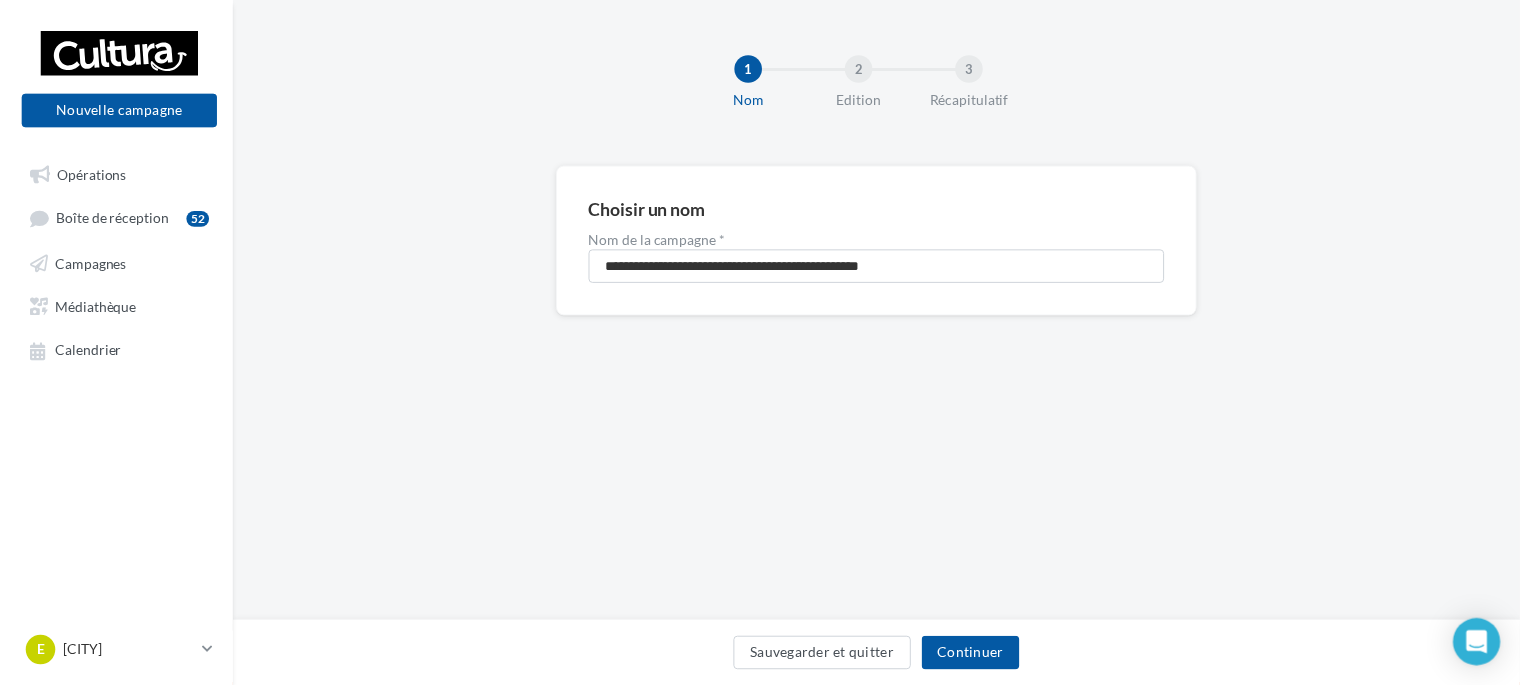 scroll, scrollTop: 0, scrollLeft: 0, axis: both 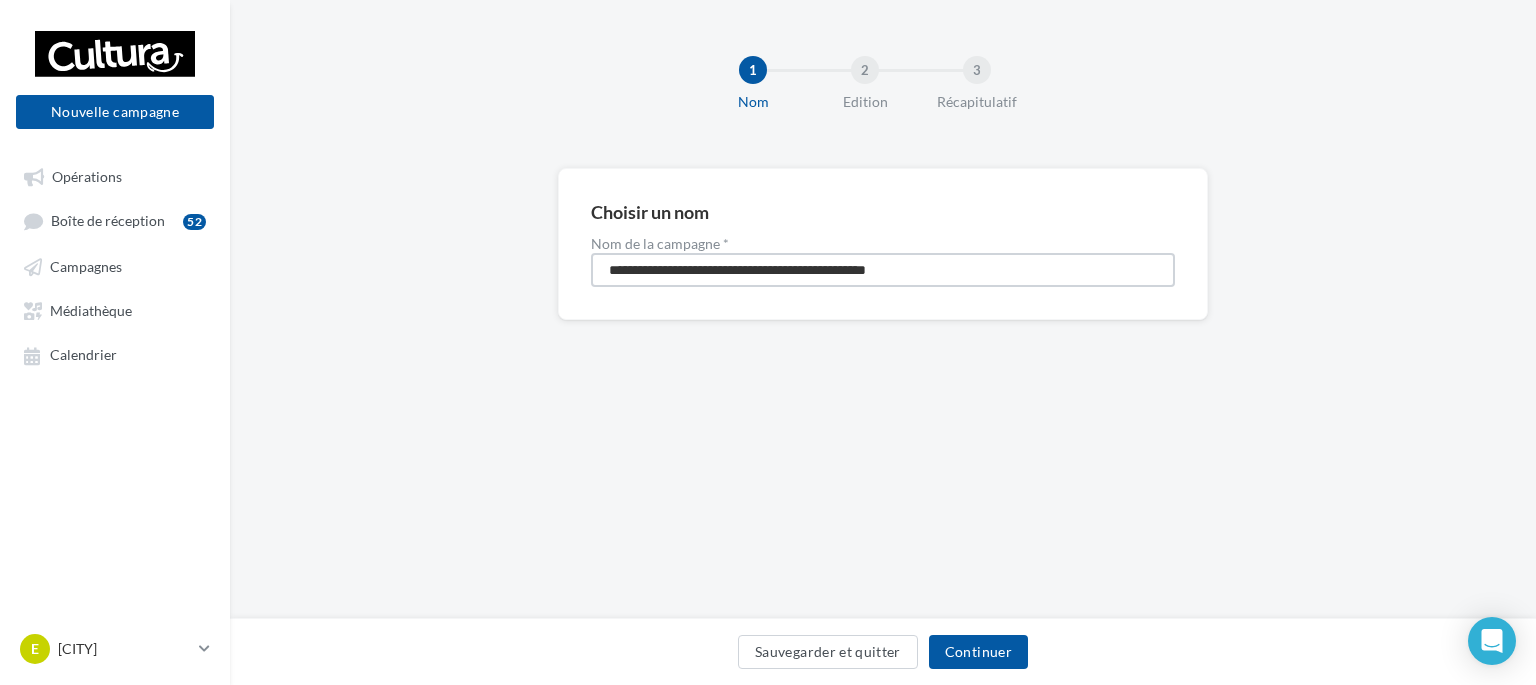 drag, startPoint x: 1000, startPoint y: 283, endPoint x: 7, endPoint y: 227, distance: 994.5778 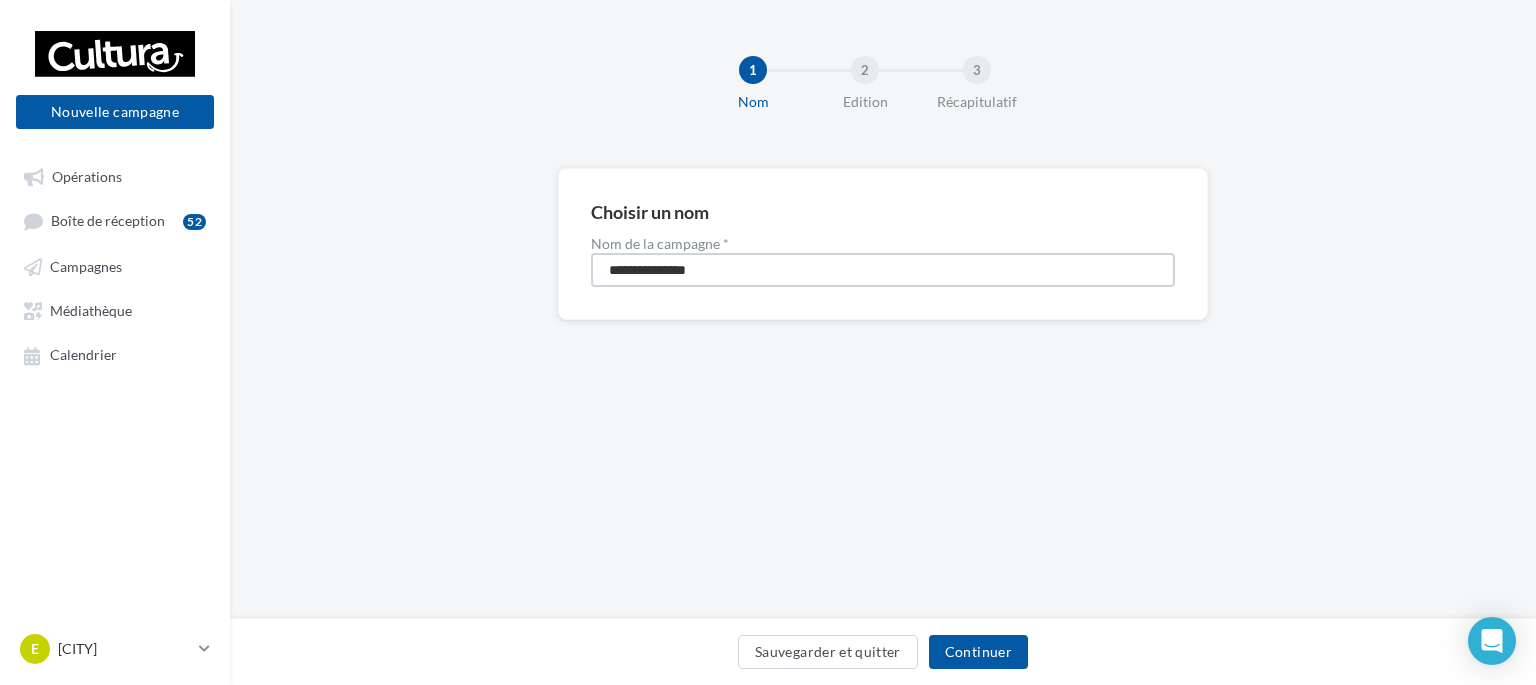 click on "**********" at bounding box center [883, 270] 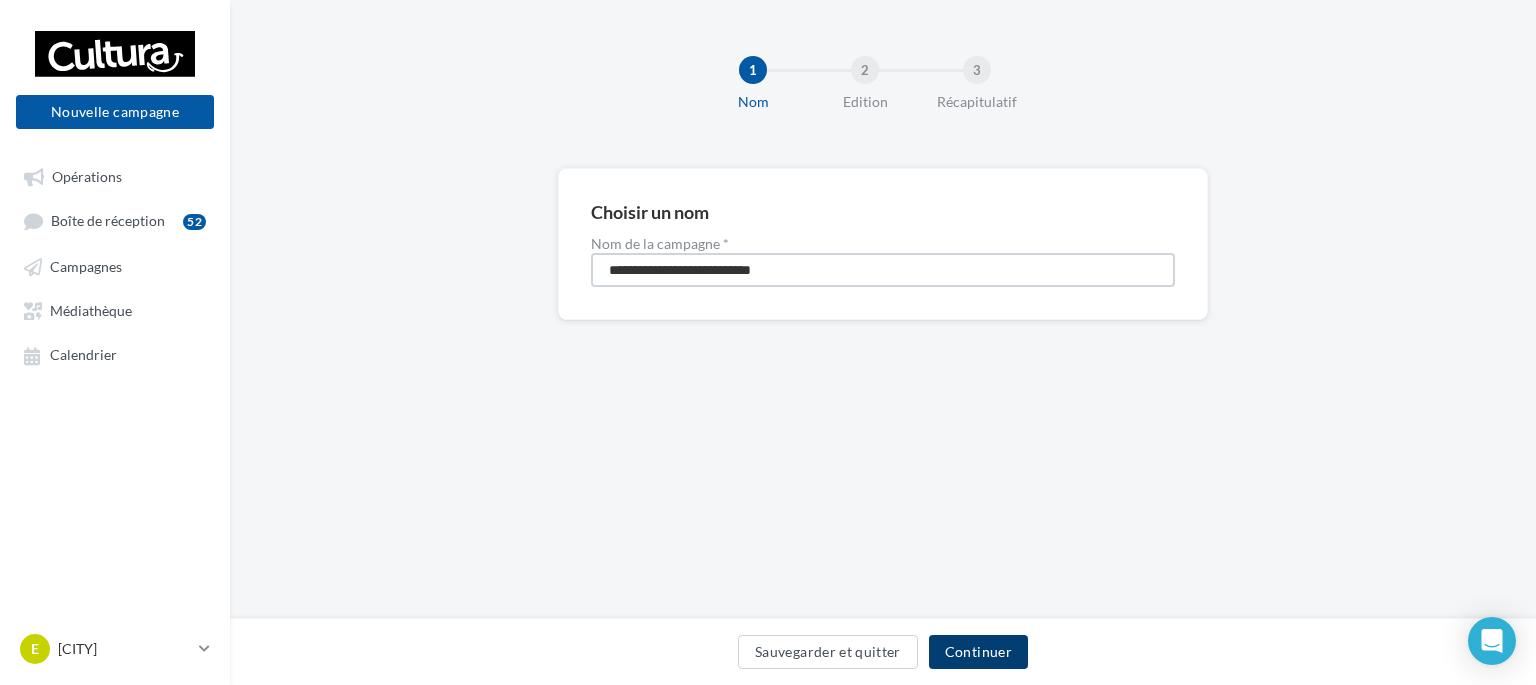 type on "**********" 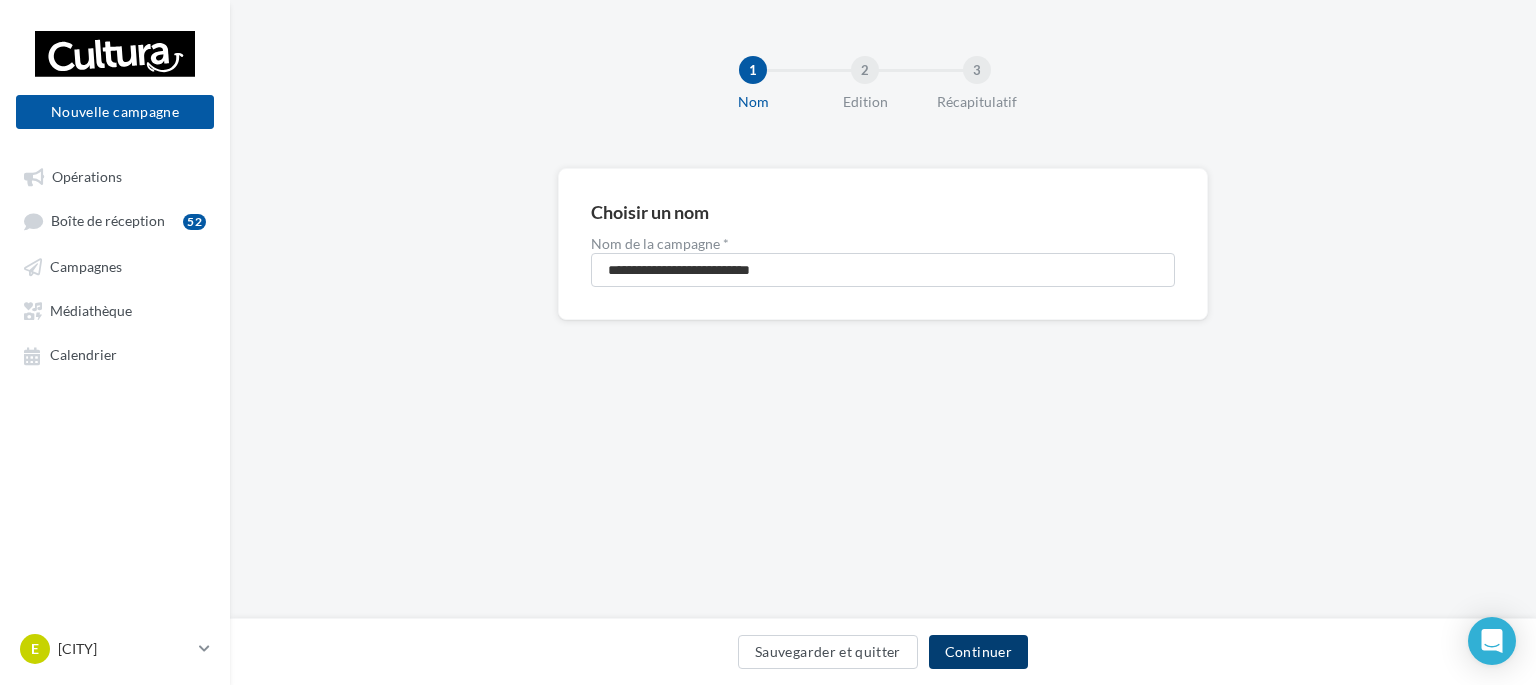 click on "Continuer" at bounding box center [978, 652] 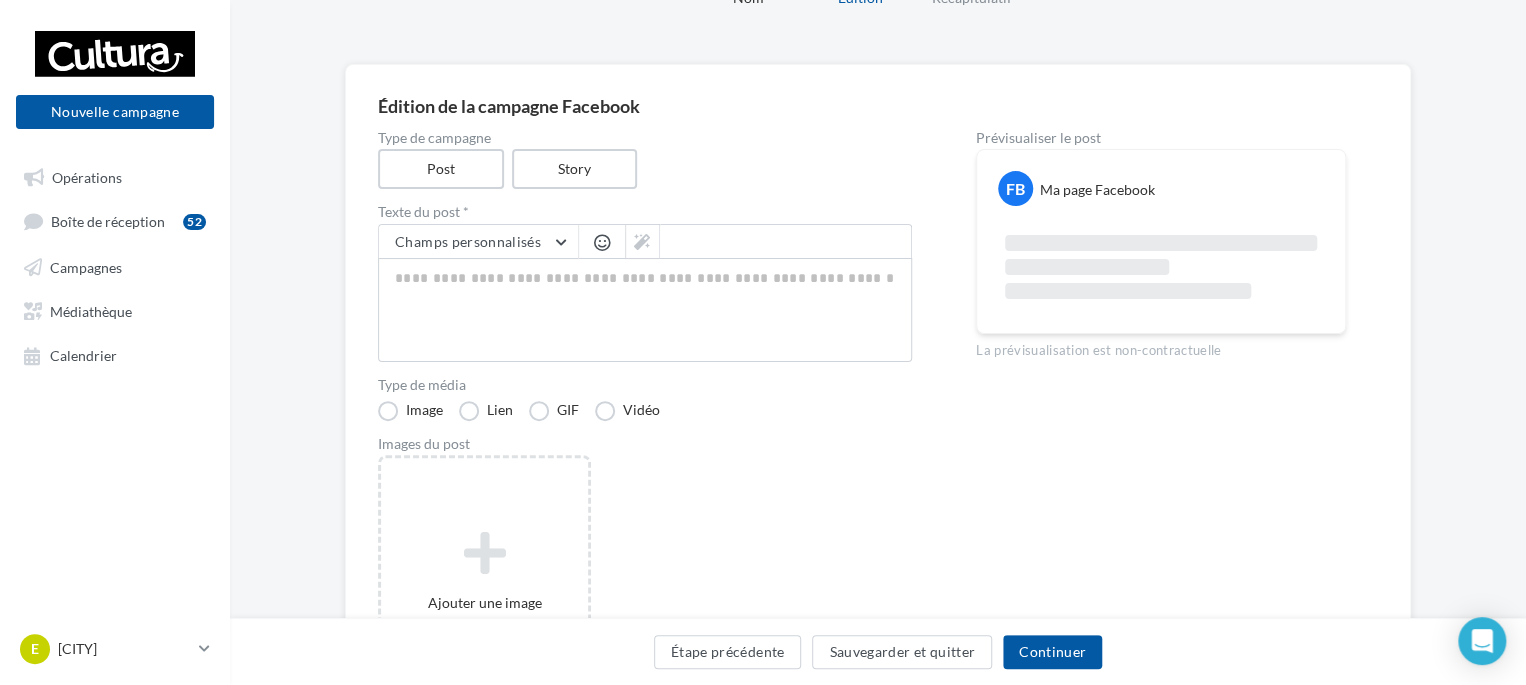 scroll, scrollTop: 200, scrollLeft: 0, axis: vertical 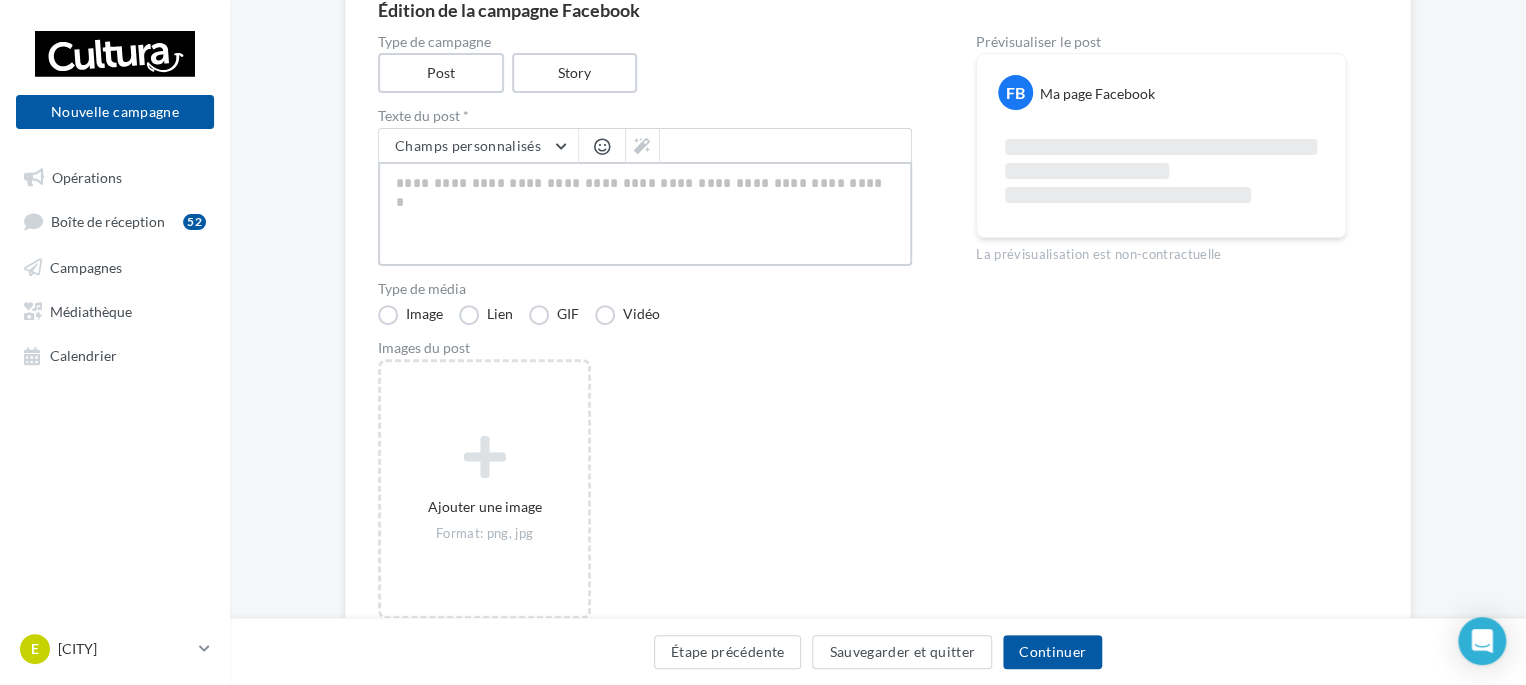 click at bounding box center [645, 214] 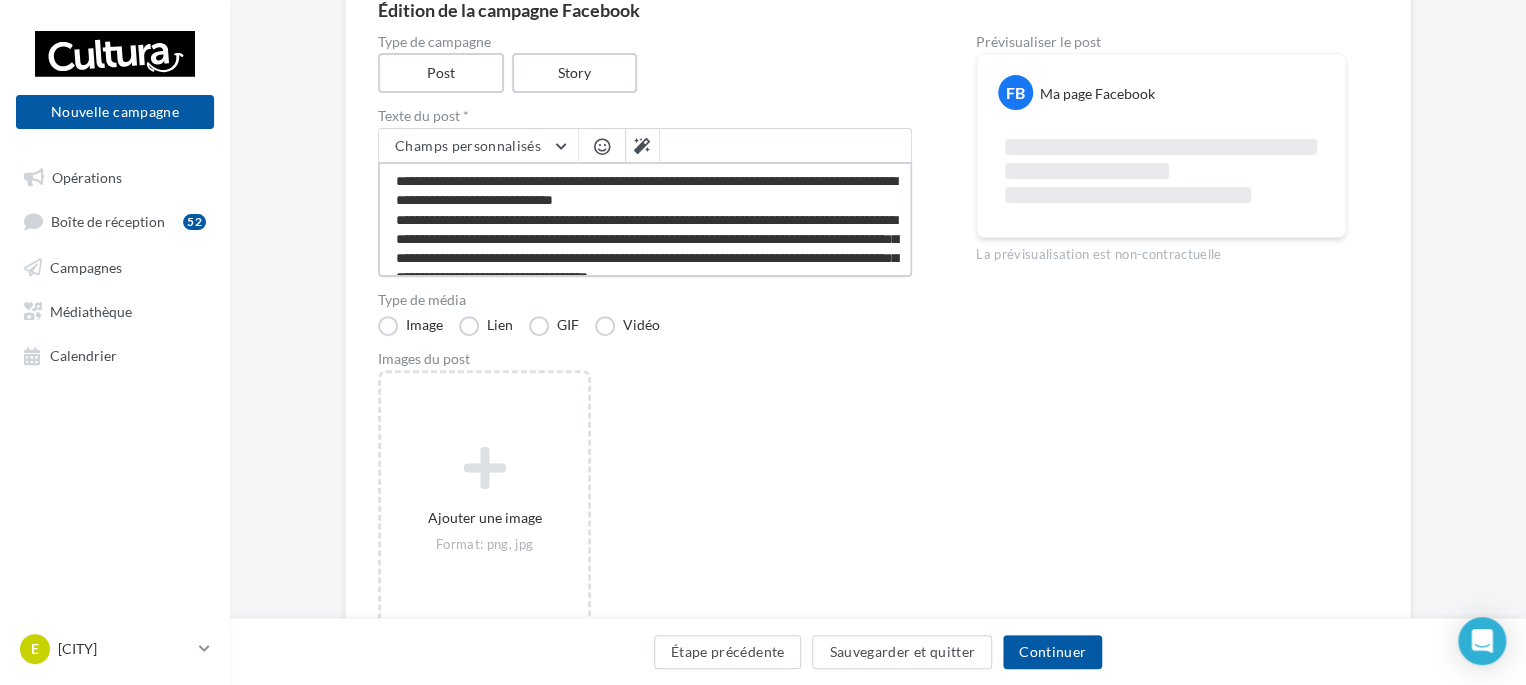 scroll, scrollTop: 106, scrollLeft: 0, axis: vertical 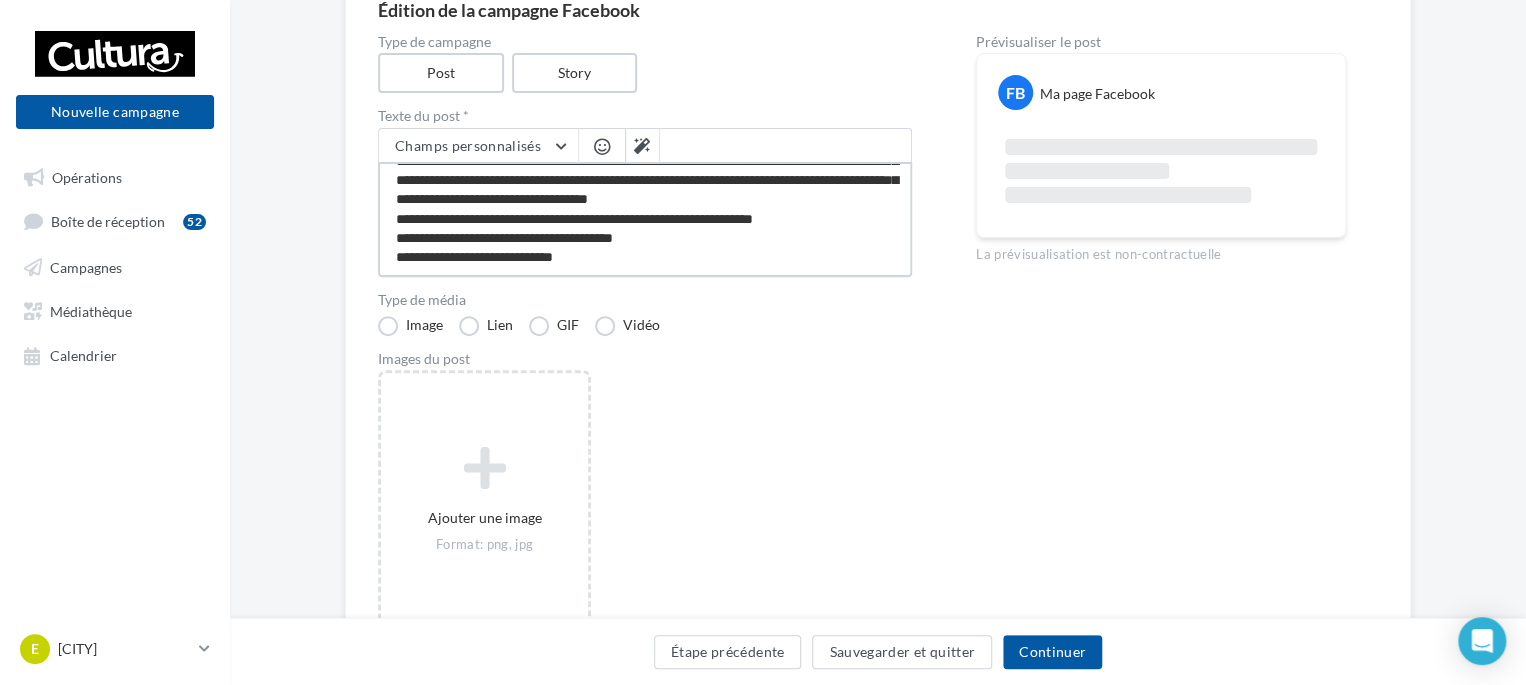 type on "**********" 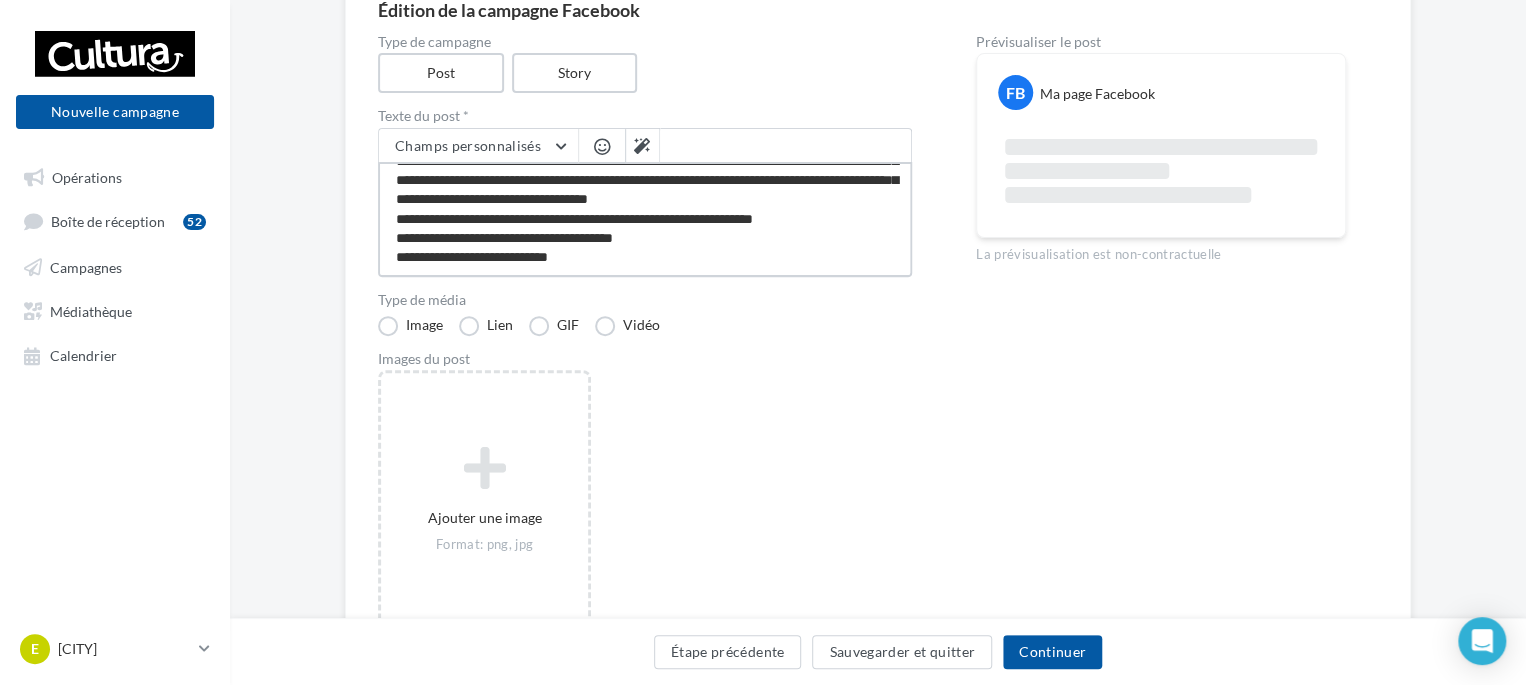scroll, scrollTop: 0, scrollLeft: 0, axis: both 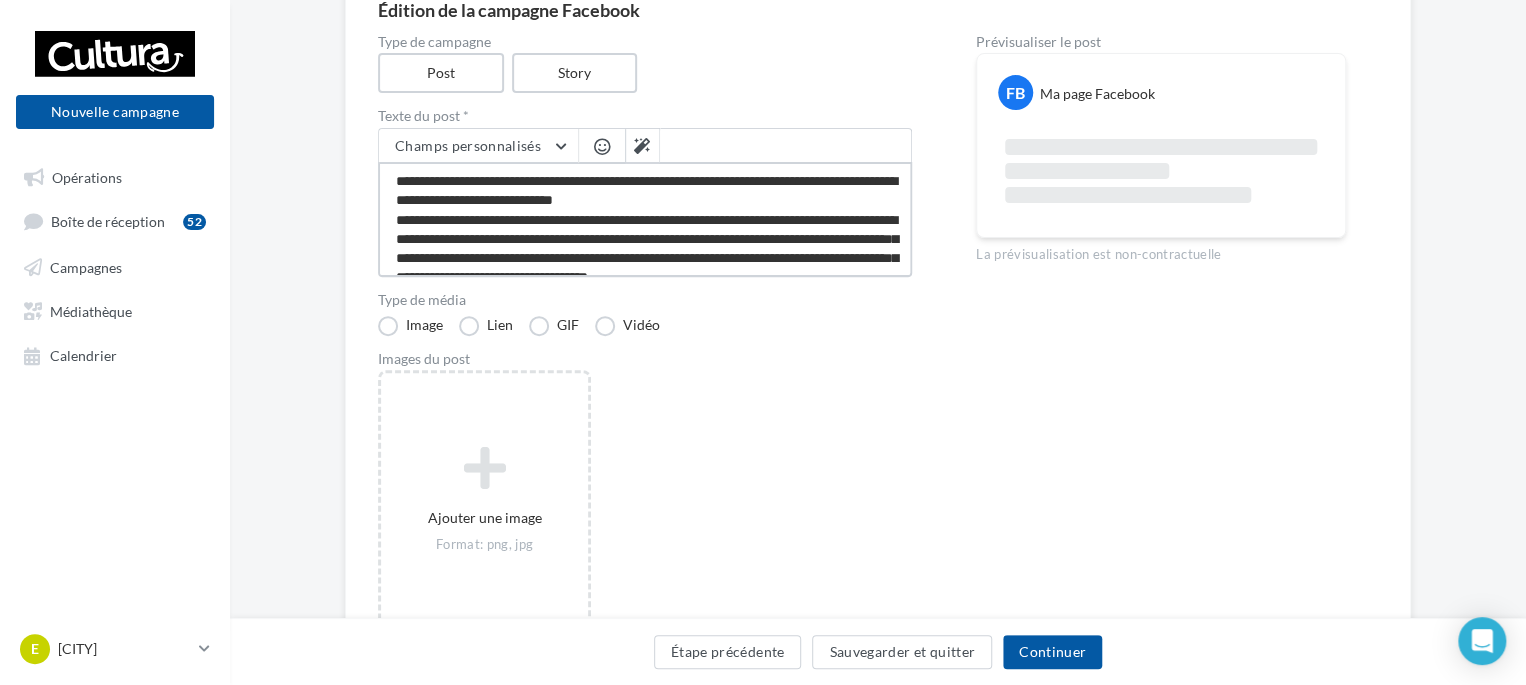 click on "**********" at bounding box center [645, 219] 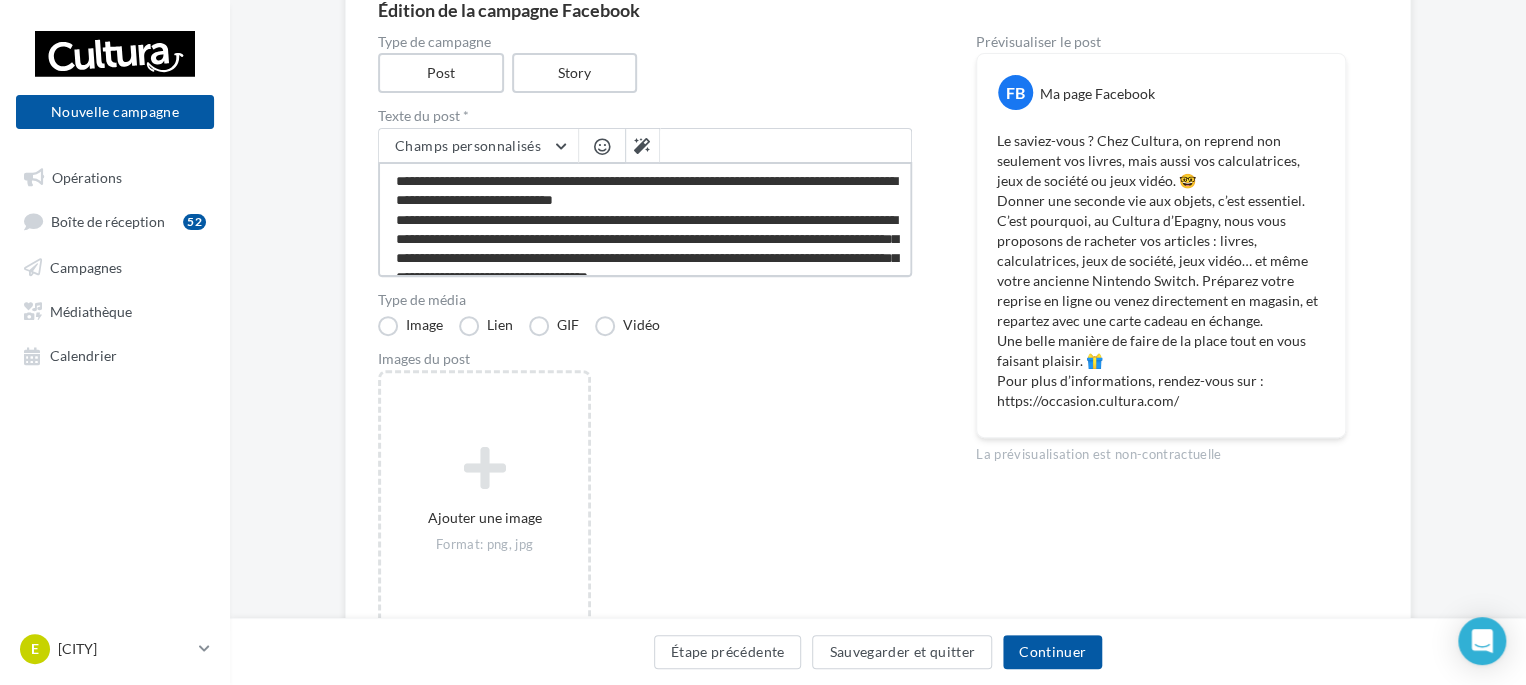 type on "**********" 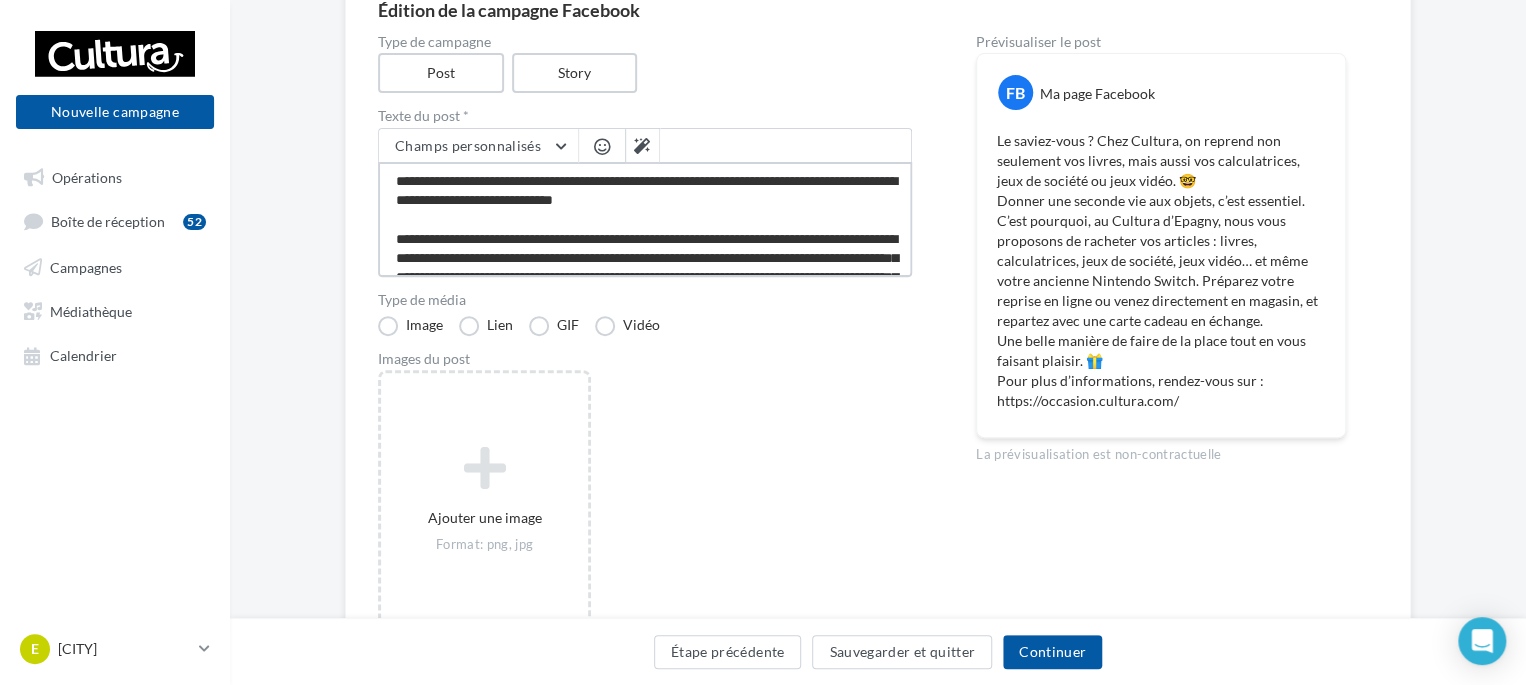 scroll, scrollTop: 100, scrollLeft: 0, axis: vertical 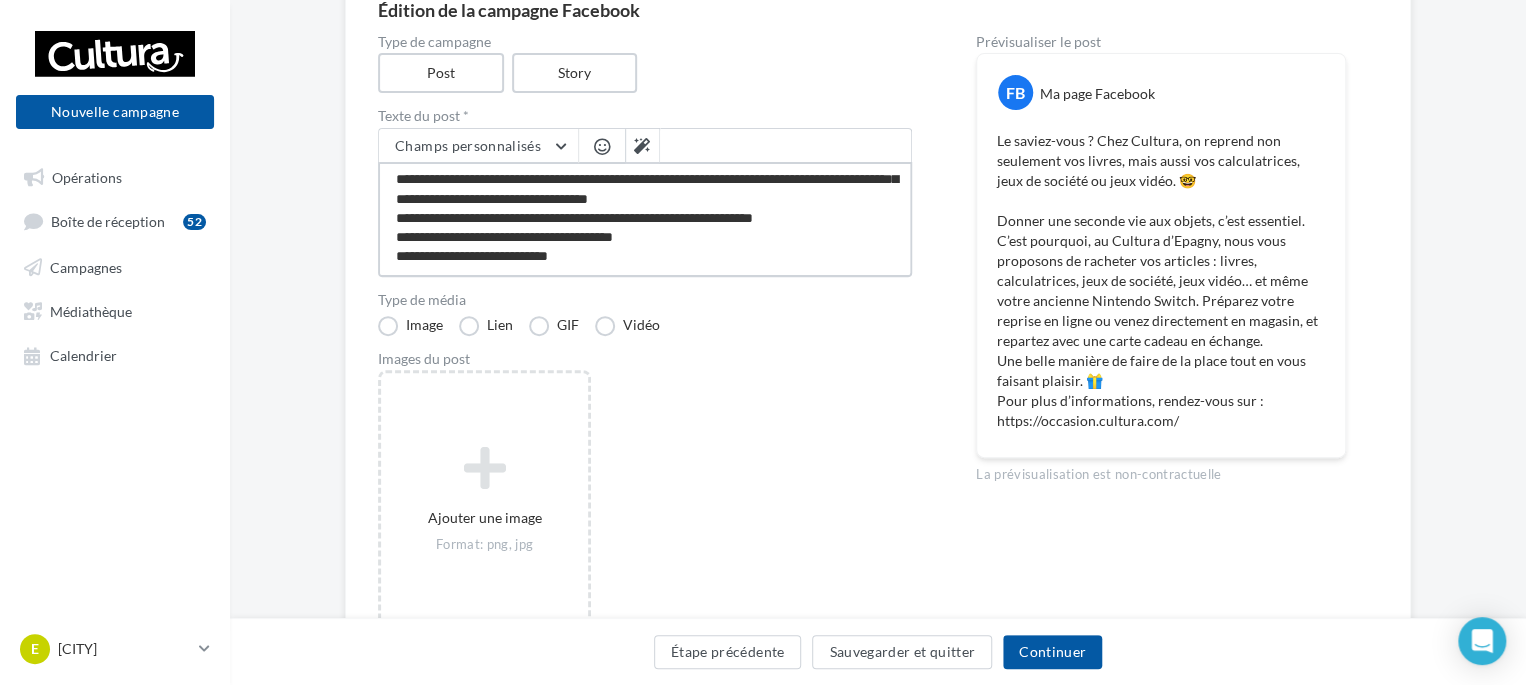 click on "**********" at bounding box center (645, 219) 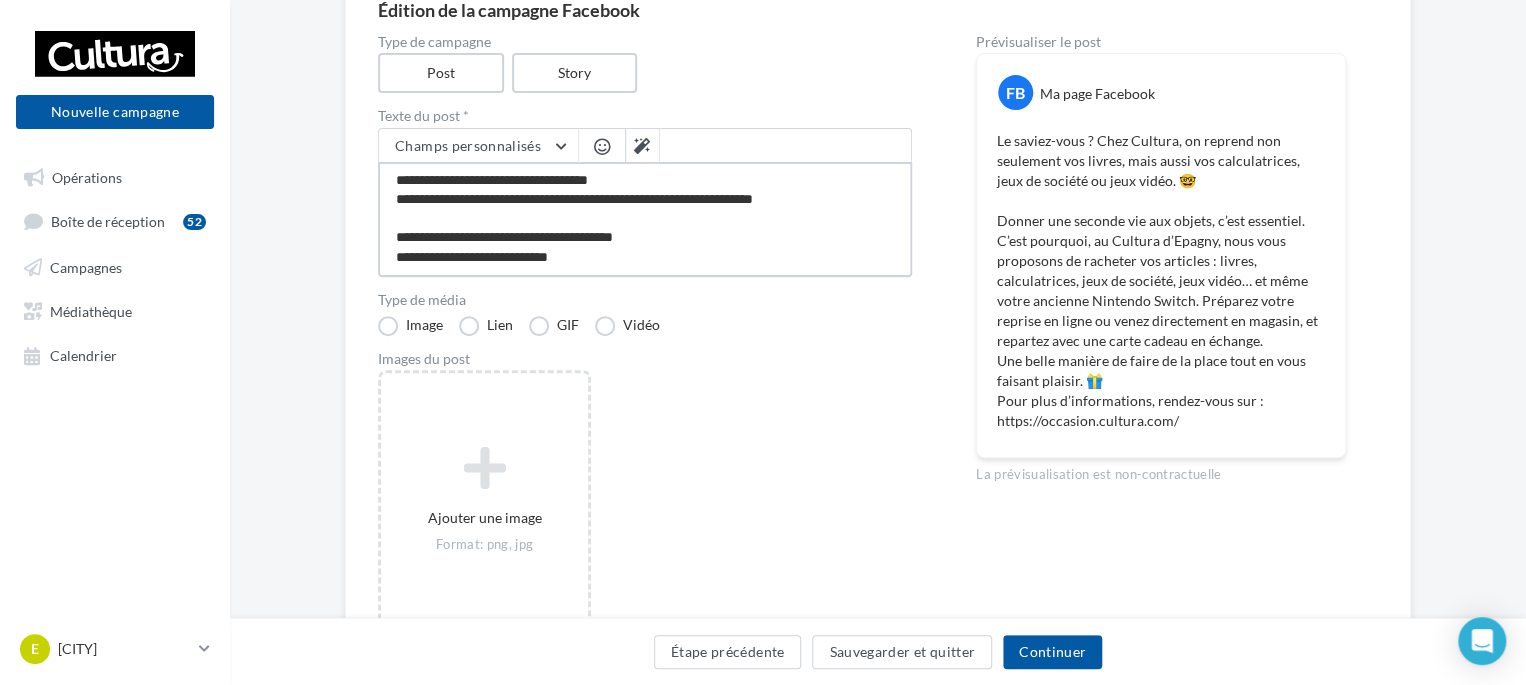 scroll, scrollTop: 135, scrollLeft: 0, axis: vertical 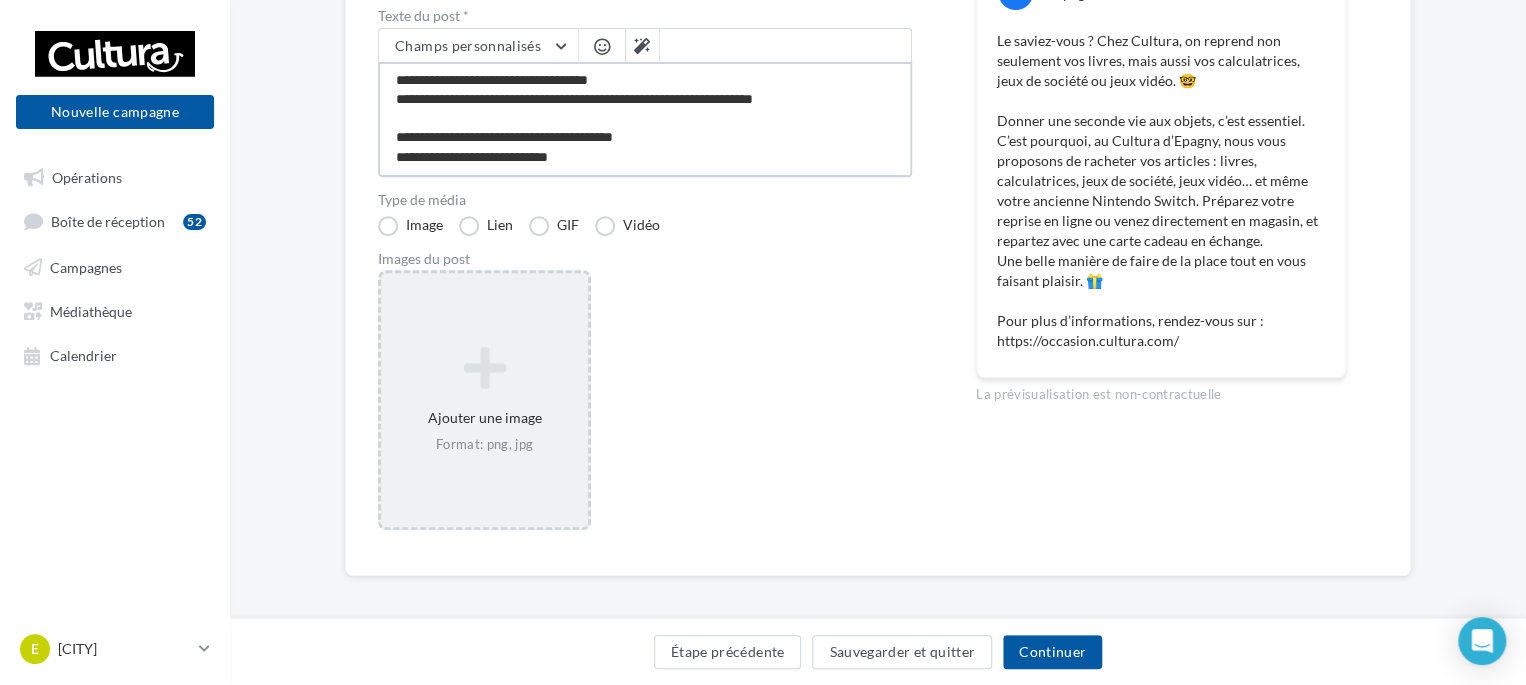 type on "**********" 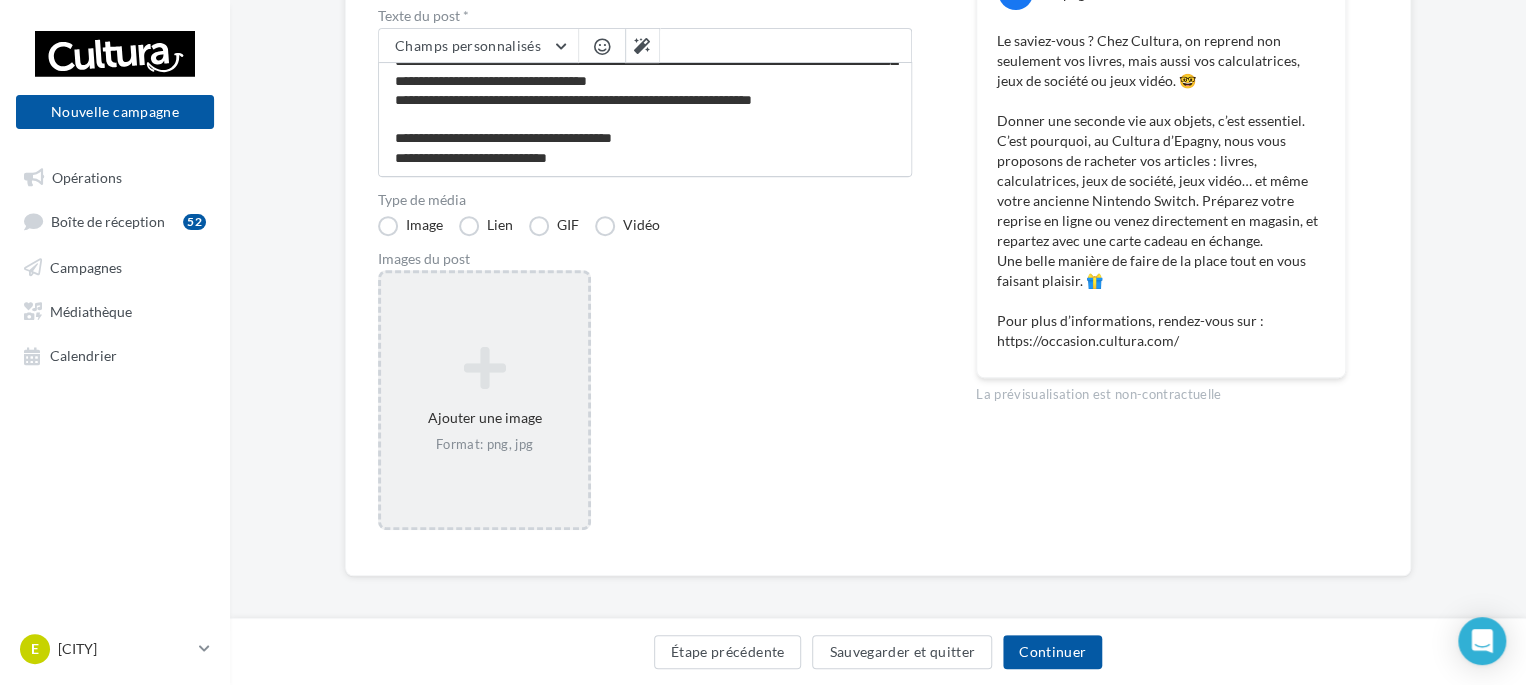 click on "Ajouter une image     Format: png, jpg" at bounding box center (484, 400) 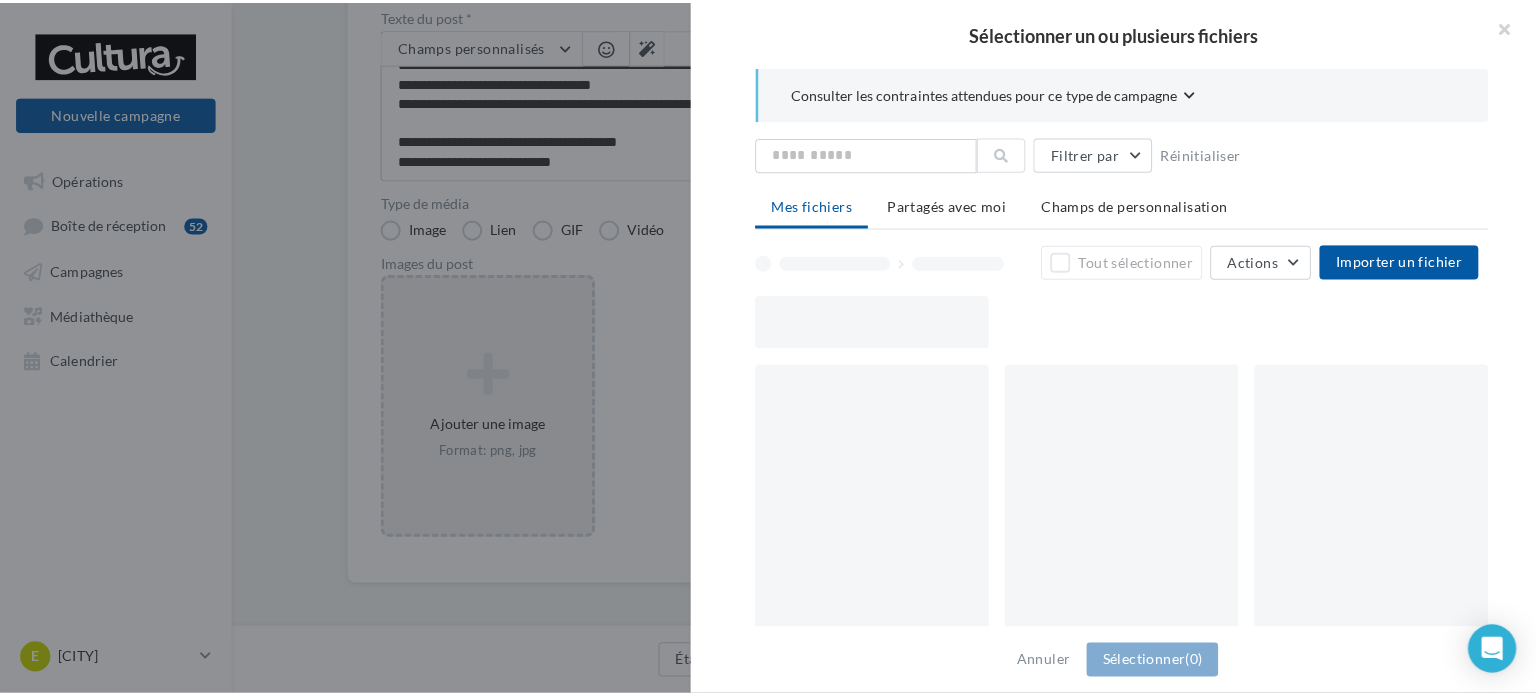 scroll, scrollTop: 298, scrollLeft: 0, axis: vertical 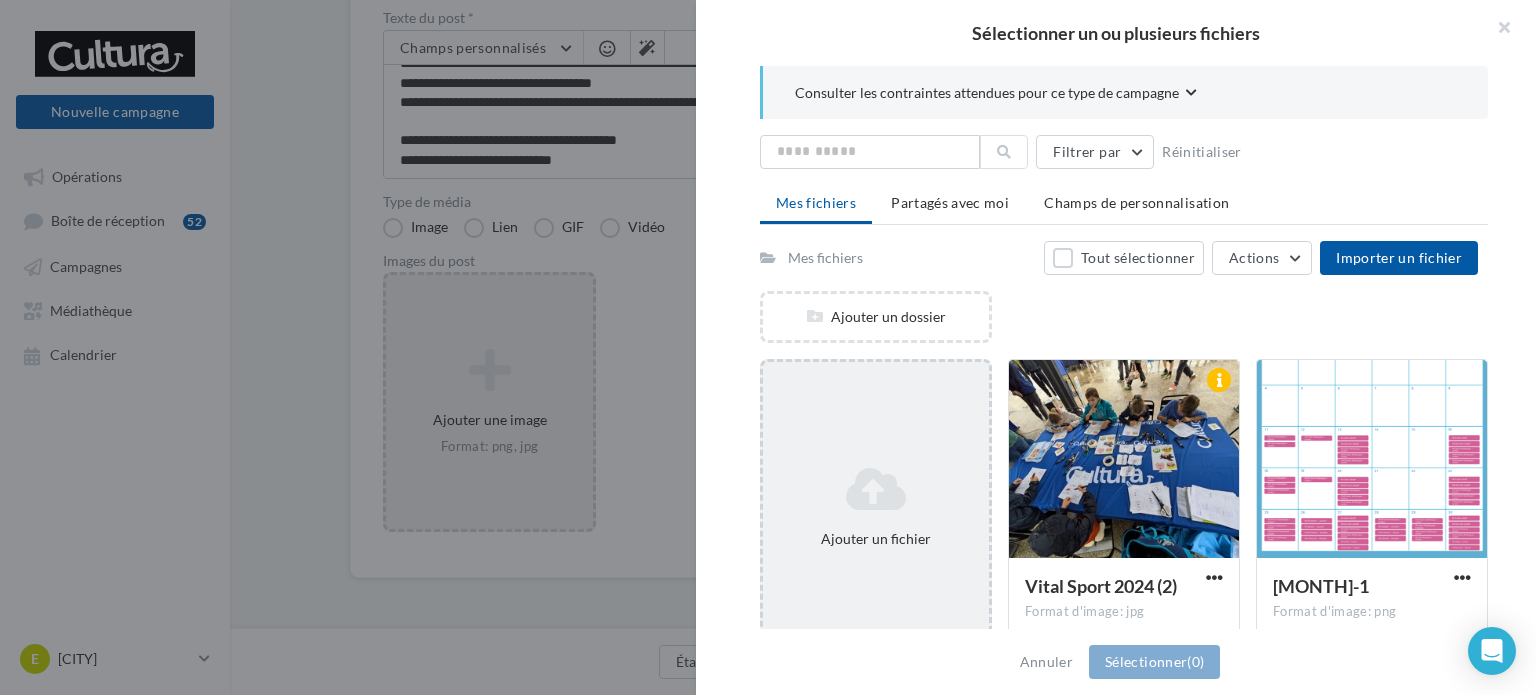 click at bounding box center (876, 489) 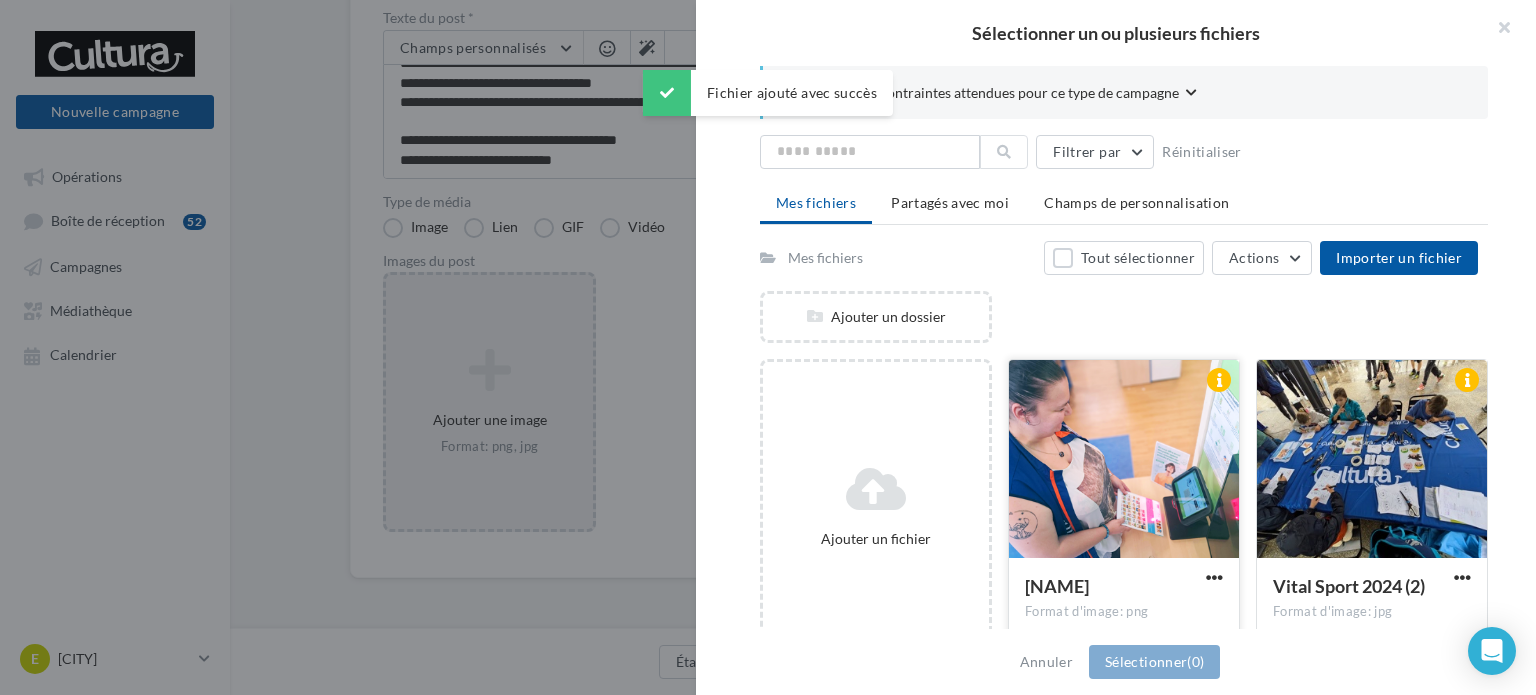 click at bounding box center [1124, 460] 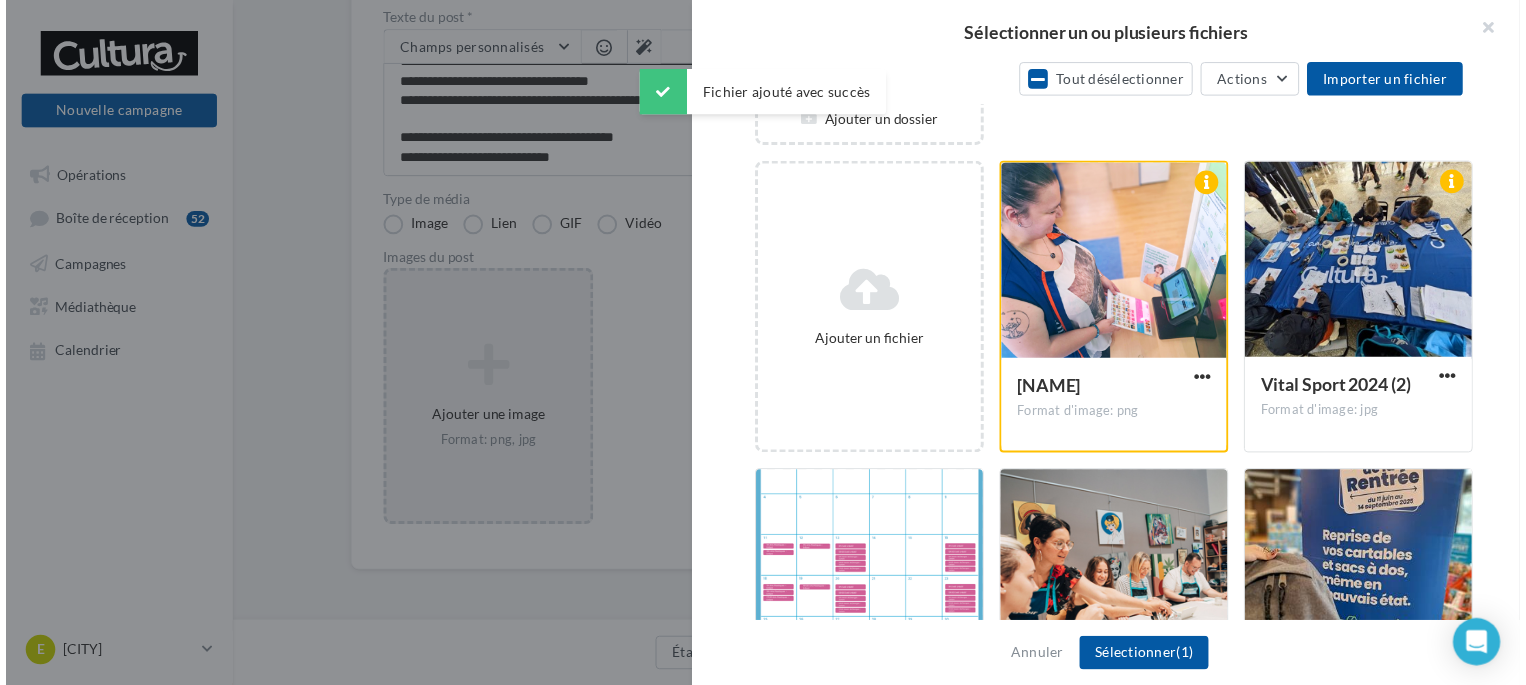 scroll, scrollTop: 200, scrollLeft: 0, axis: vertical 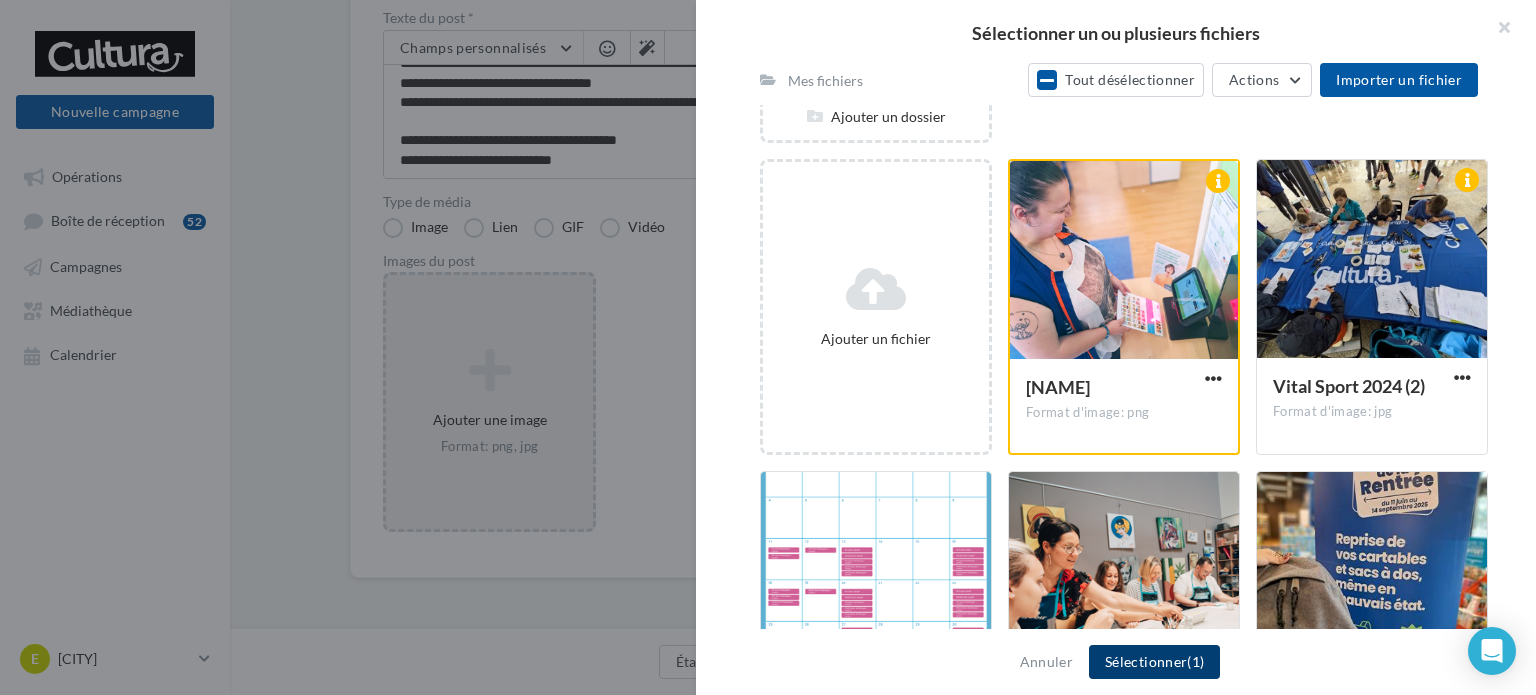 click on "Sélectionner   (1)" at bounding box center [1154, 662] 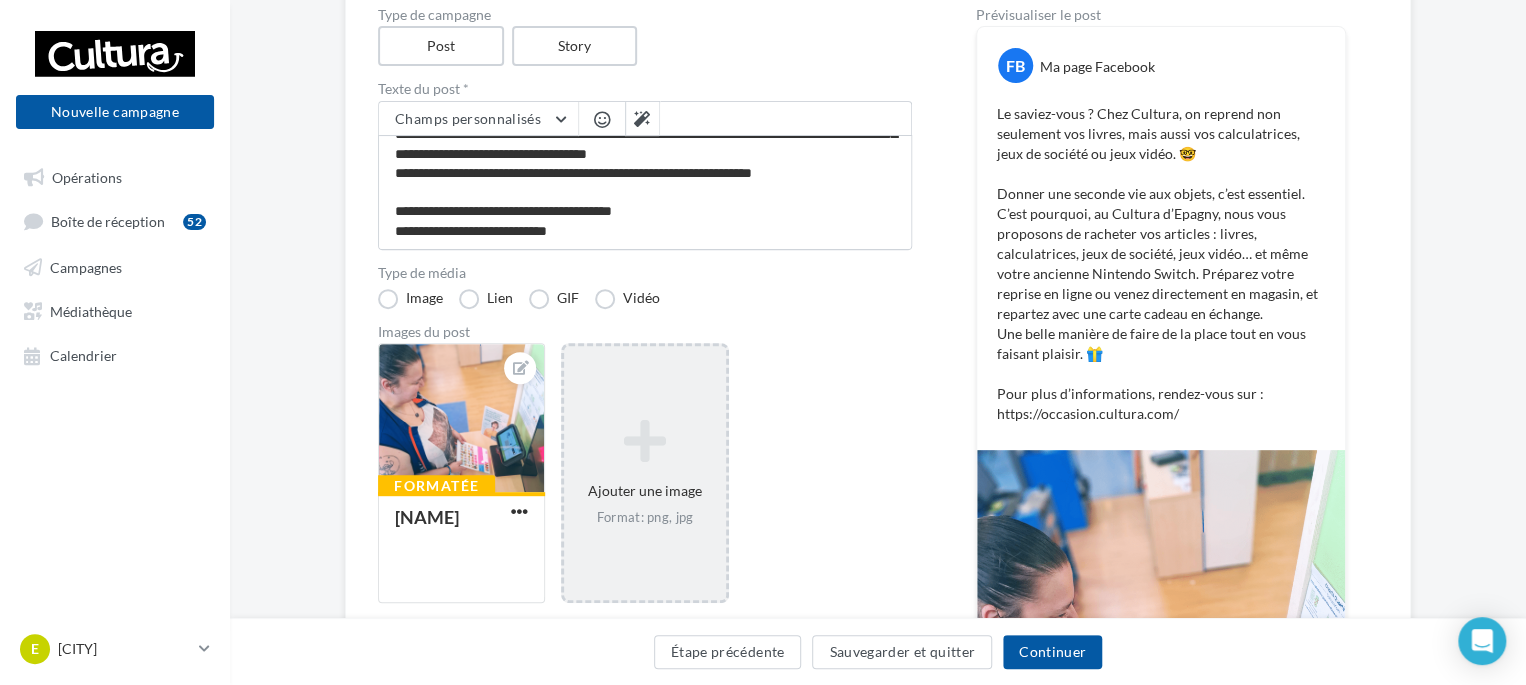 scroll, scrollTop: 198, scrollLeft: 0, axis: vertical 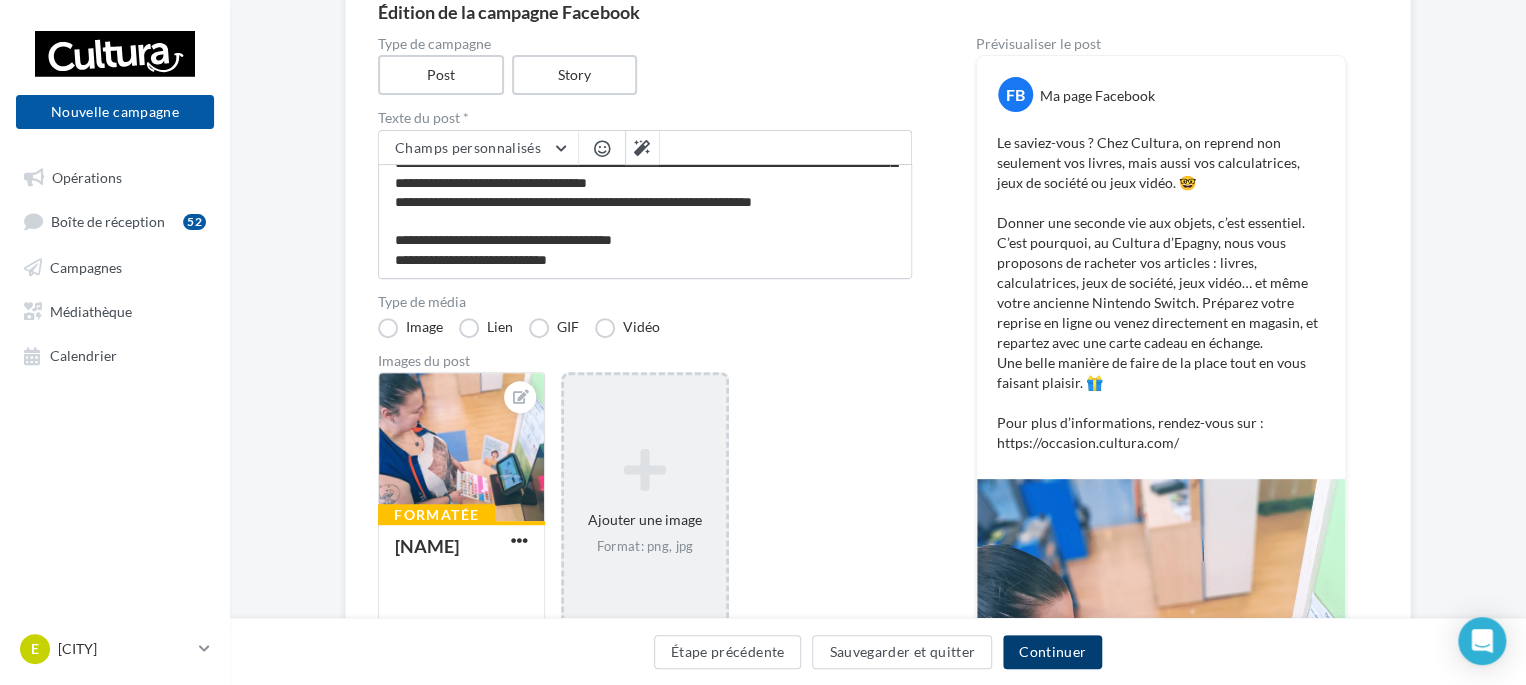 click on "Continuer" at bounding box center [1052, 652] 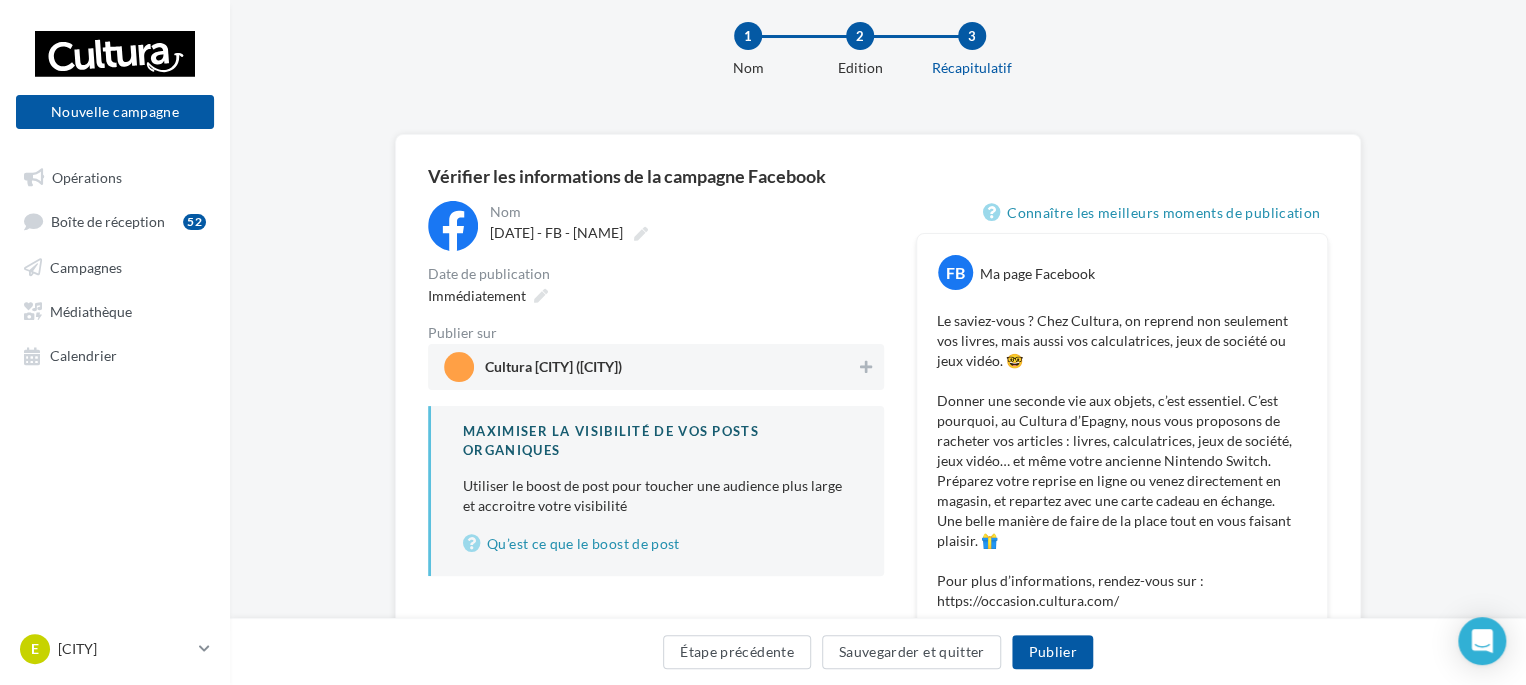 scroll, scrollTop: 0, scrollLeft: 0, axis: both 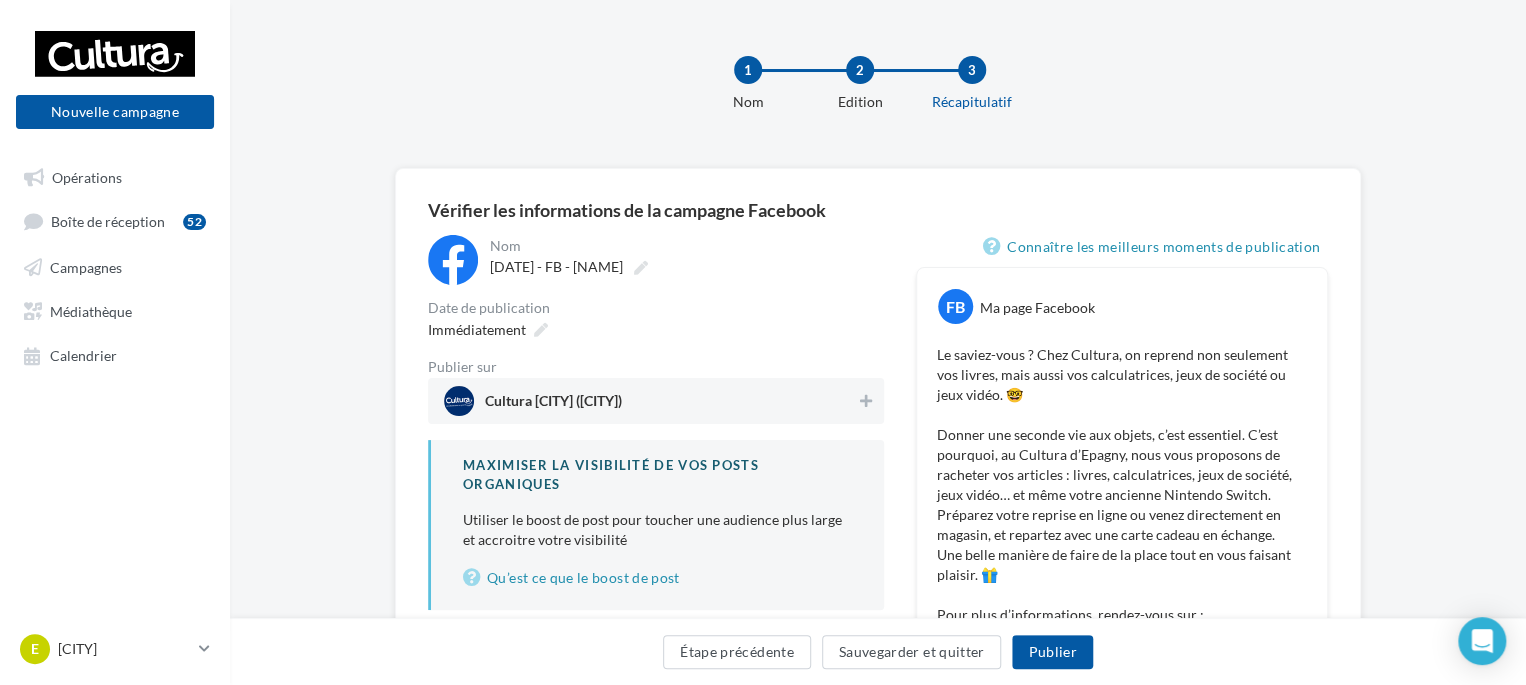 drag, startPoint x: 940, startPoint y: 98, endPoint x: 1040, endPoint y: 89, distance: 100.40418 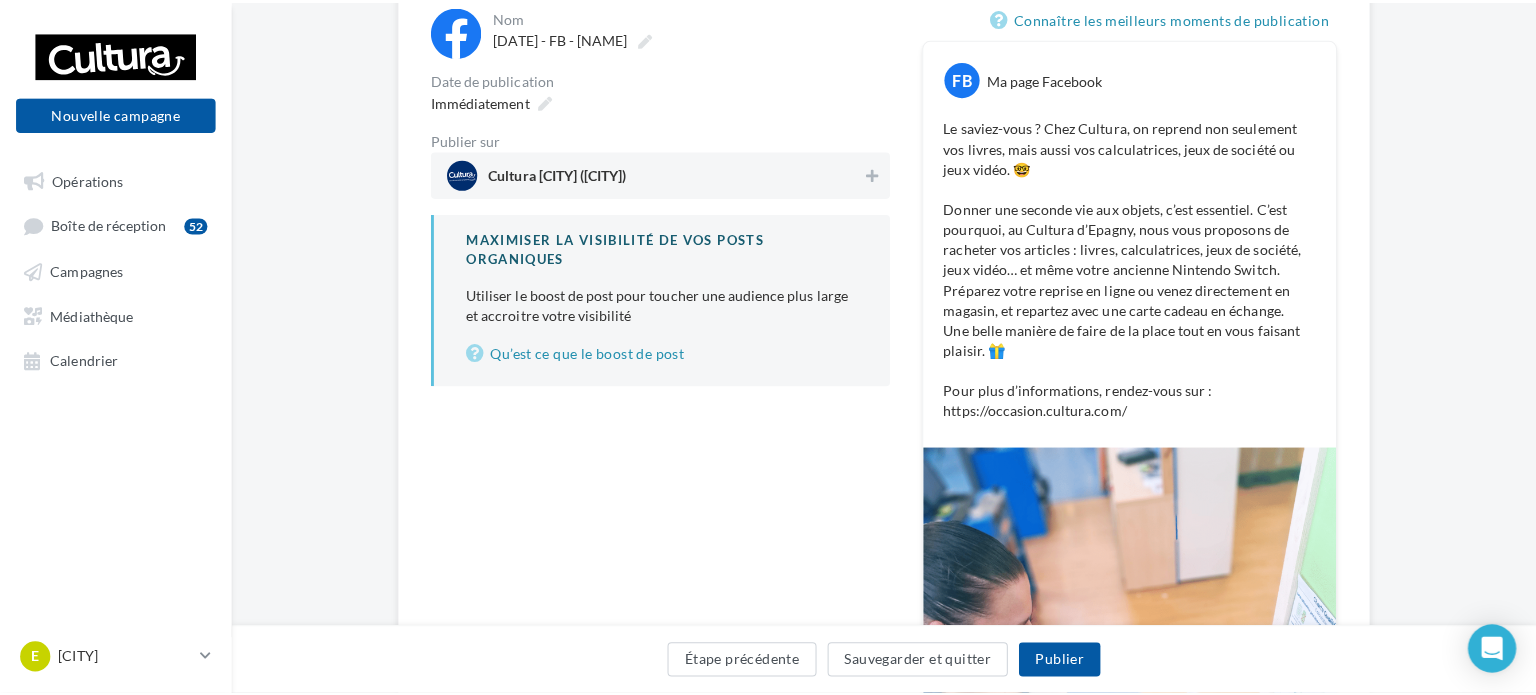 scroll, scrollTop: 110, scrollLeft: 0, axis: vertical 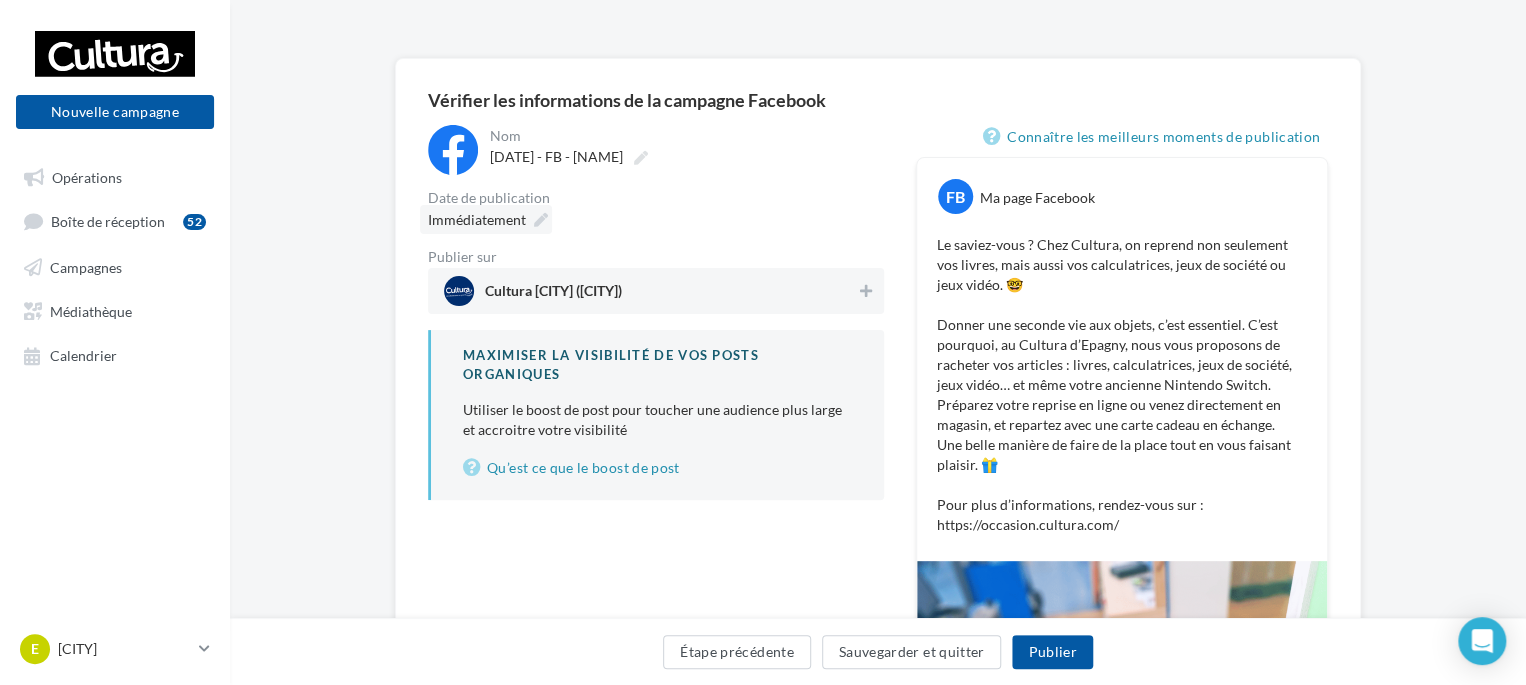 click on "Immédiatement" at bounding box center (477, 219) 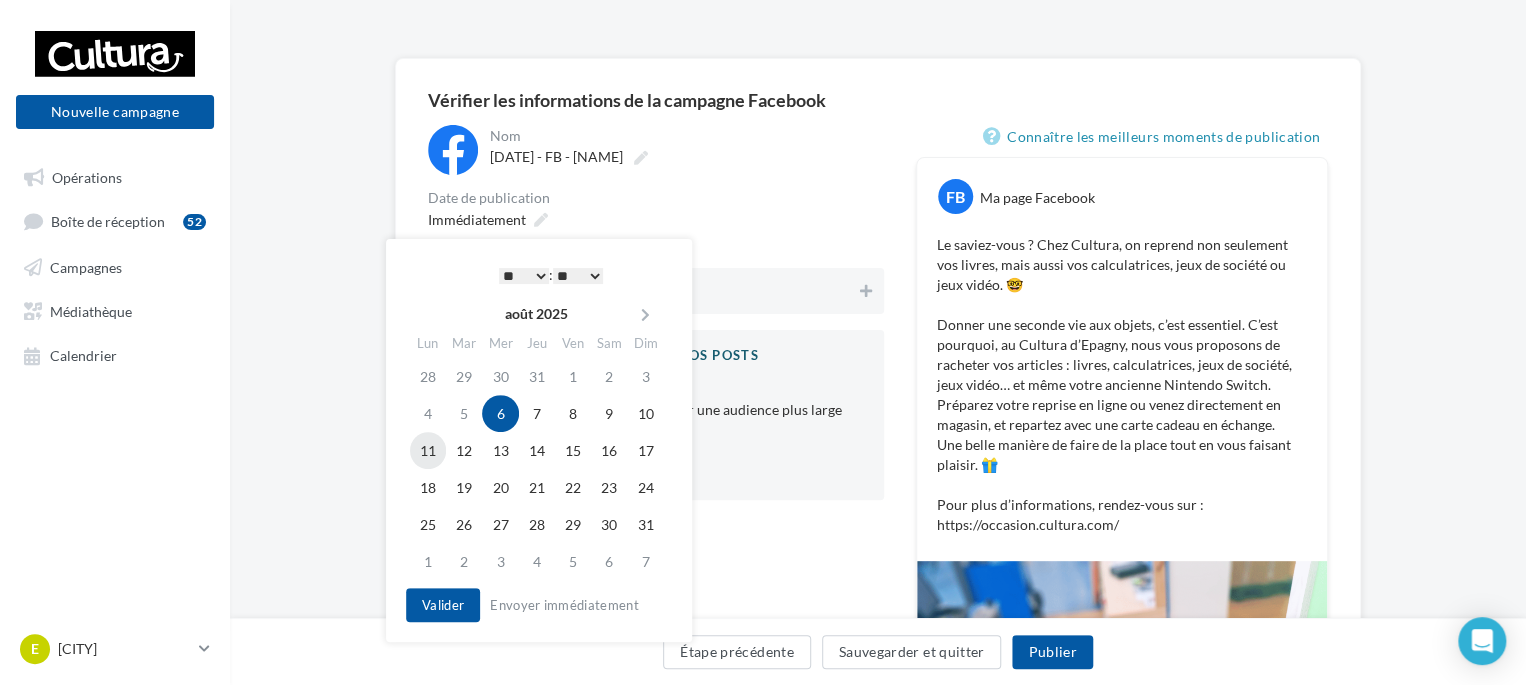 click on "11" at bounding box center (428, 450) 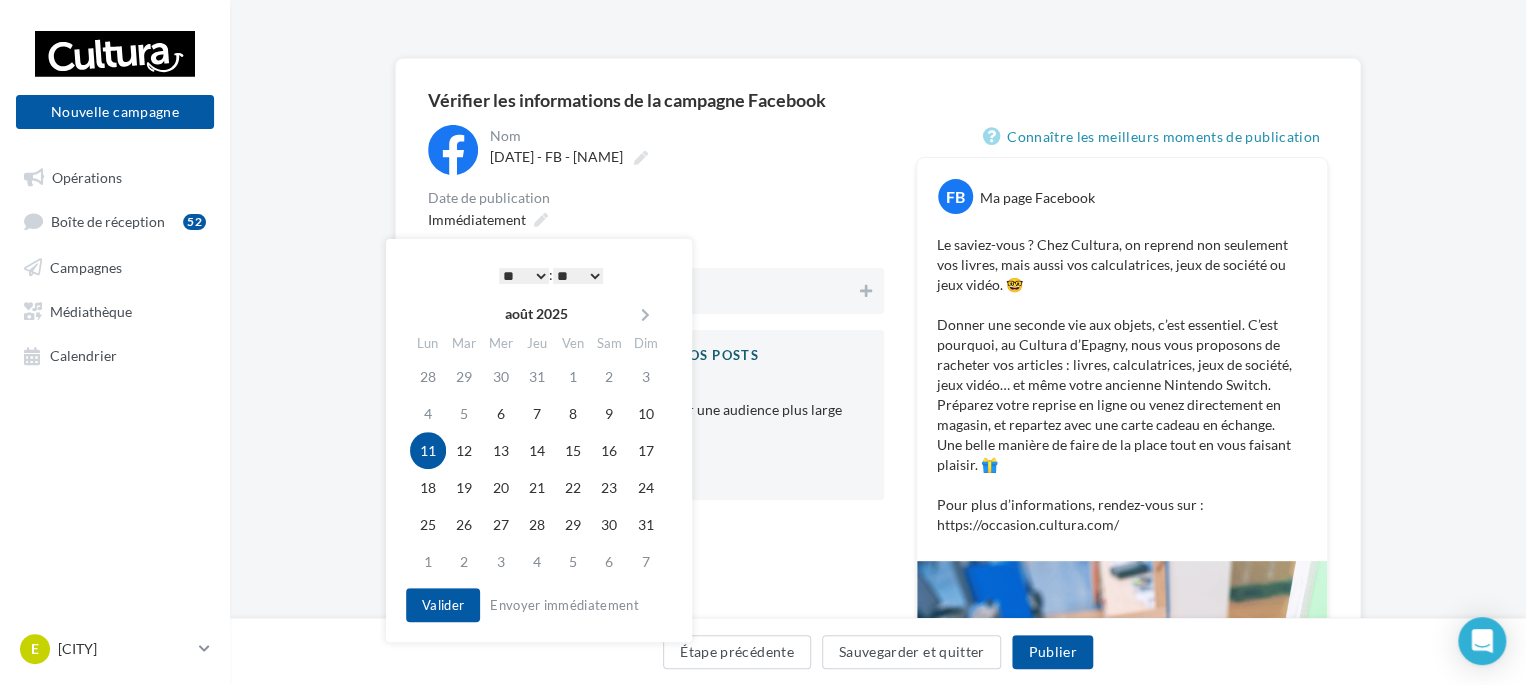 click on "* * * * * * * * * * ** ** ** ** ** ** ** ** ** ** ** ** ** **" at bounding box center [524, 276] 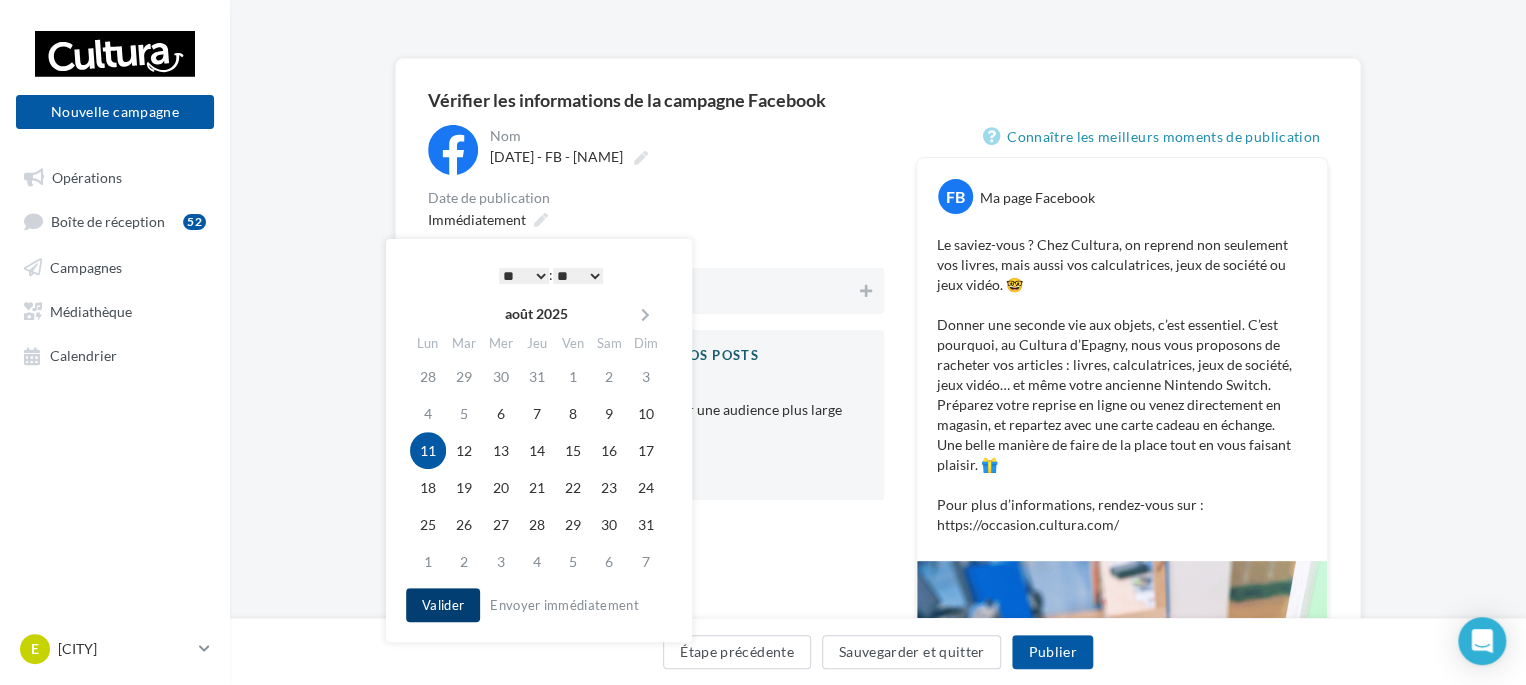 click on "Valider" at bounding box center (443, 605) 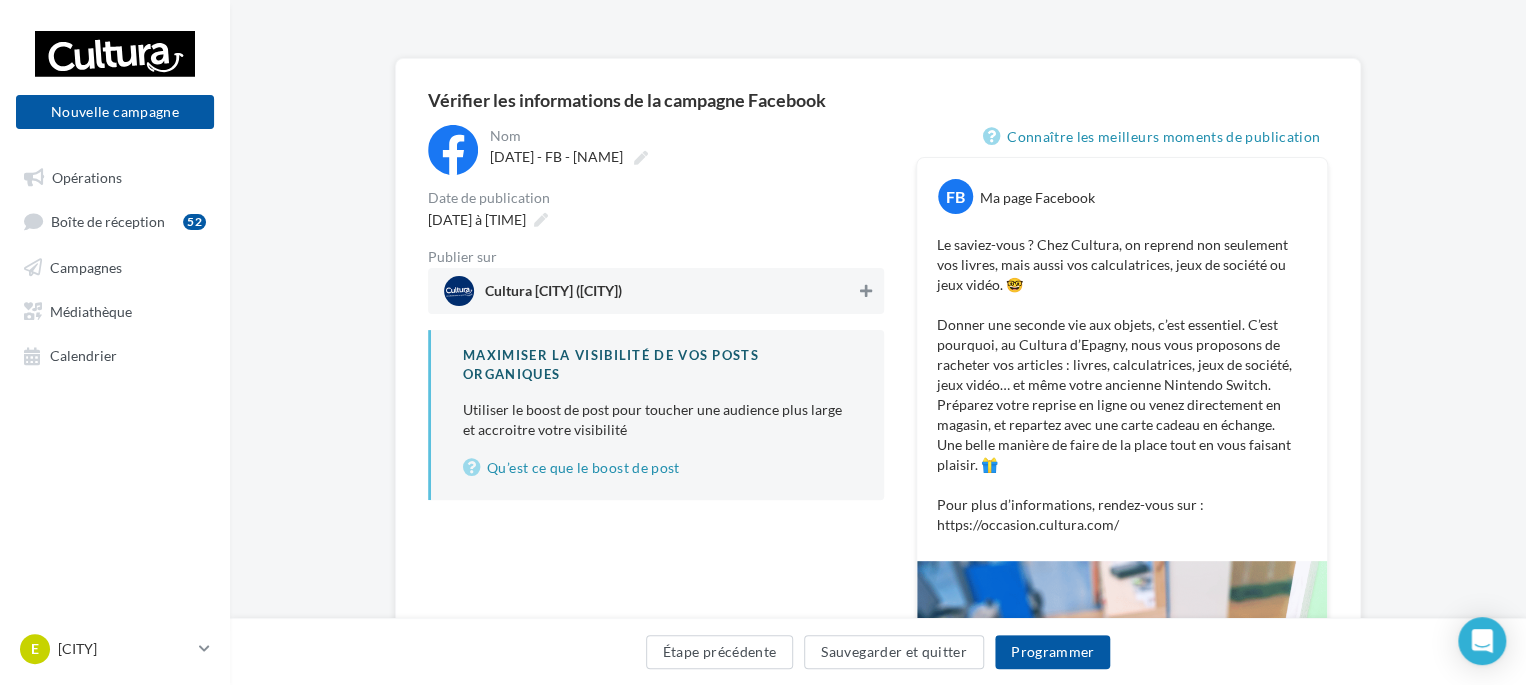click at bounding box center (866, 291) 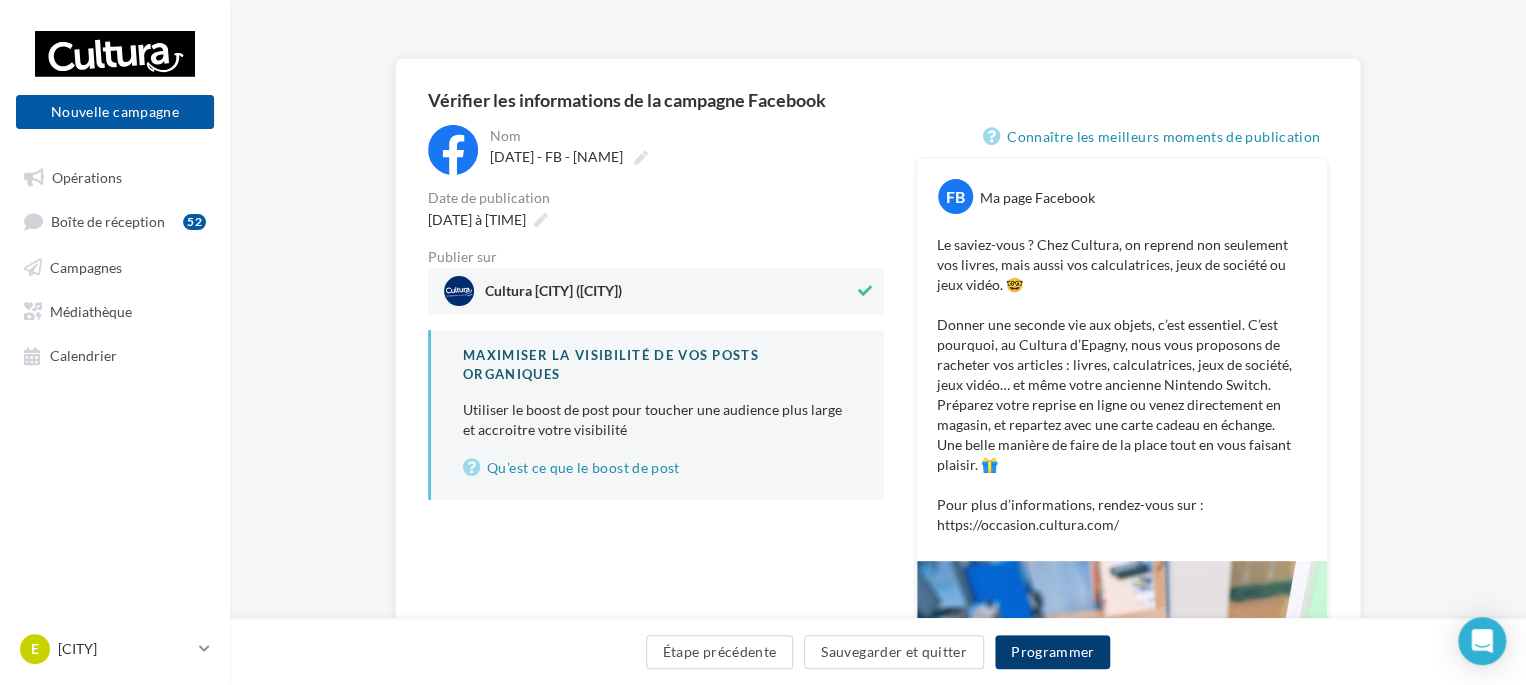 click on "Programmer" at bounding box center (1053, 652) 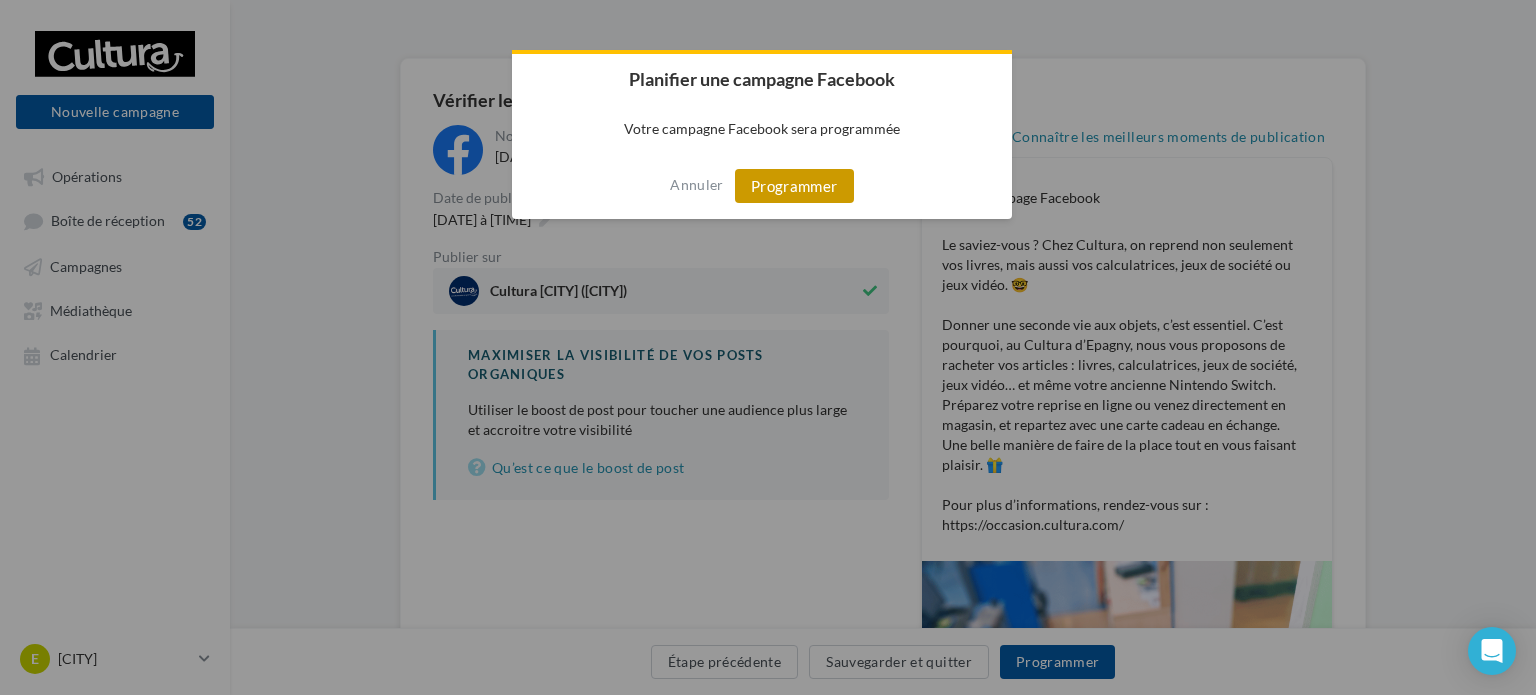 click on "Programmer" at bounding box center [794, 186] 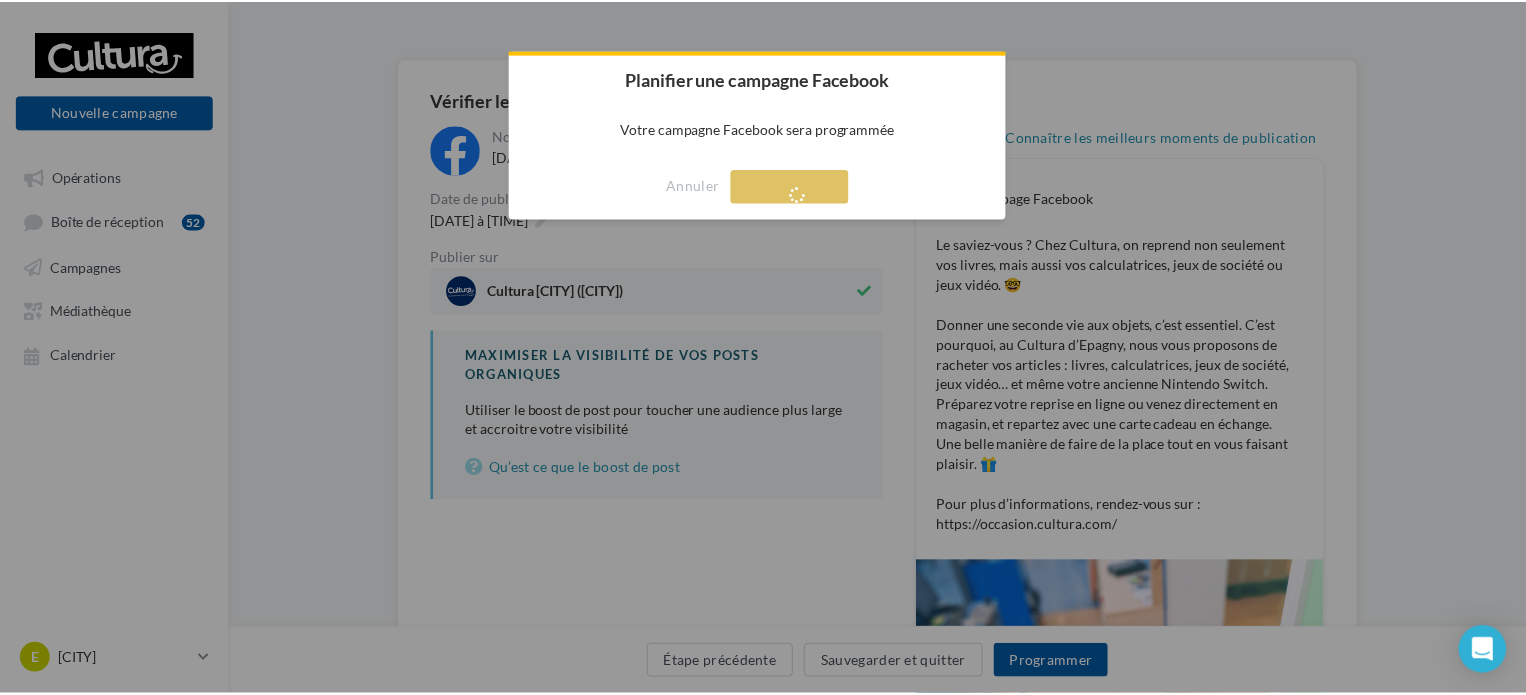 scroll, scrollTop: 32, scrollLeft: 0, axis: vertical 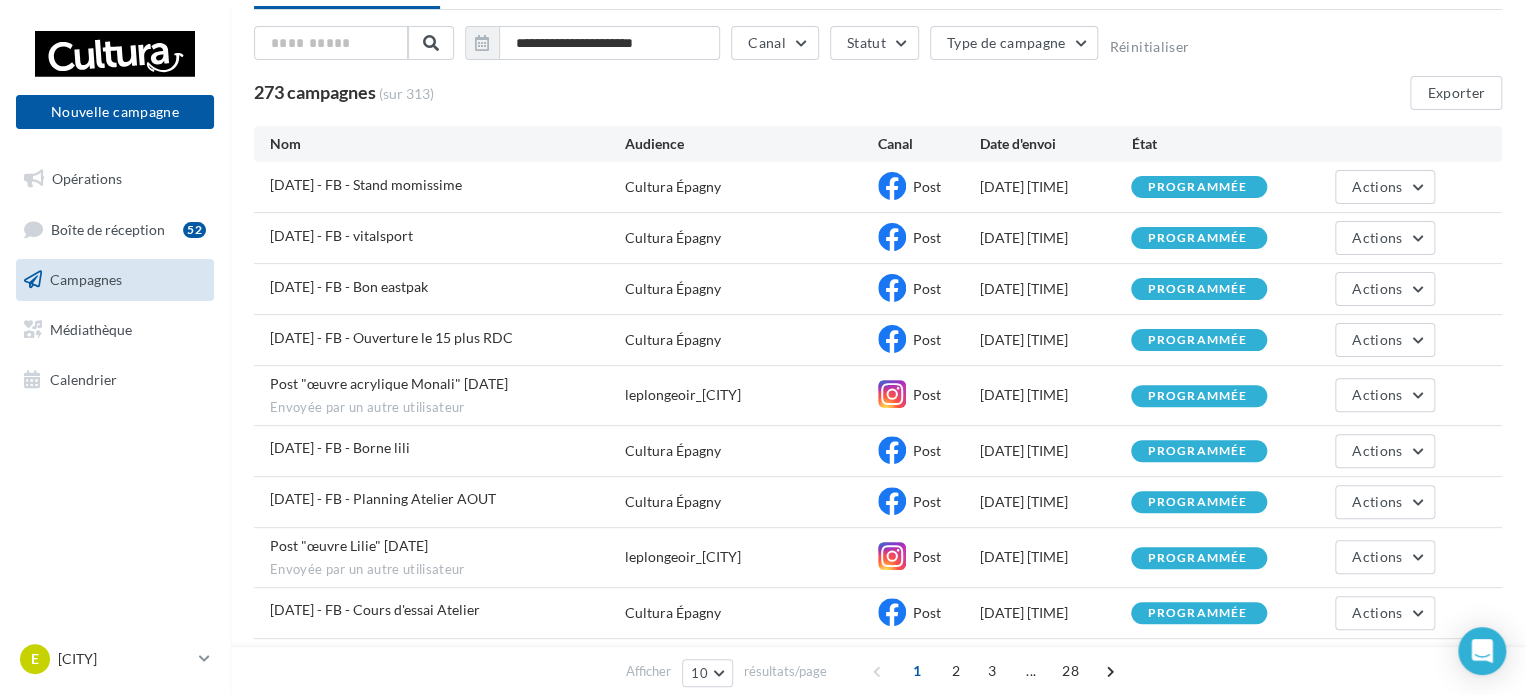 drag, startPoint x: 280, startPoint y: 288, endPoint x: 471, endPoint y: 283, distance: 191.06543 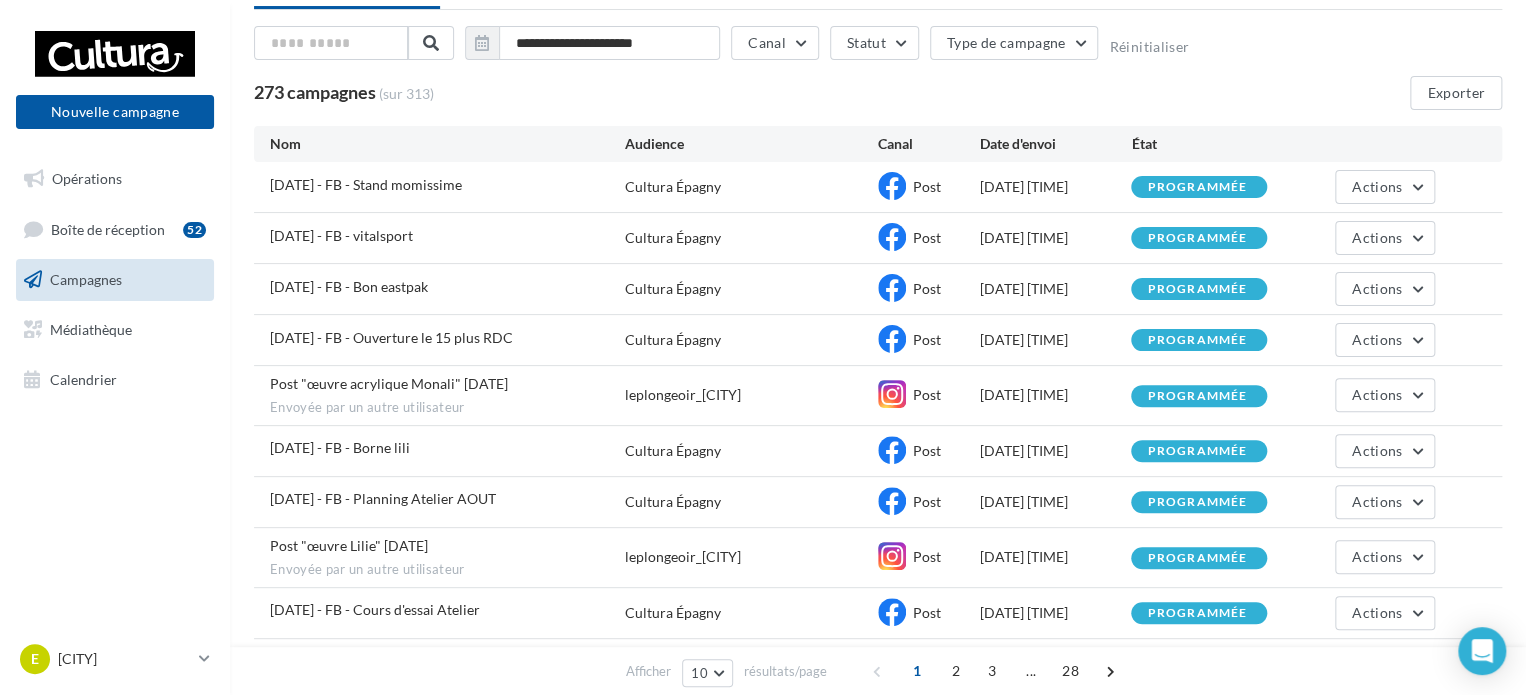 click on "[DATE] - FB - Bon eastpak" at bounding box center (447, 289) 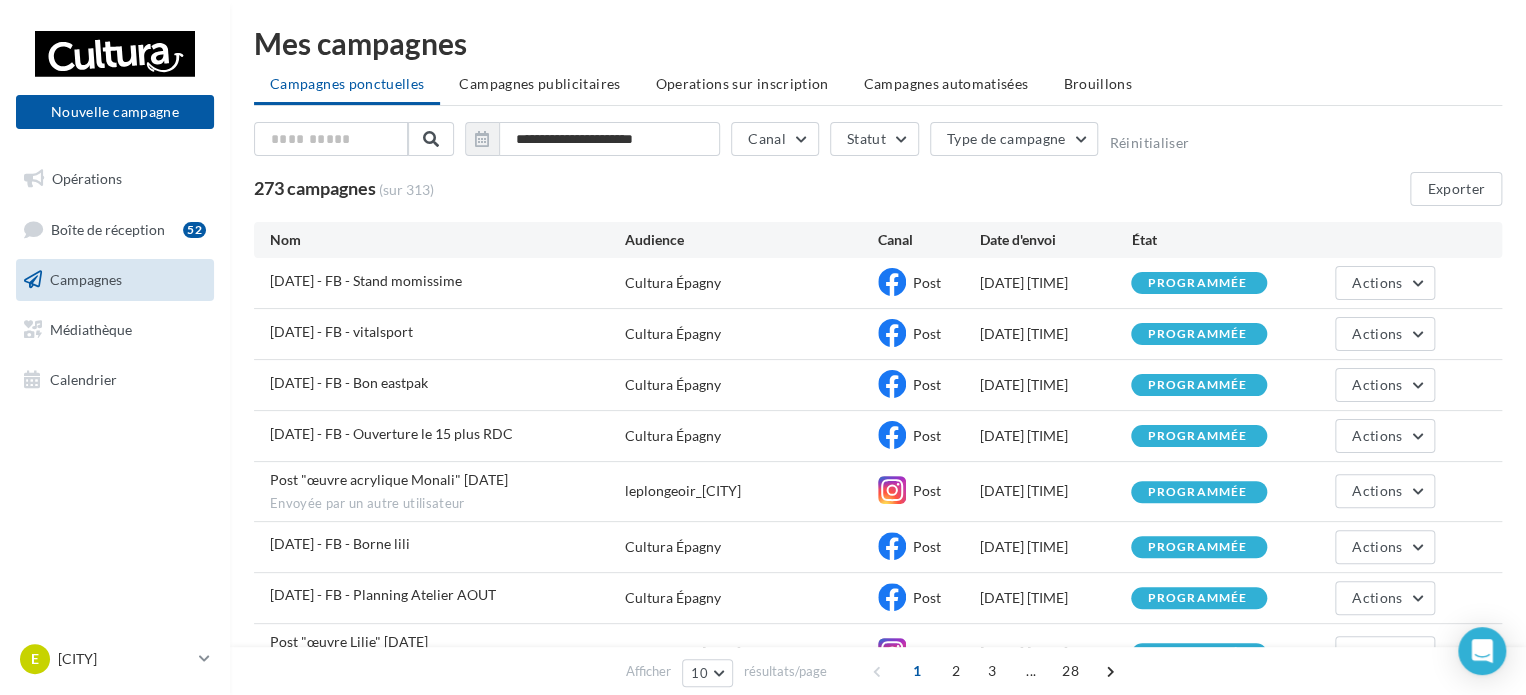 scroll, scrollTop: 0, scrollLeft: 0, axis: both 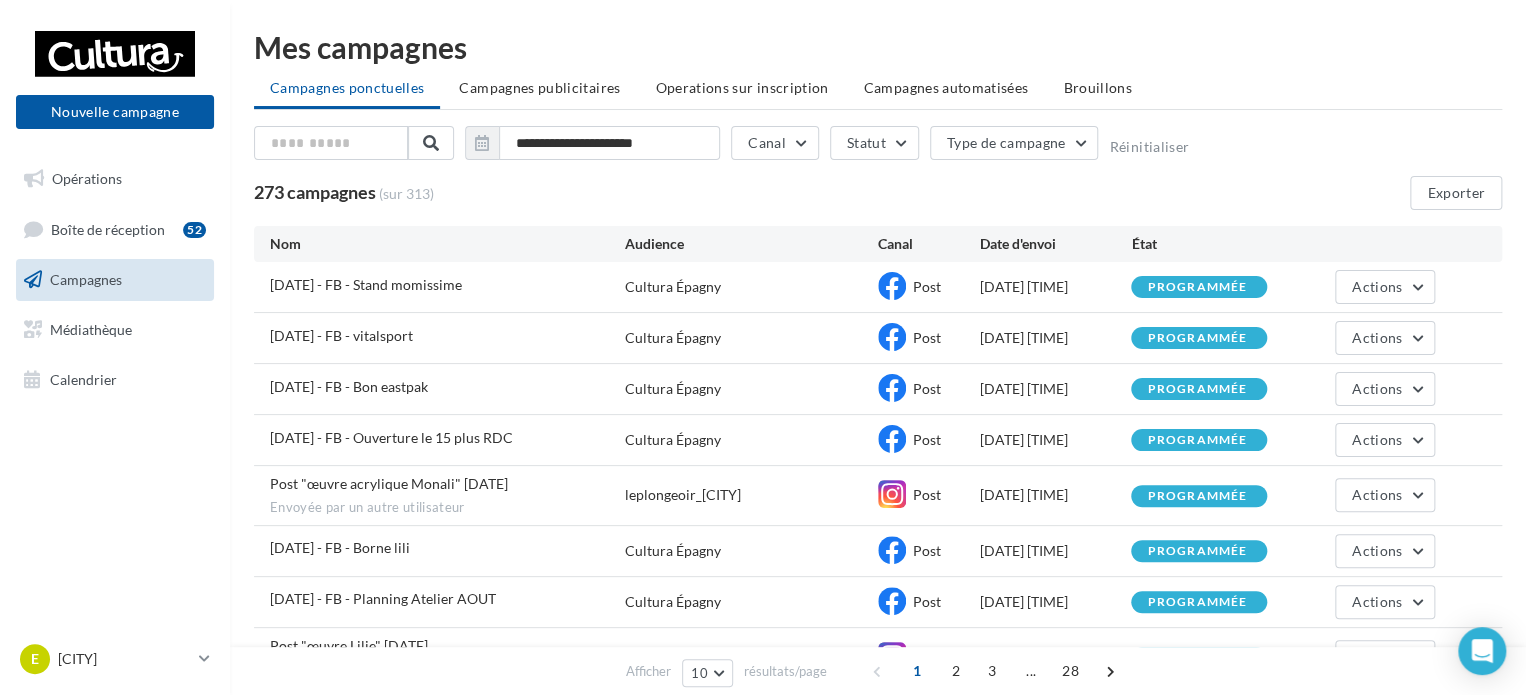click on "[DATE] - FB - vitalsport" at bounding box center [447, 338] 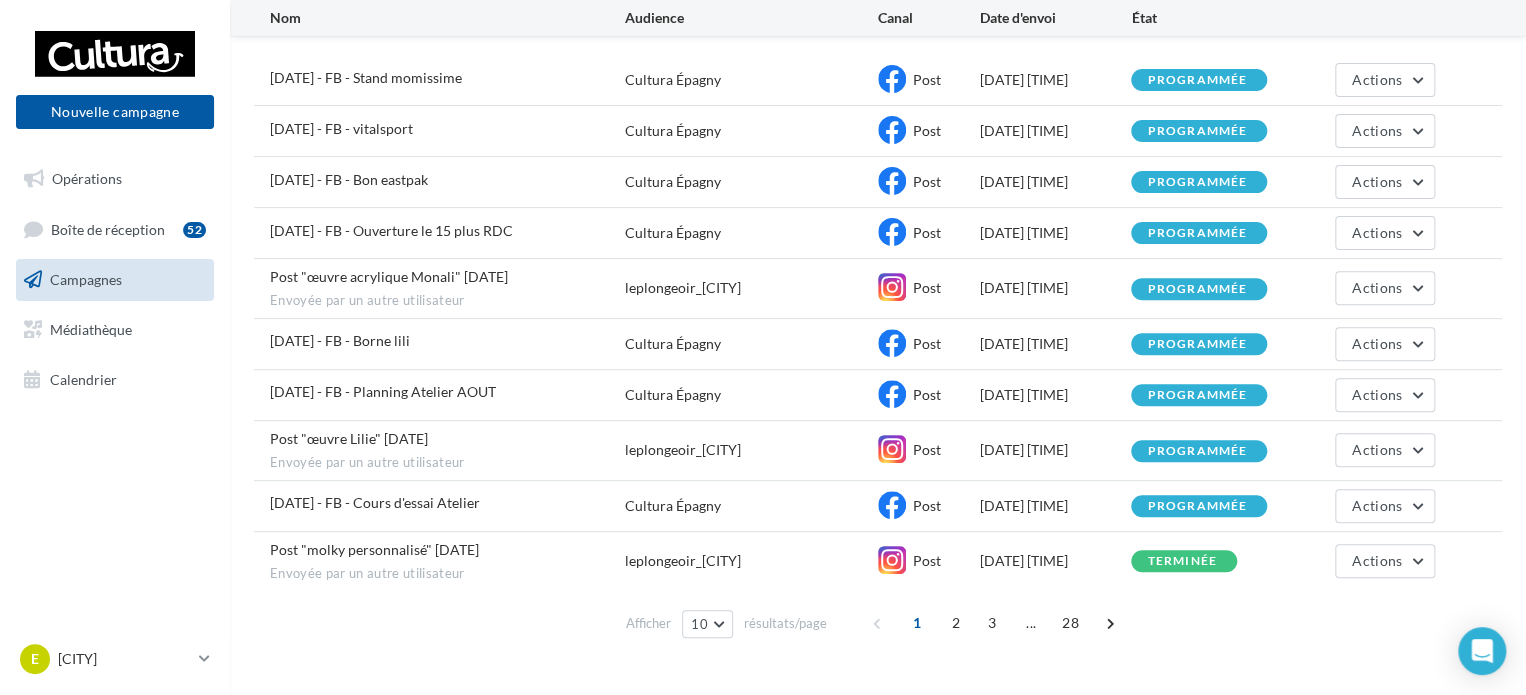 scroll, scrollTop: 241, scrollLeft: 0, axis: vertical 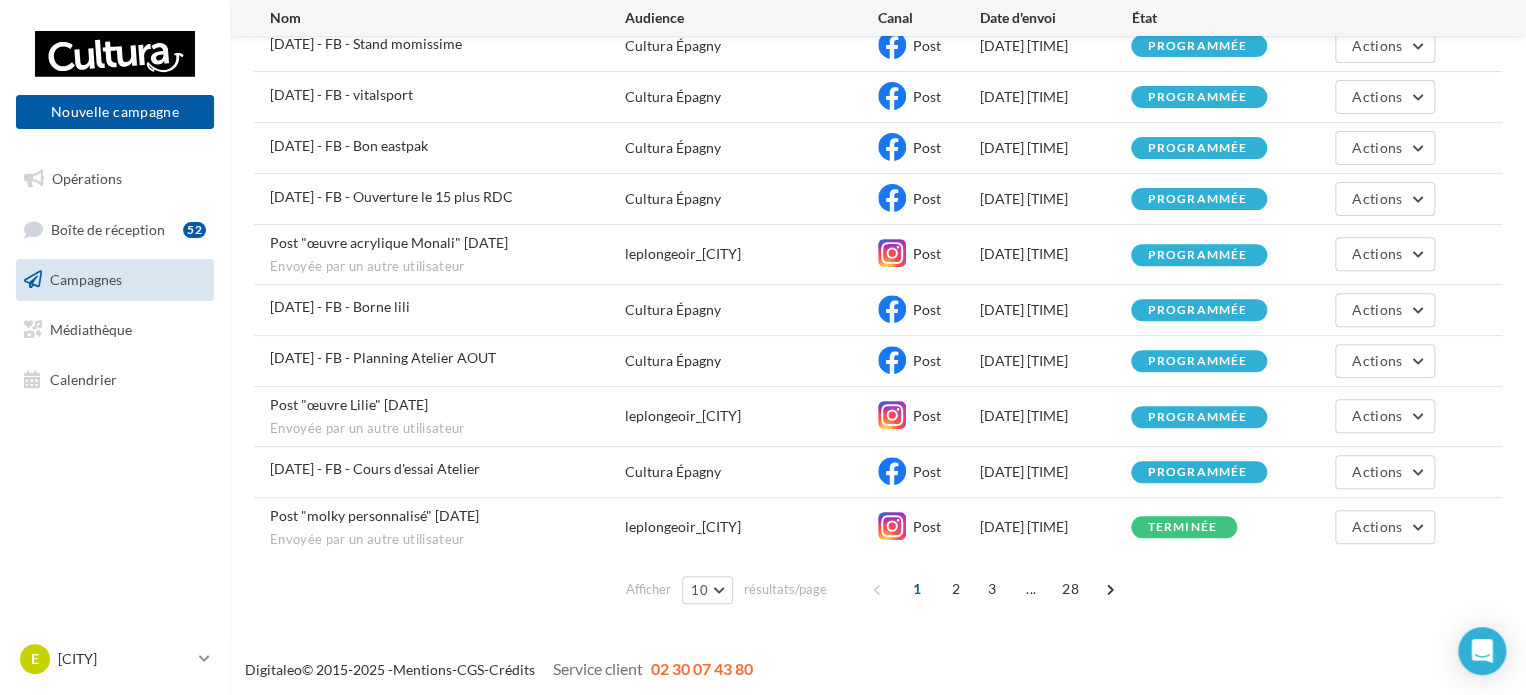 drag, startPoint x: 305, startPoint y: 313, endPoint x: 1476, endPoint y: 278, distance: 1171.523 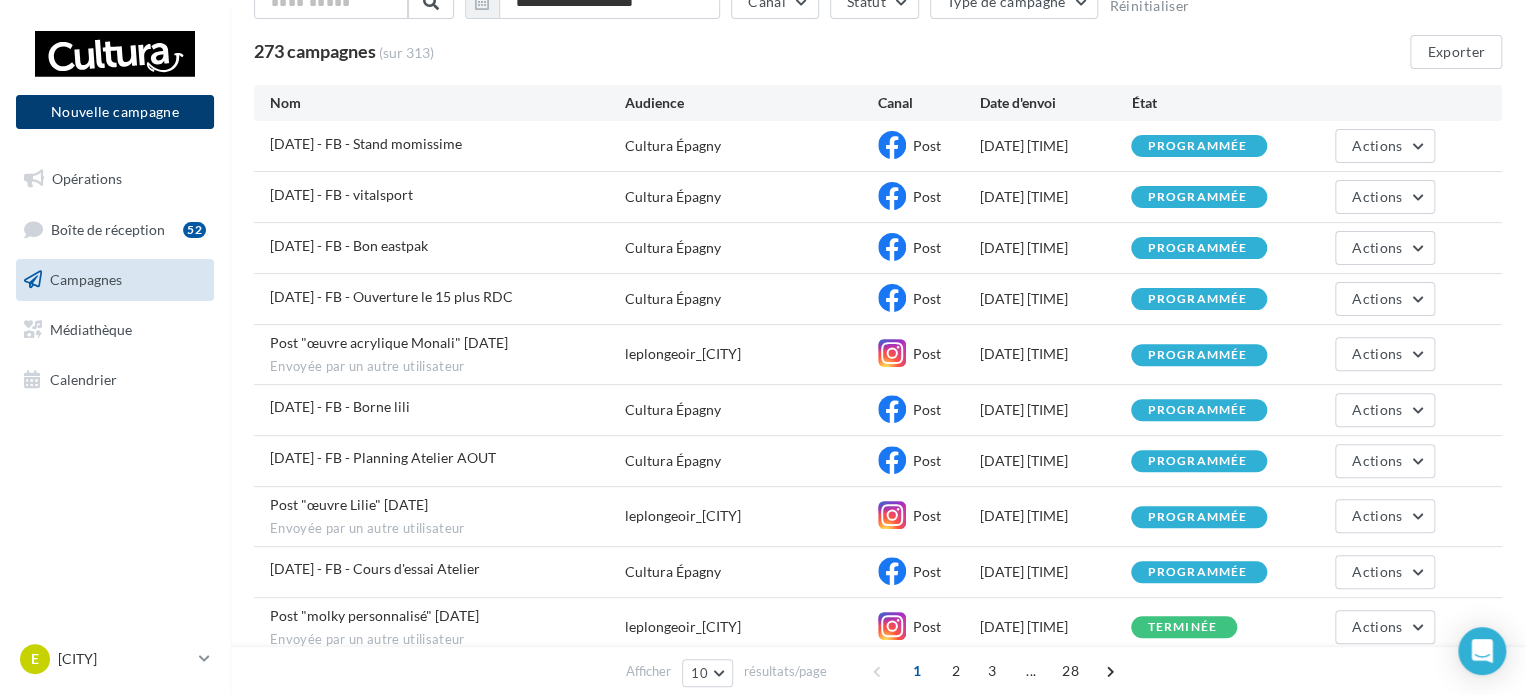 click on "Nouvelle campagne" at bounding box center (115, 112) 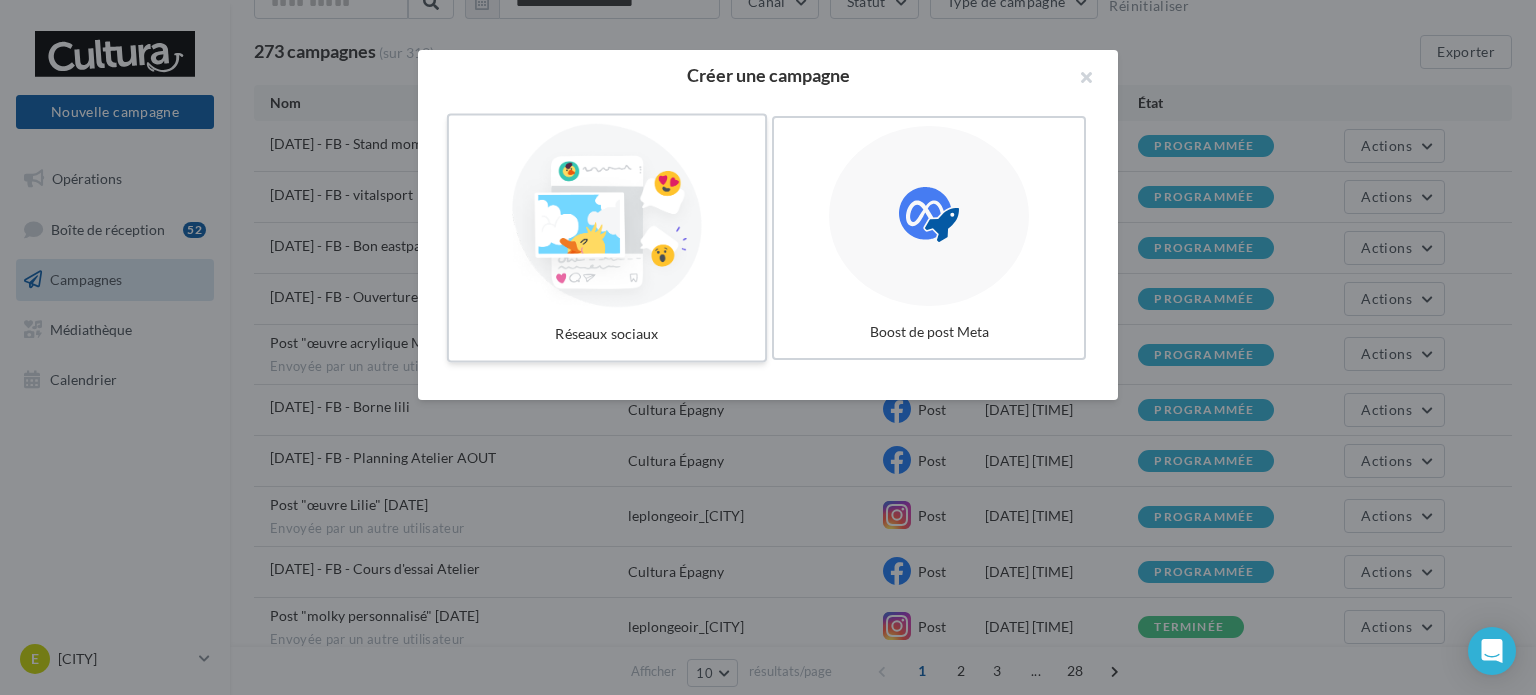 click at bounding box center [607, 216] 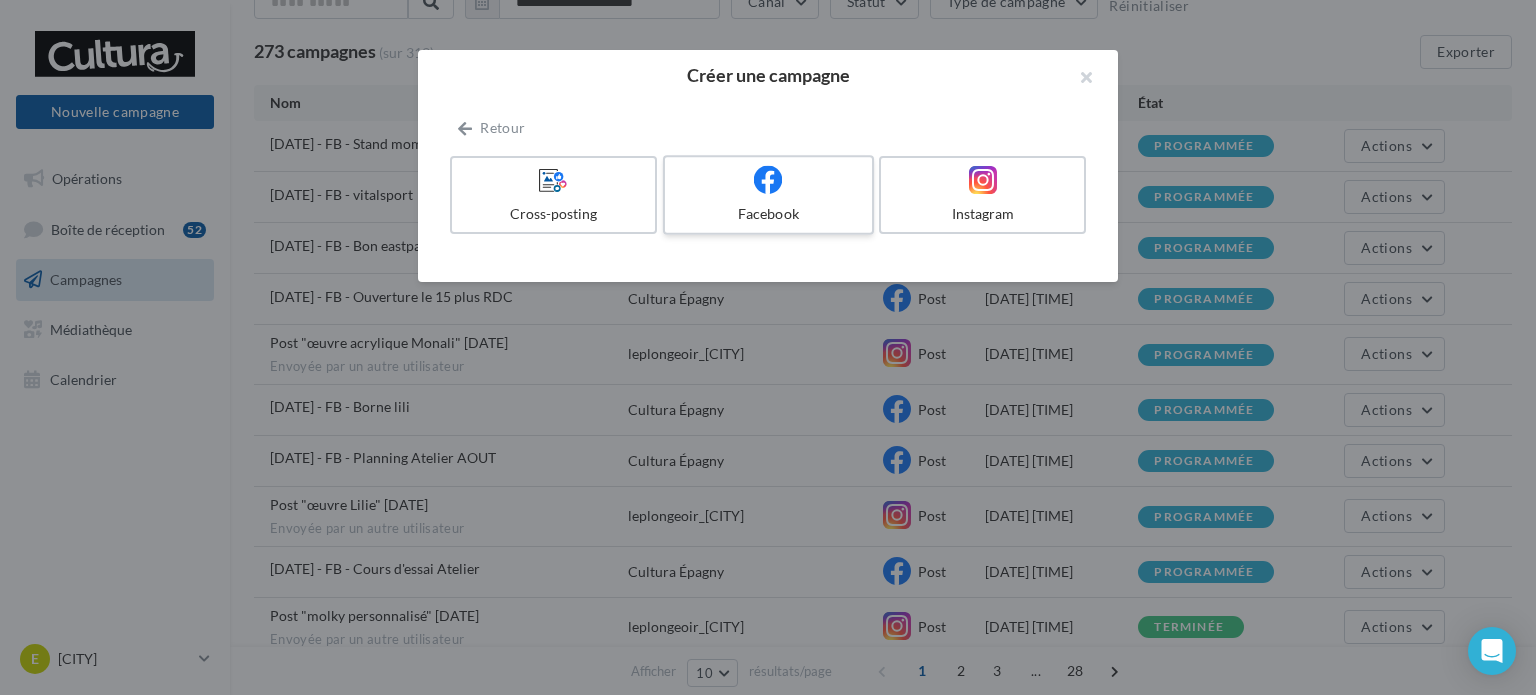 click on "Facebook" at bounding box center [768, 195] 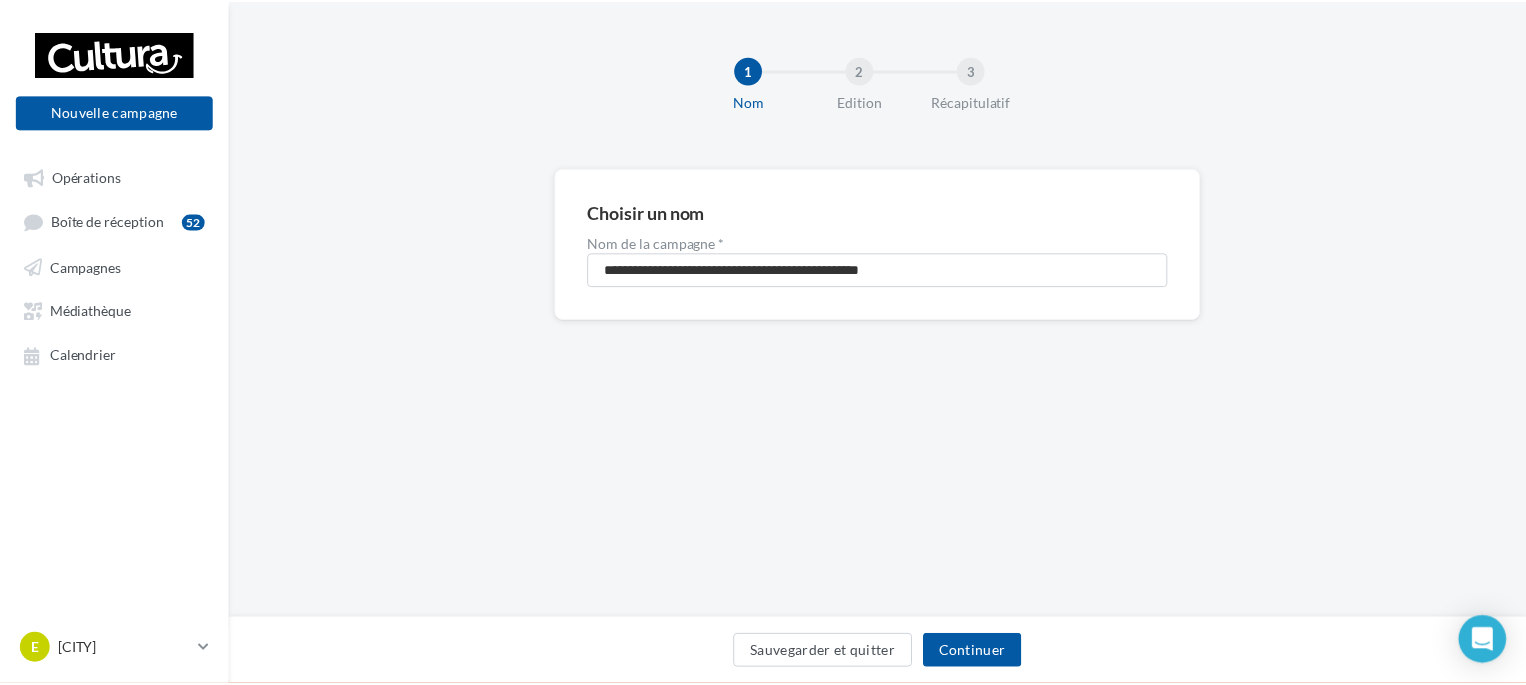scroll, scrollTop: 0, scrollLeft: 0, axis: both 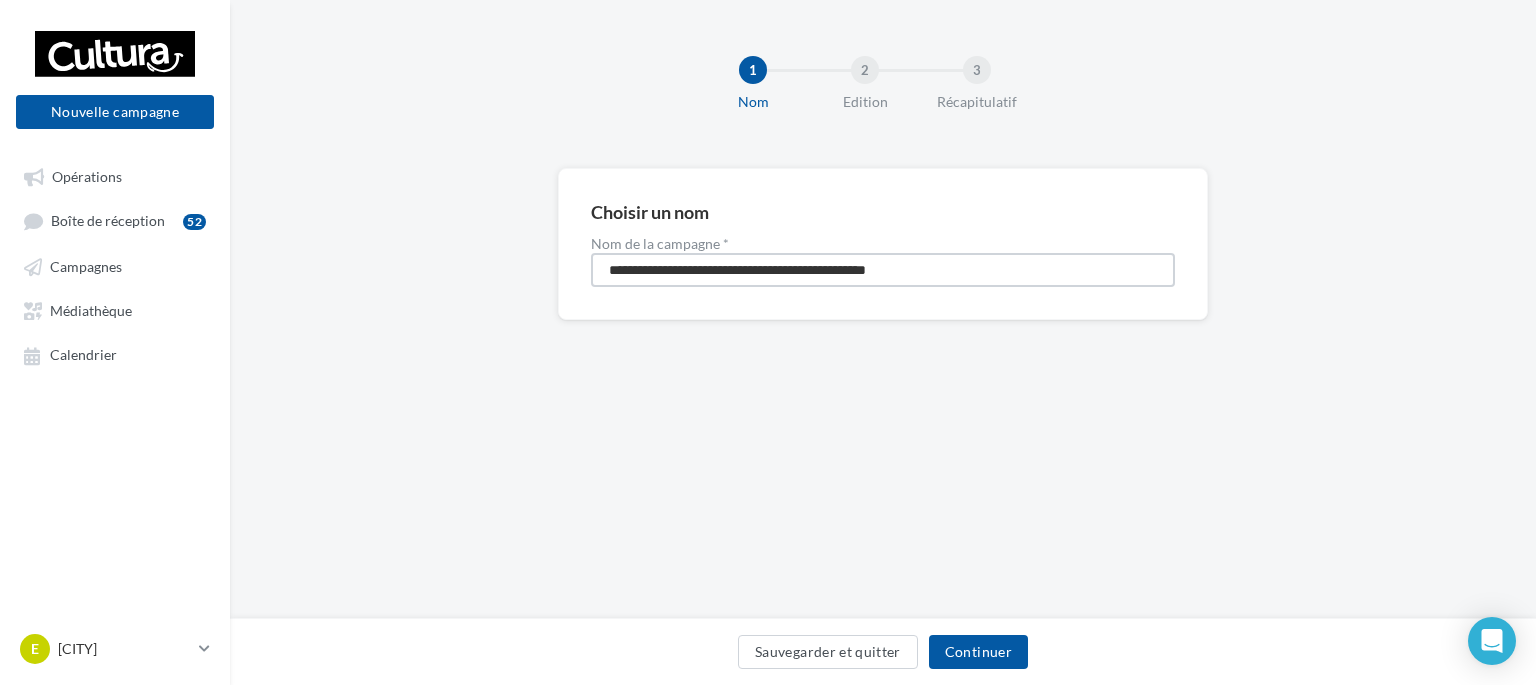 drag, startPoint x: 1048, startPoint y: 279, endPoint x: 0, endPoint y: 187, distance: 1052.0304 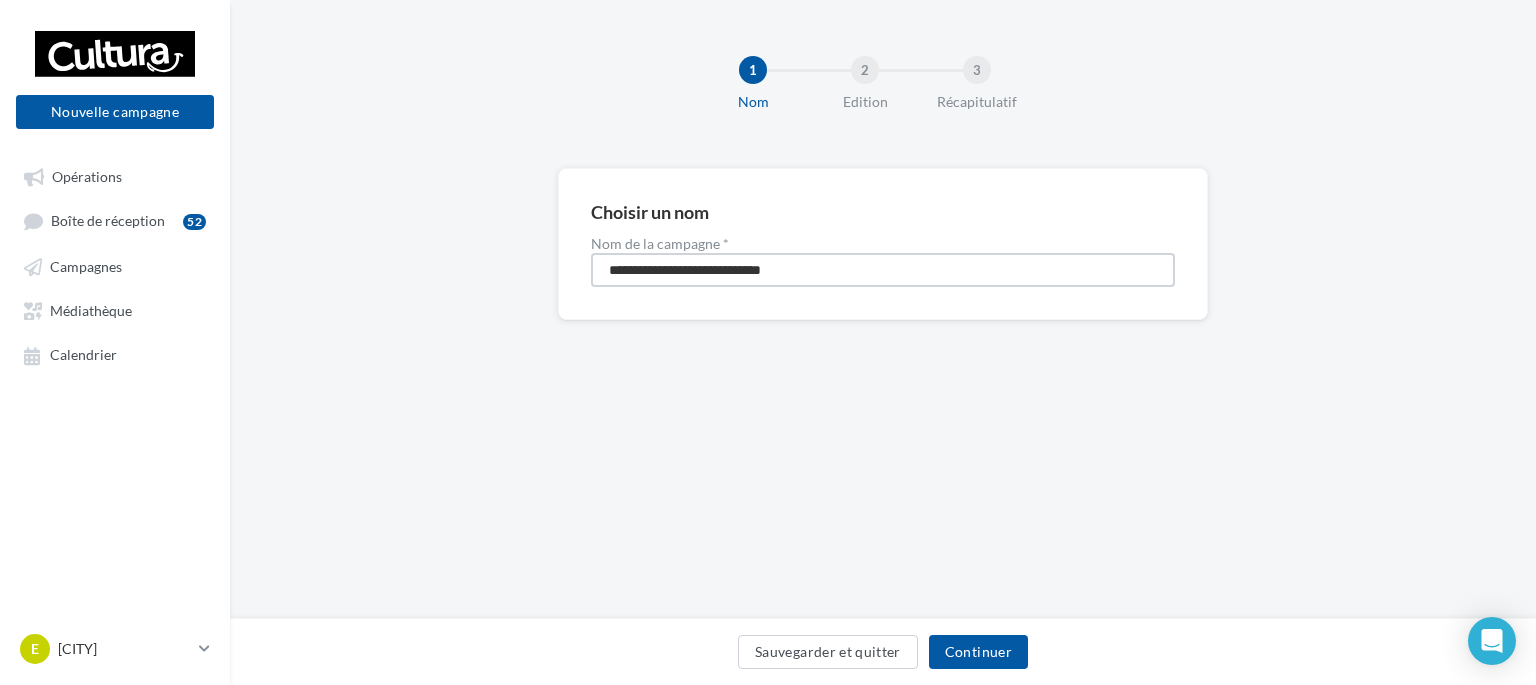 type on "**********" 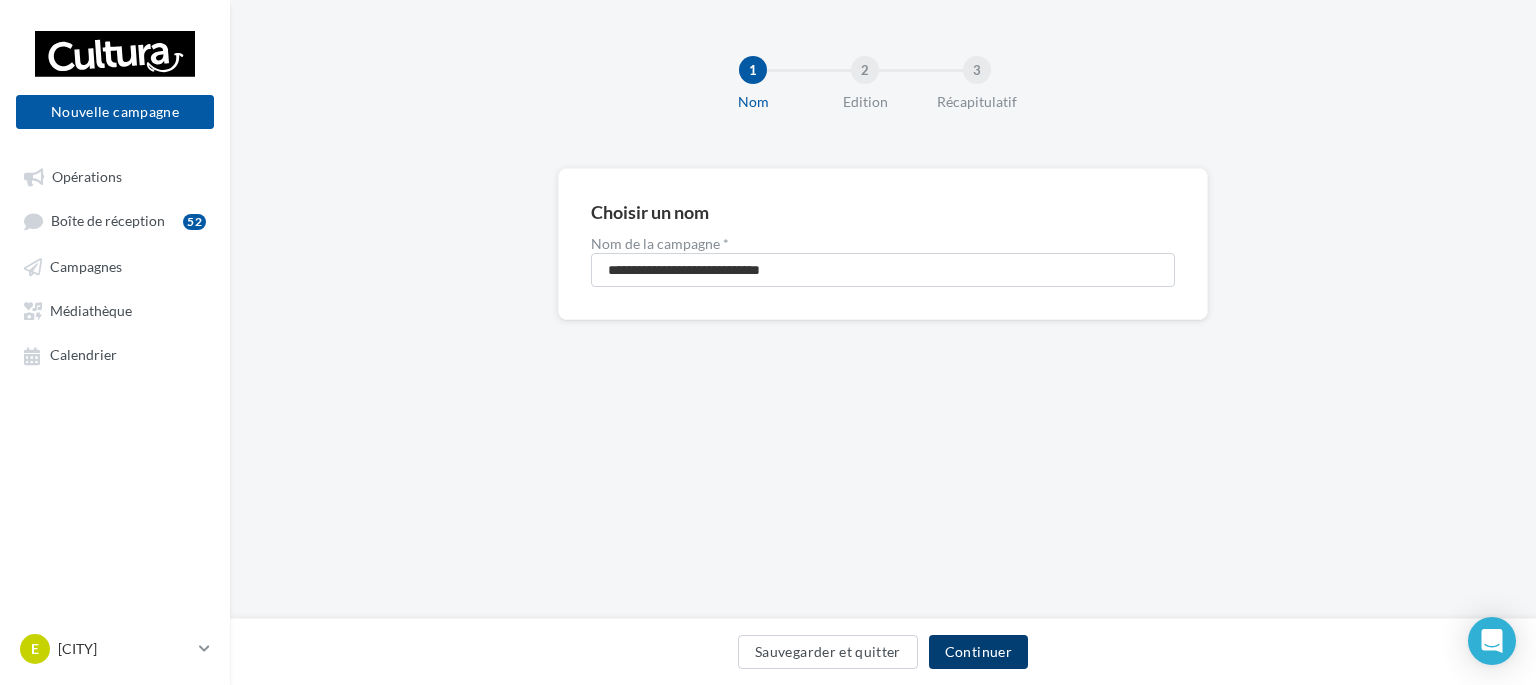click on "Continuer" at bounding box center (978, 652) 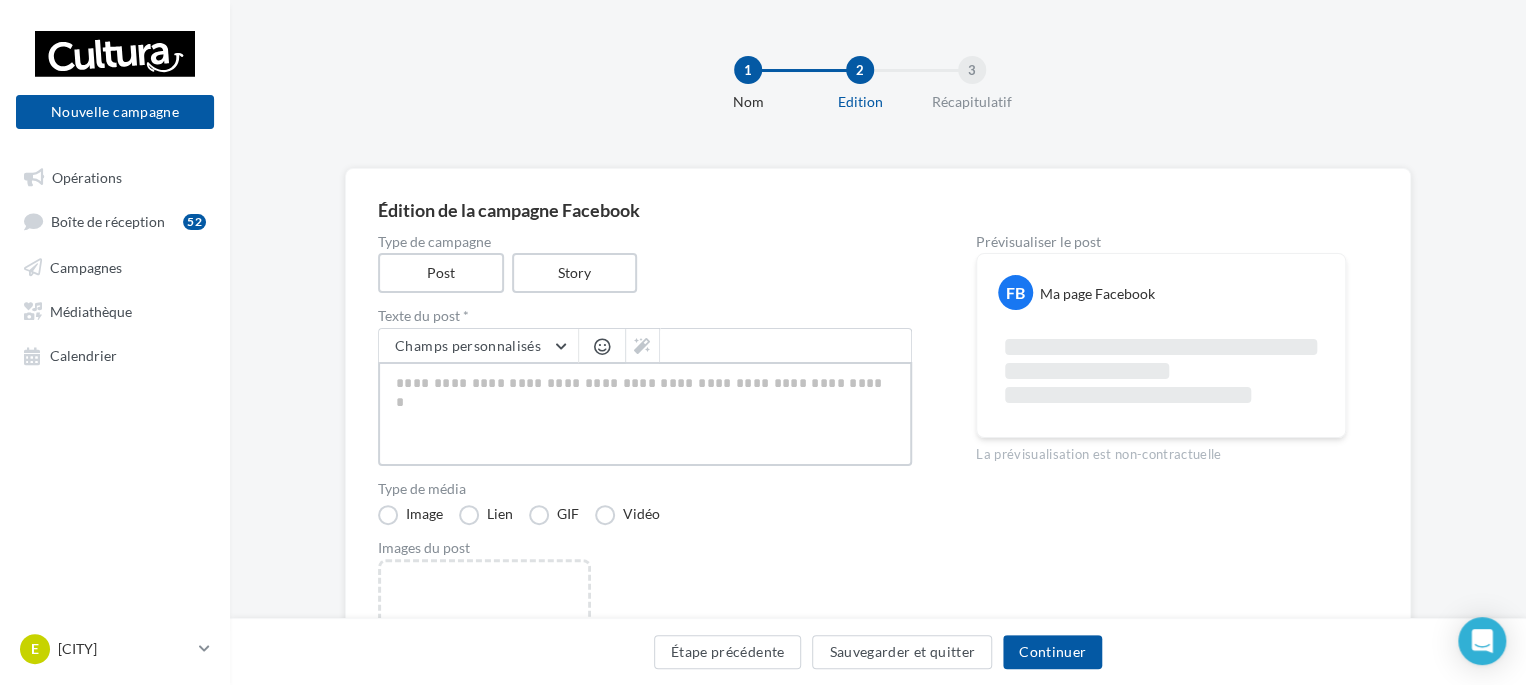 click at bounding box center (645, 414) 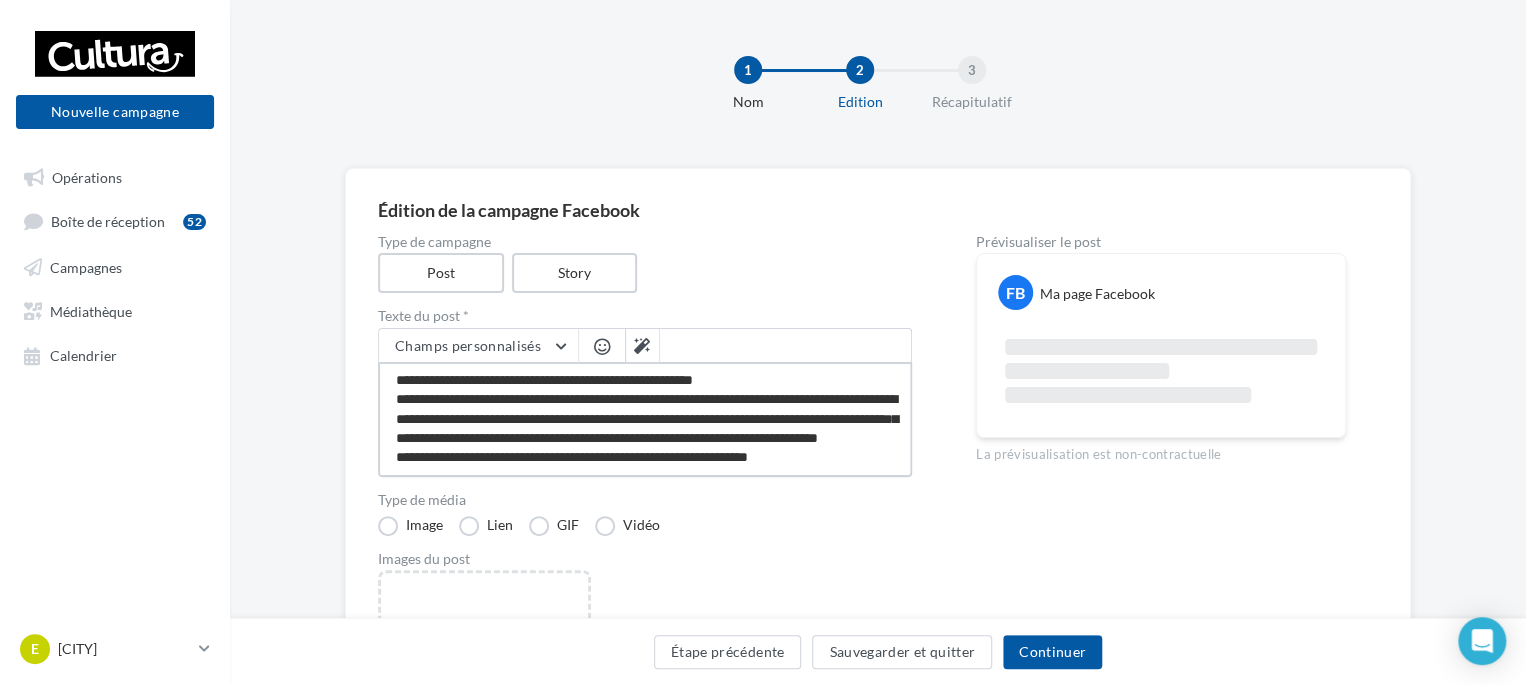 scroll, scrollTop: 0, scrollLeft: 0, axis: both 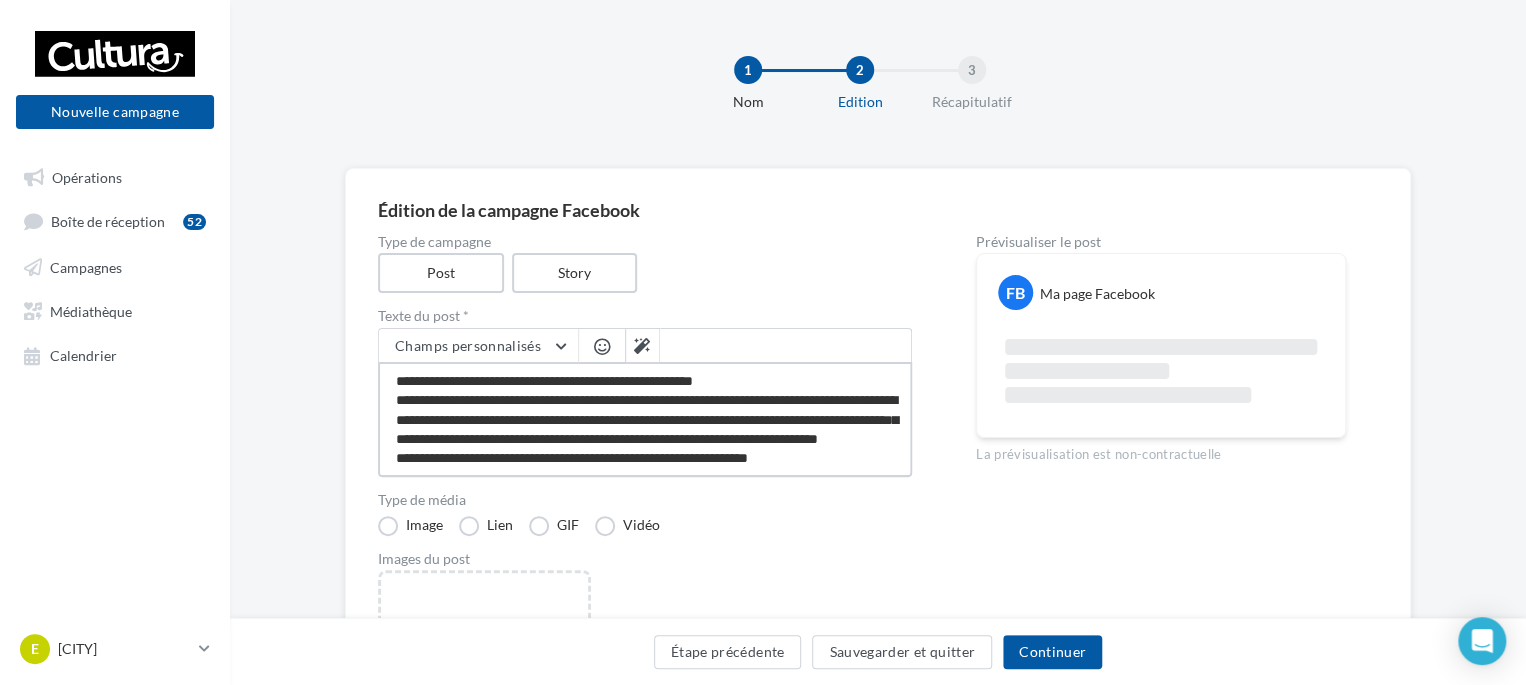 click on "**********" at bounding box center [645, 419] 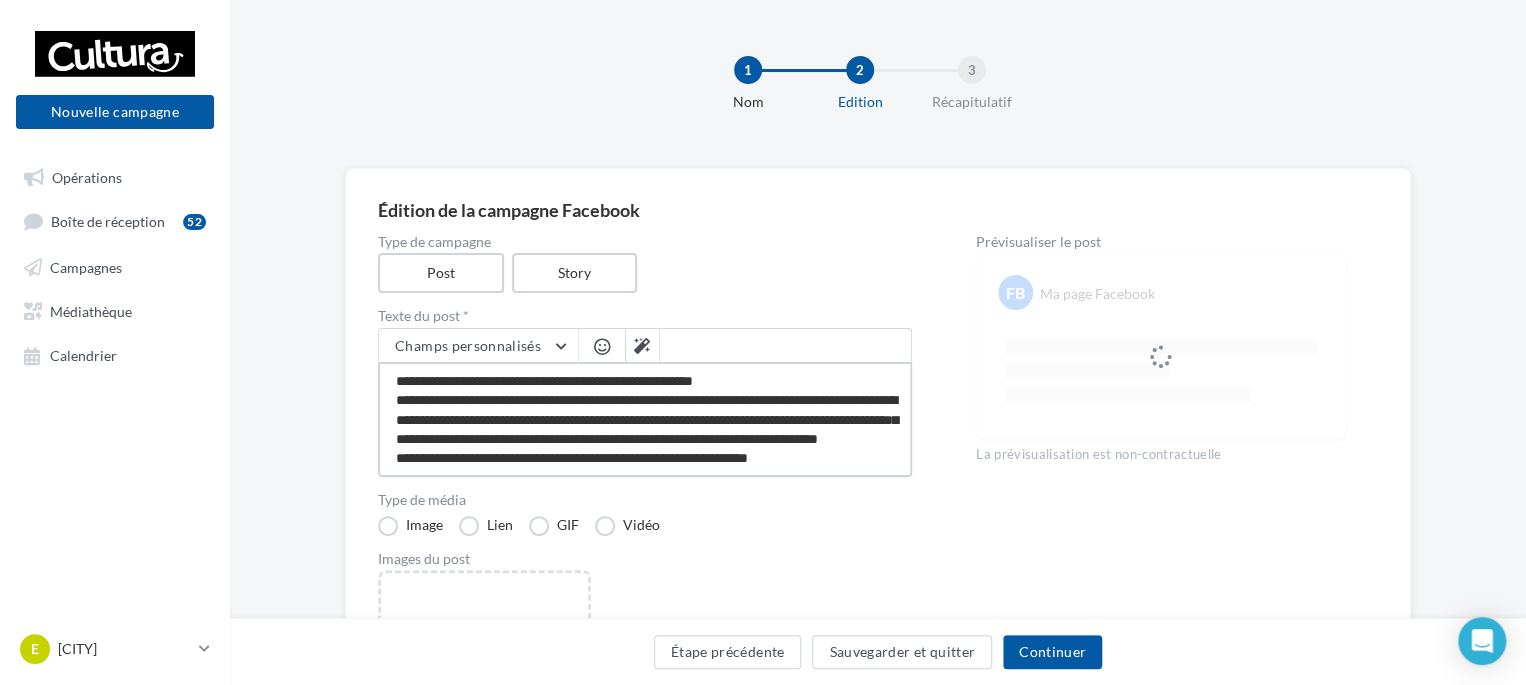 type on "**********" 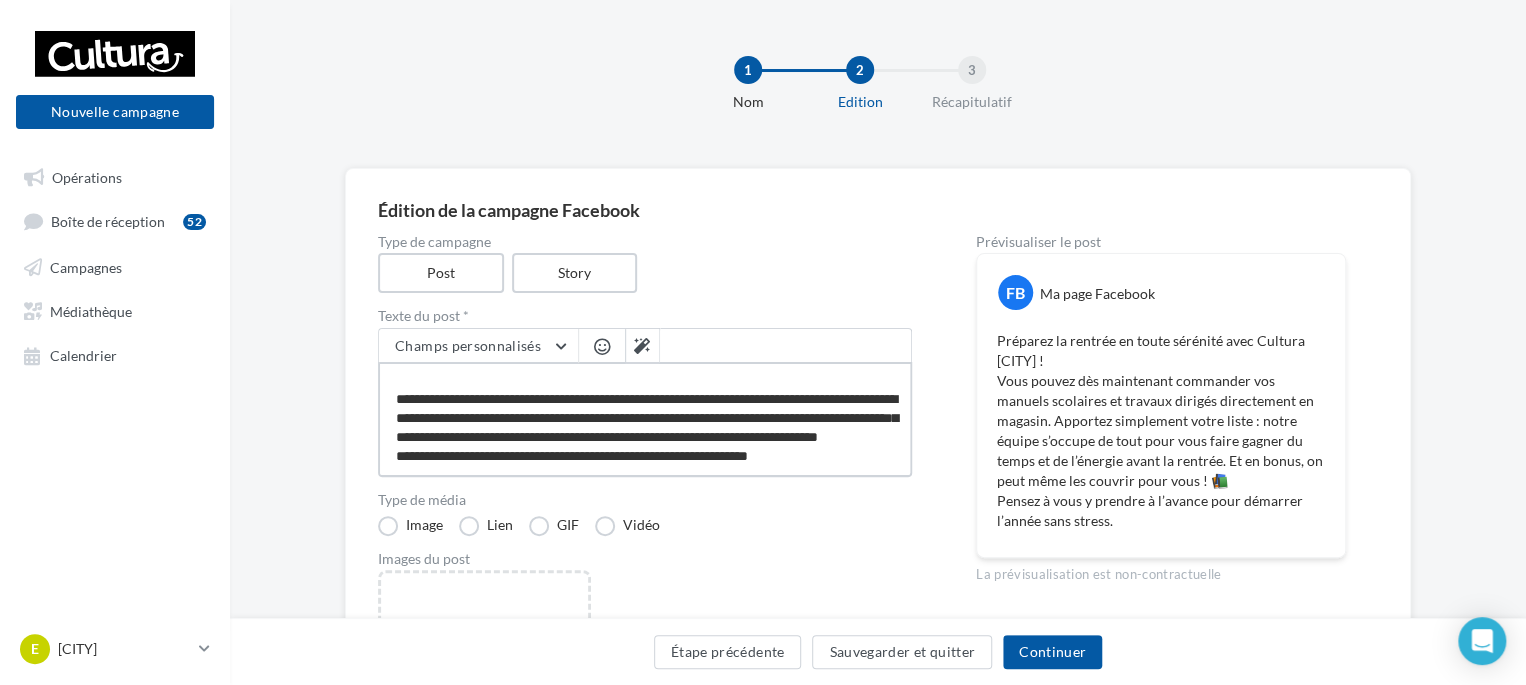 scroll, scrollTop: 58, scrollLeft: 0, axis: vertical 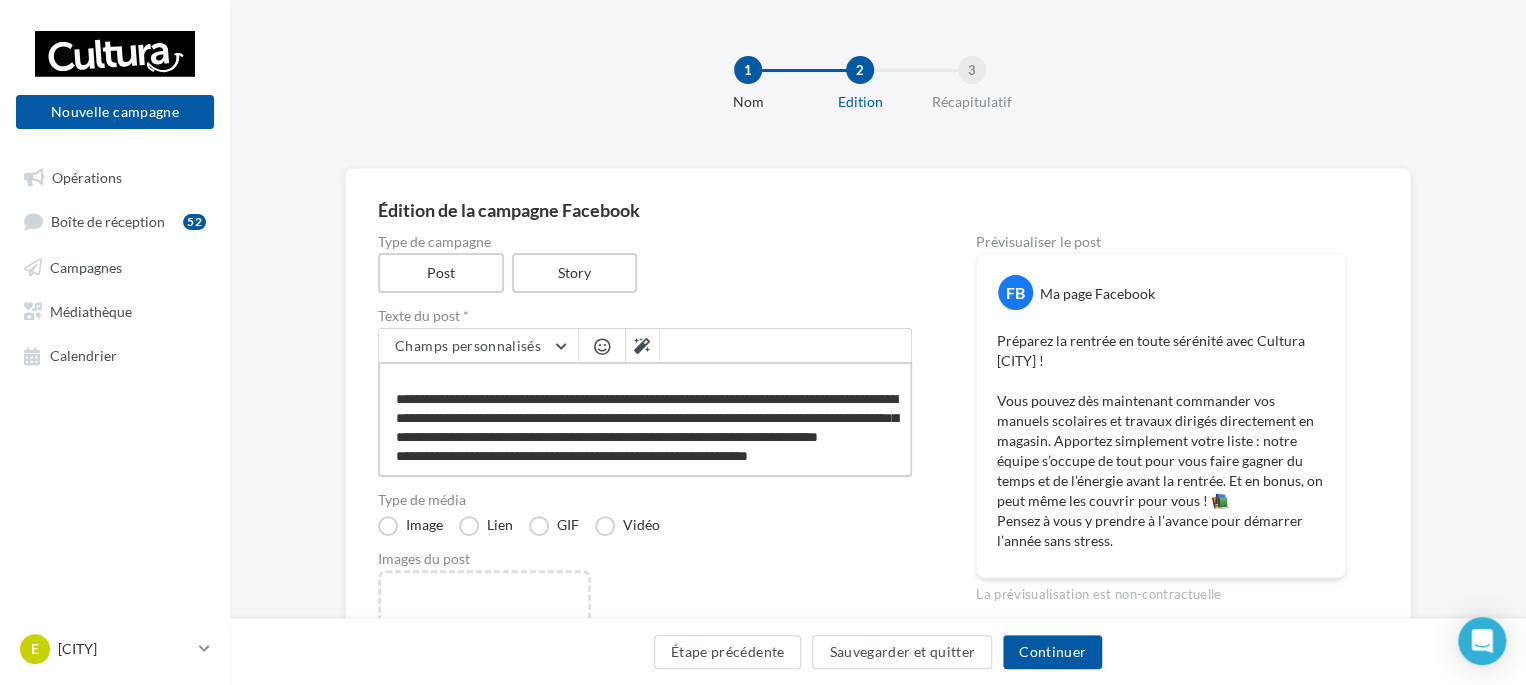 click on "**********" at bounding box center [645, 419] 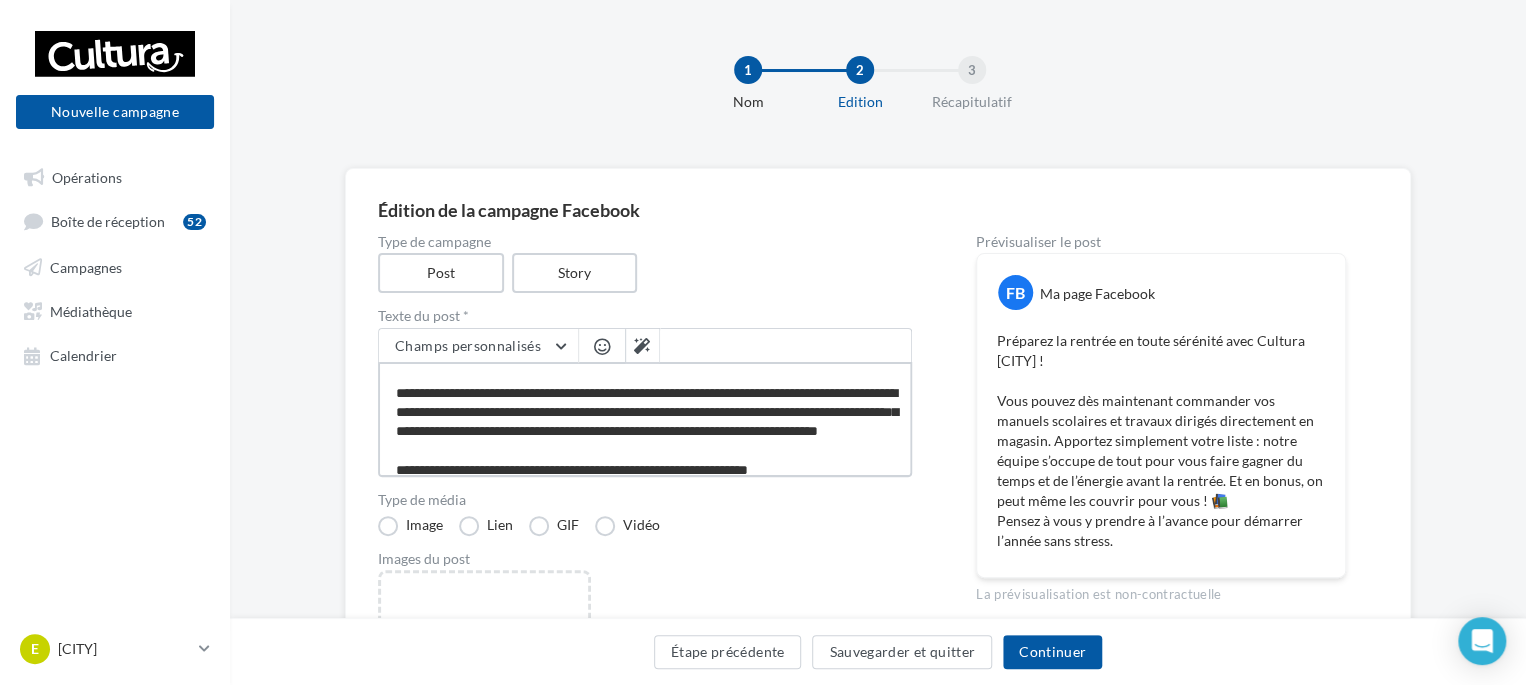 scroll, scrollTop: 0, scrollLeft: 0, axis: both 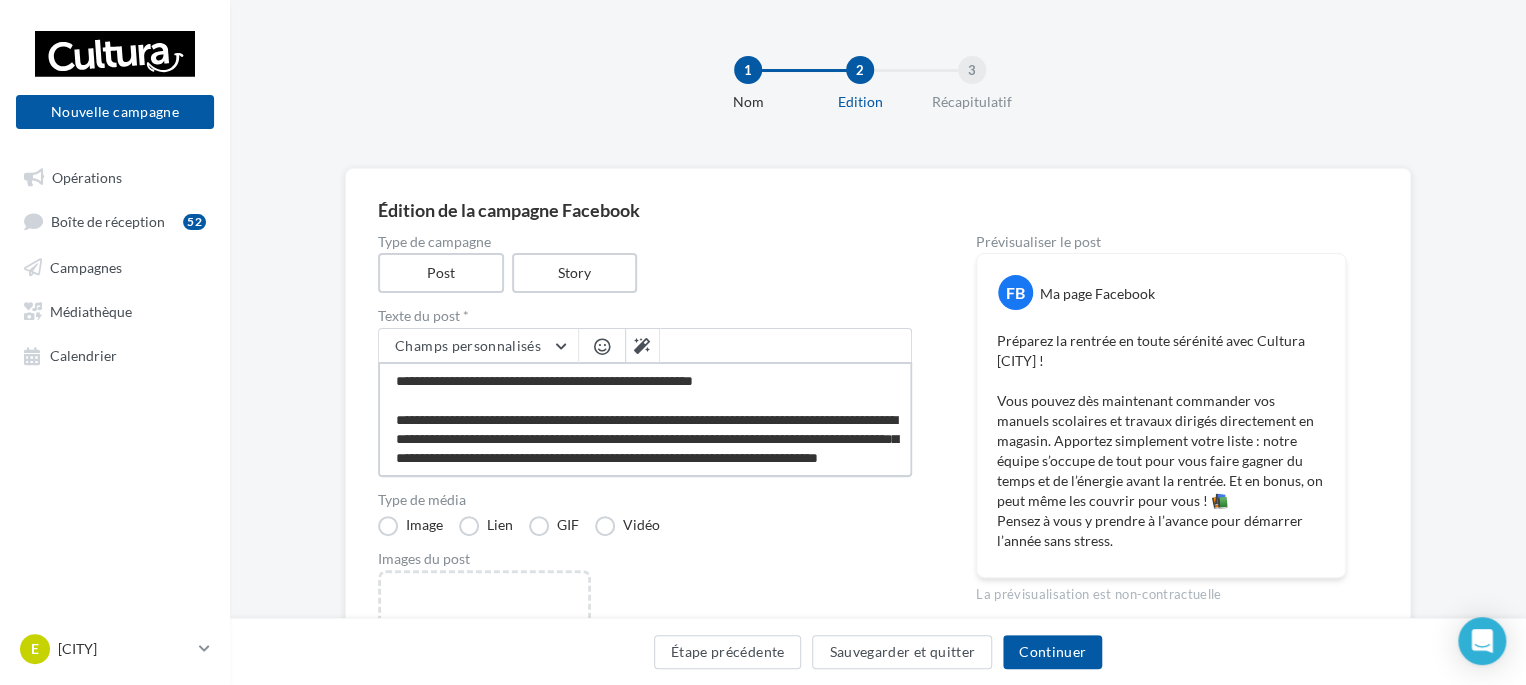 click on "**********" at bounding box center (645, 419) 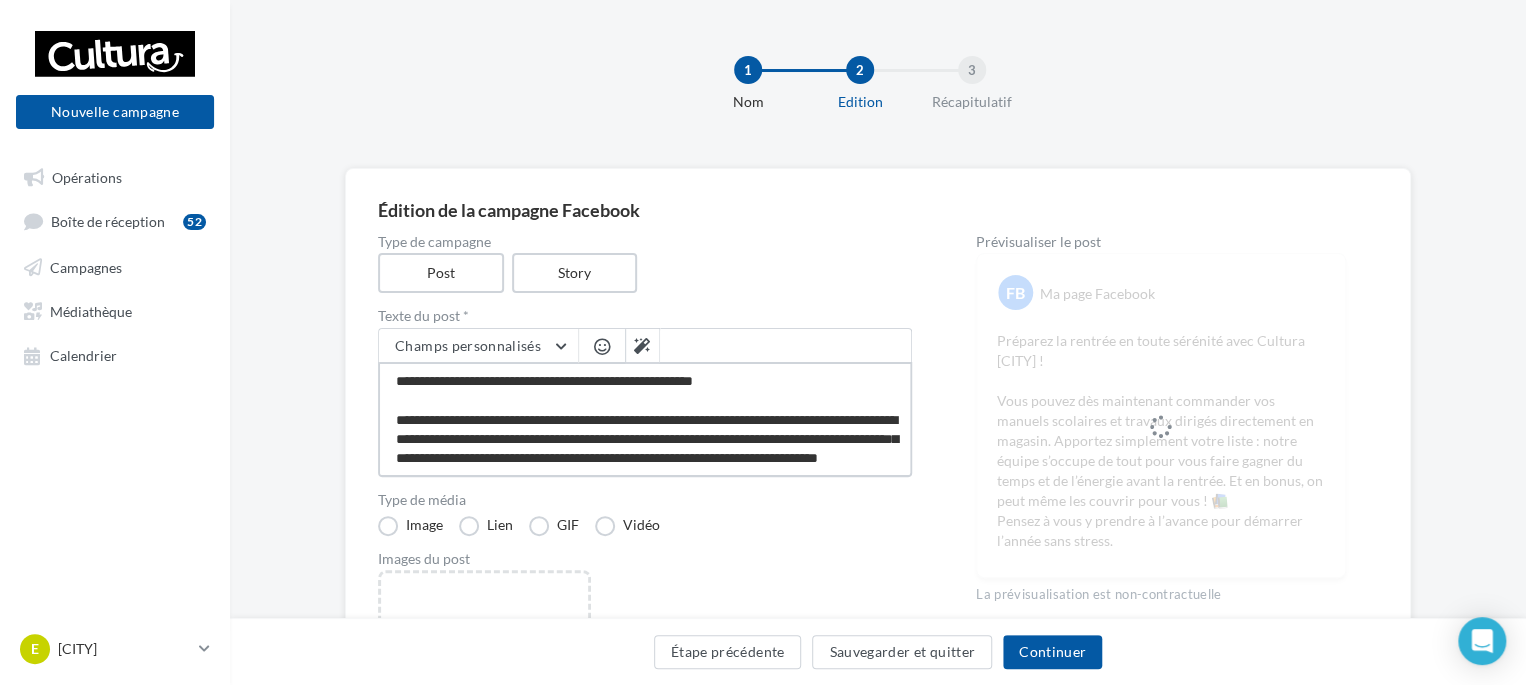 type on "**********" 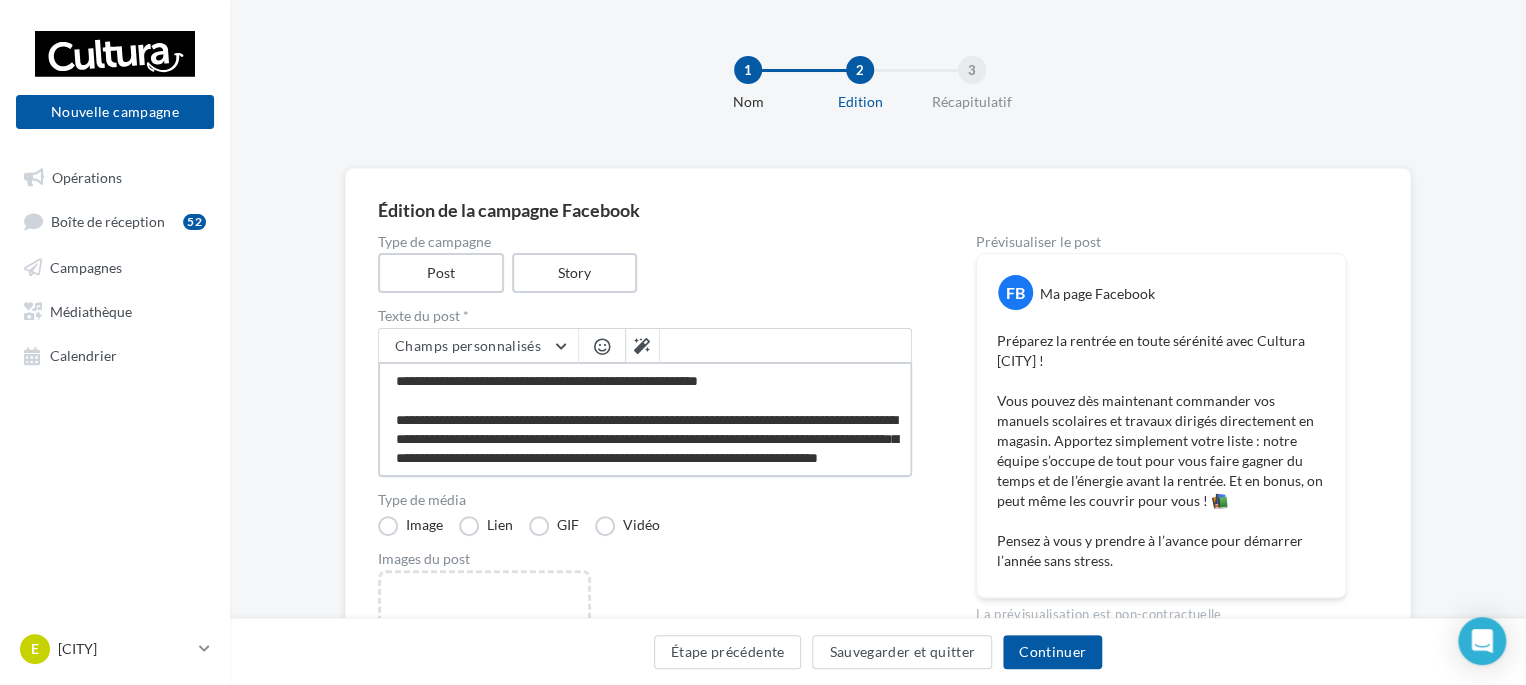 type on "**********" 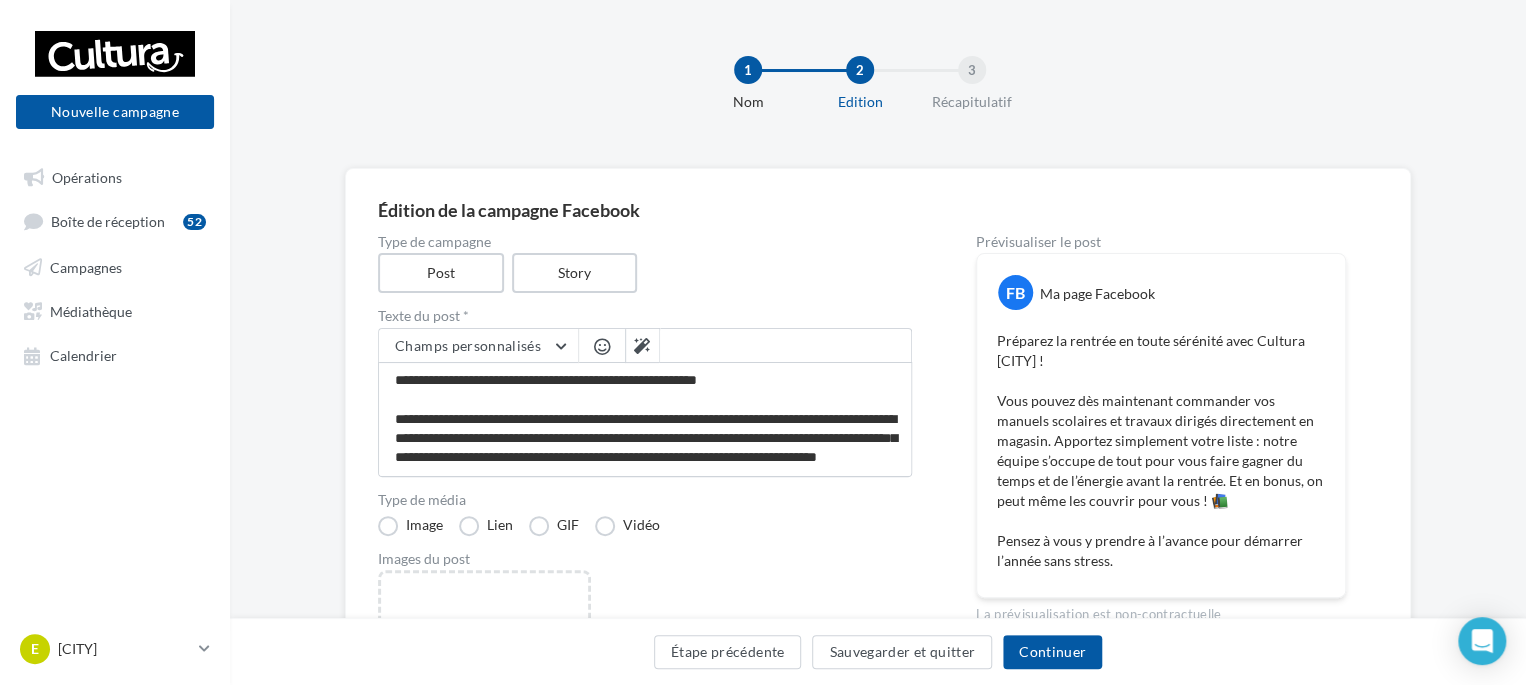 click at bounding box center (602, 346) 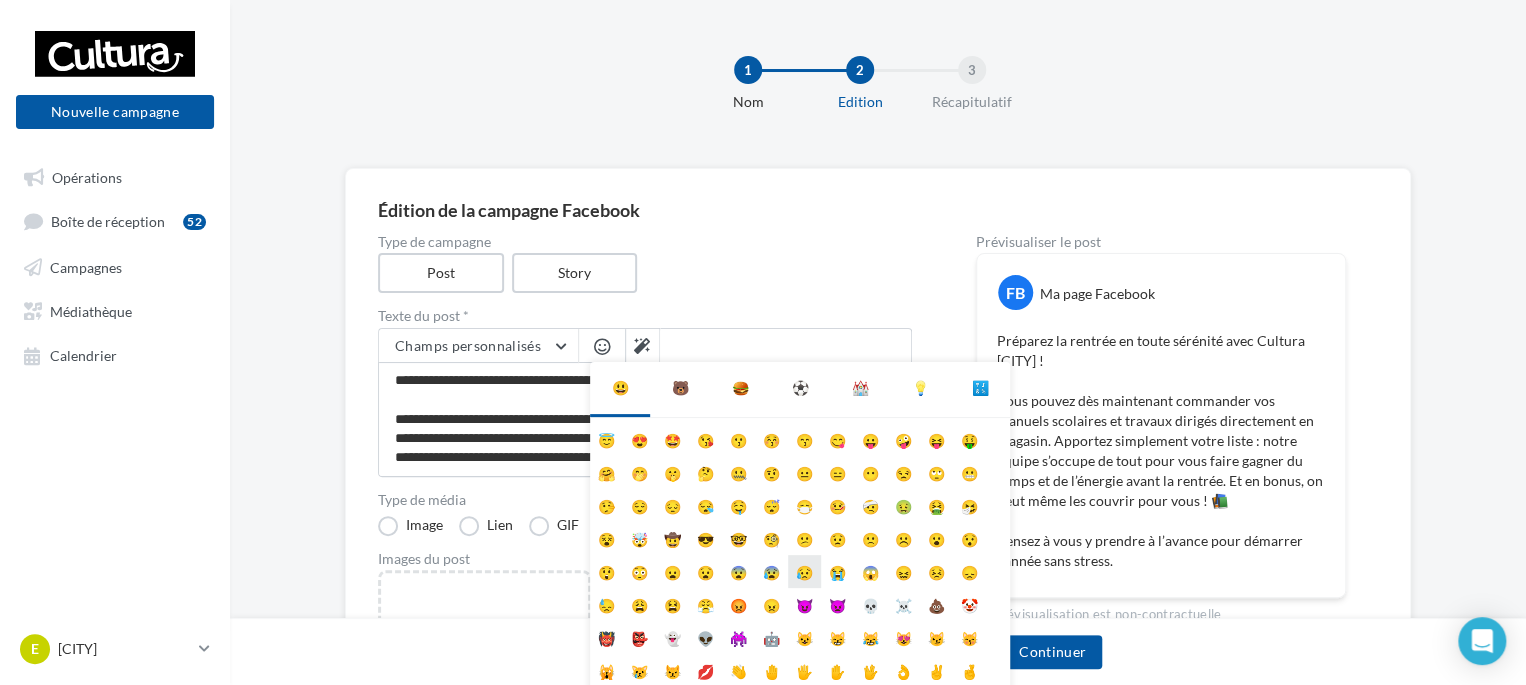 scroll, scrollTop: 0, scrollLeft: 0, axis: both 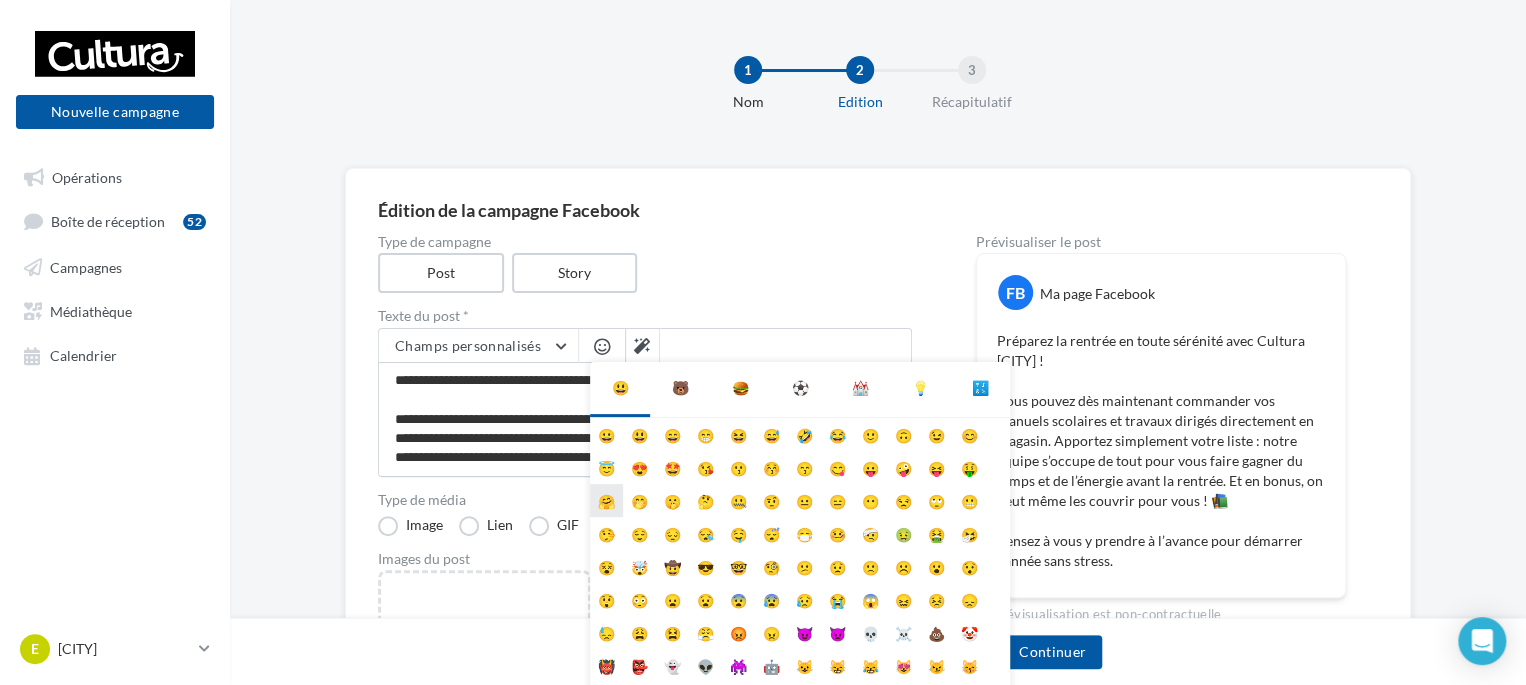 click on "🤗" at bounding box center (606, 500) 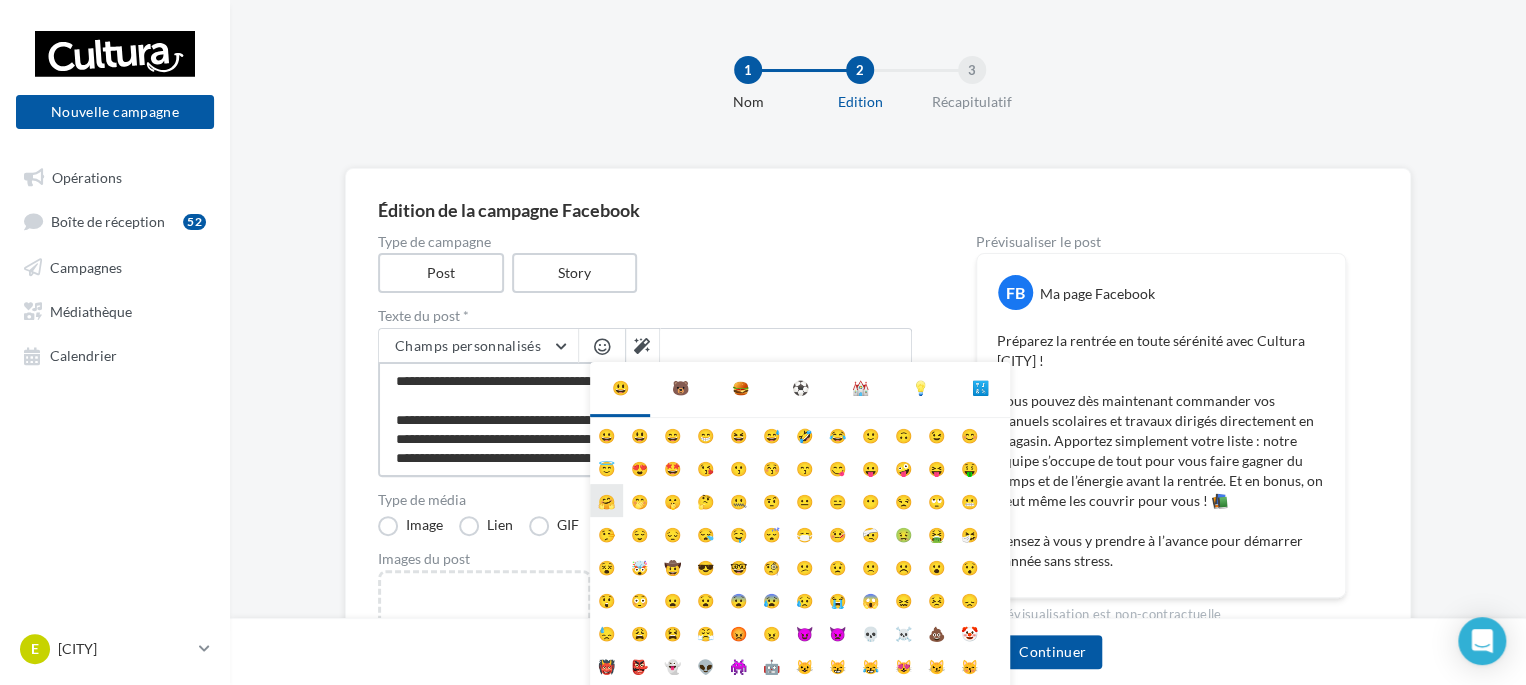 type on "**********" 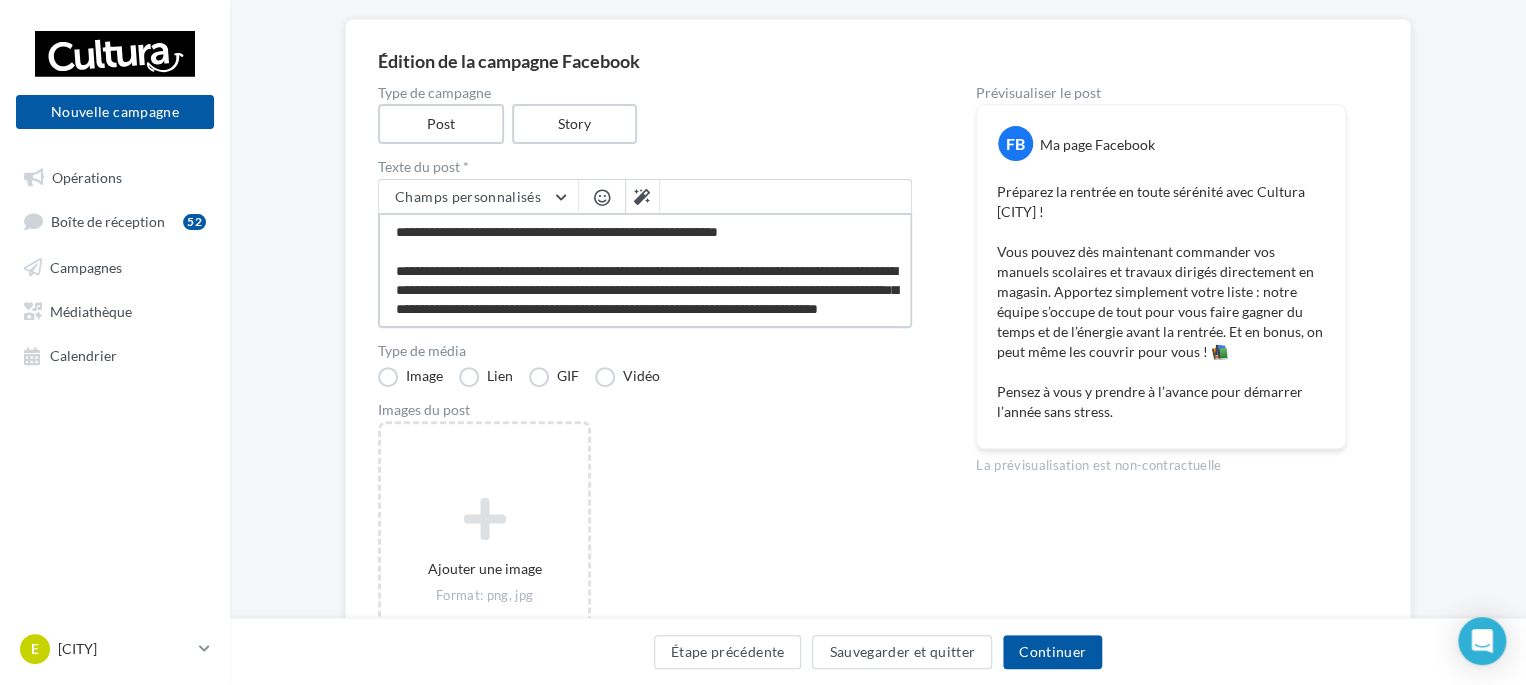 scroll, scrollTop: 200, scrollLeft: 0, axis: vertical 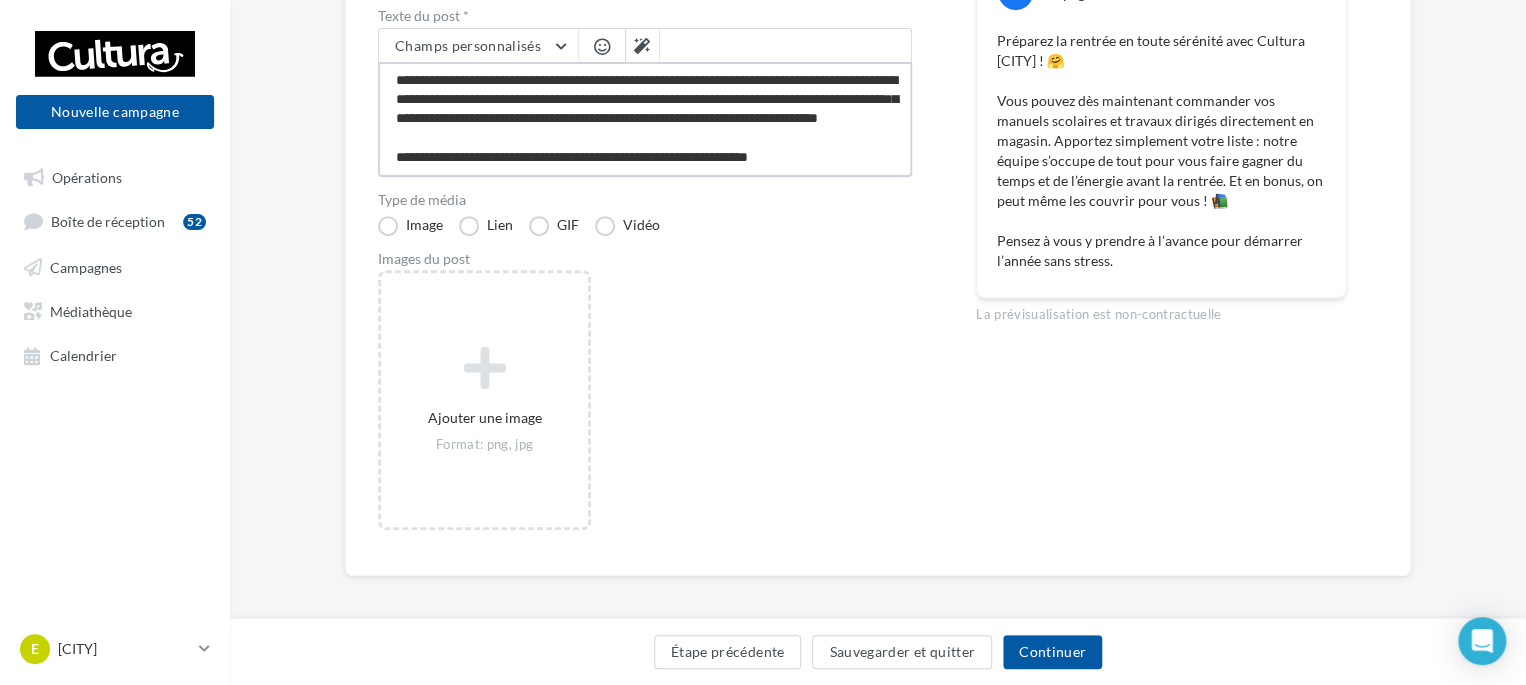 click on "**********" at bounding box center [645, 119] 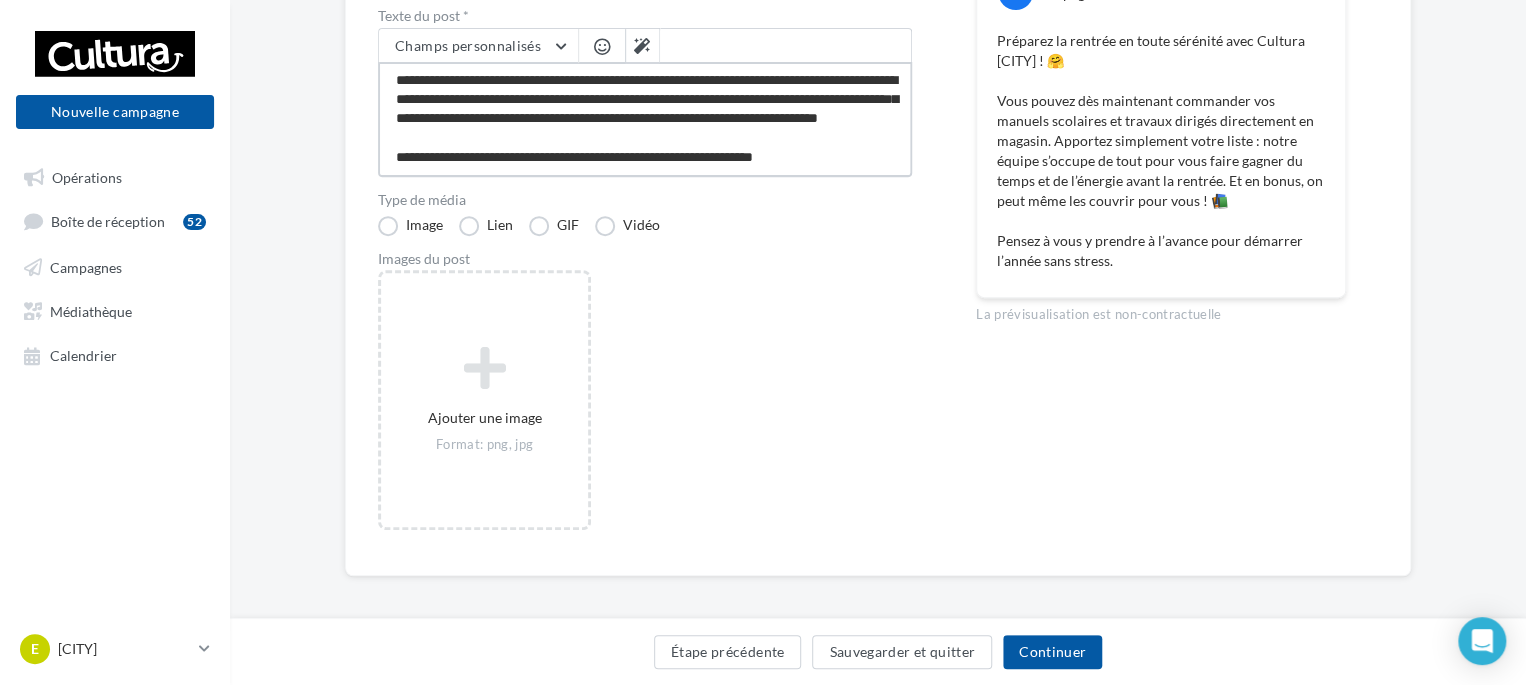type on "**********" 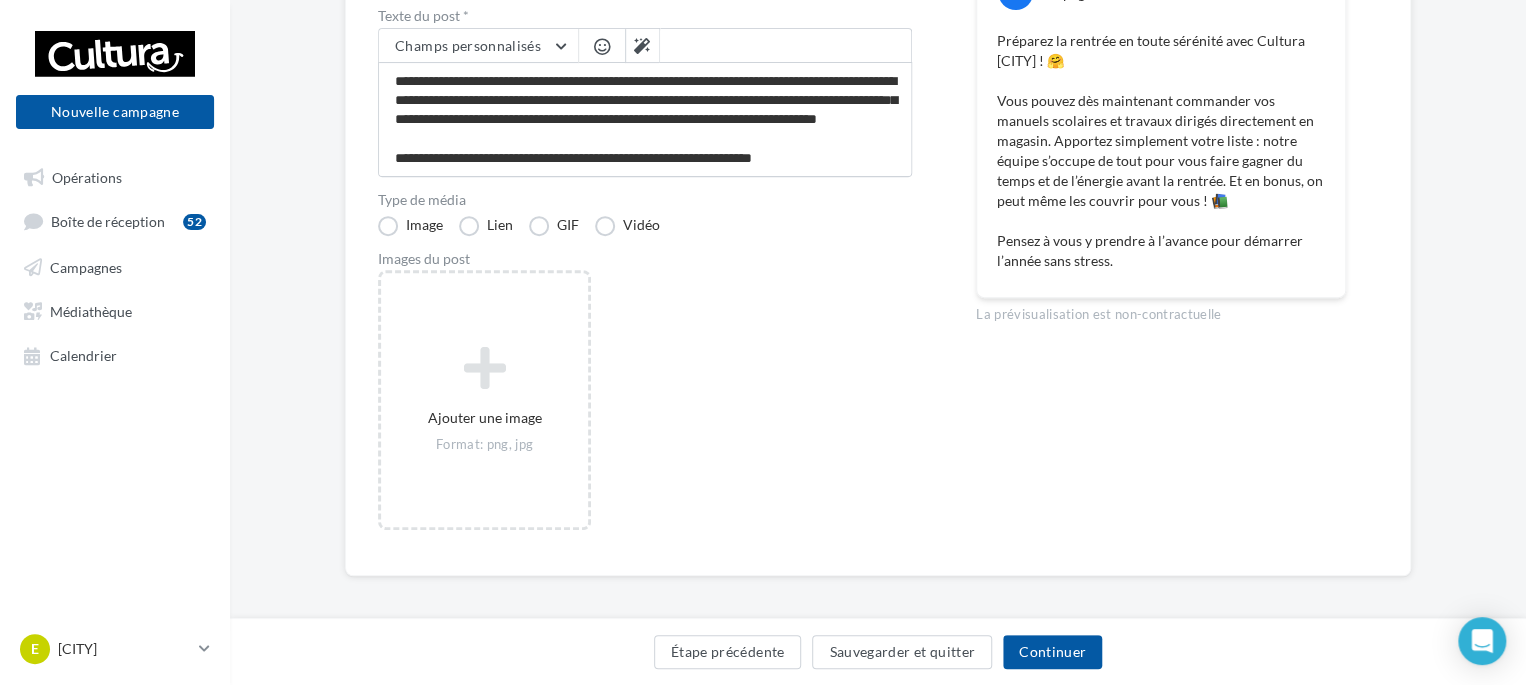 scroll, scrollTop: 76, scrollLeft: 0, axis: vertical 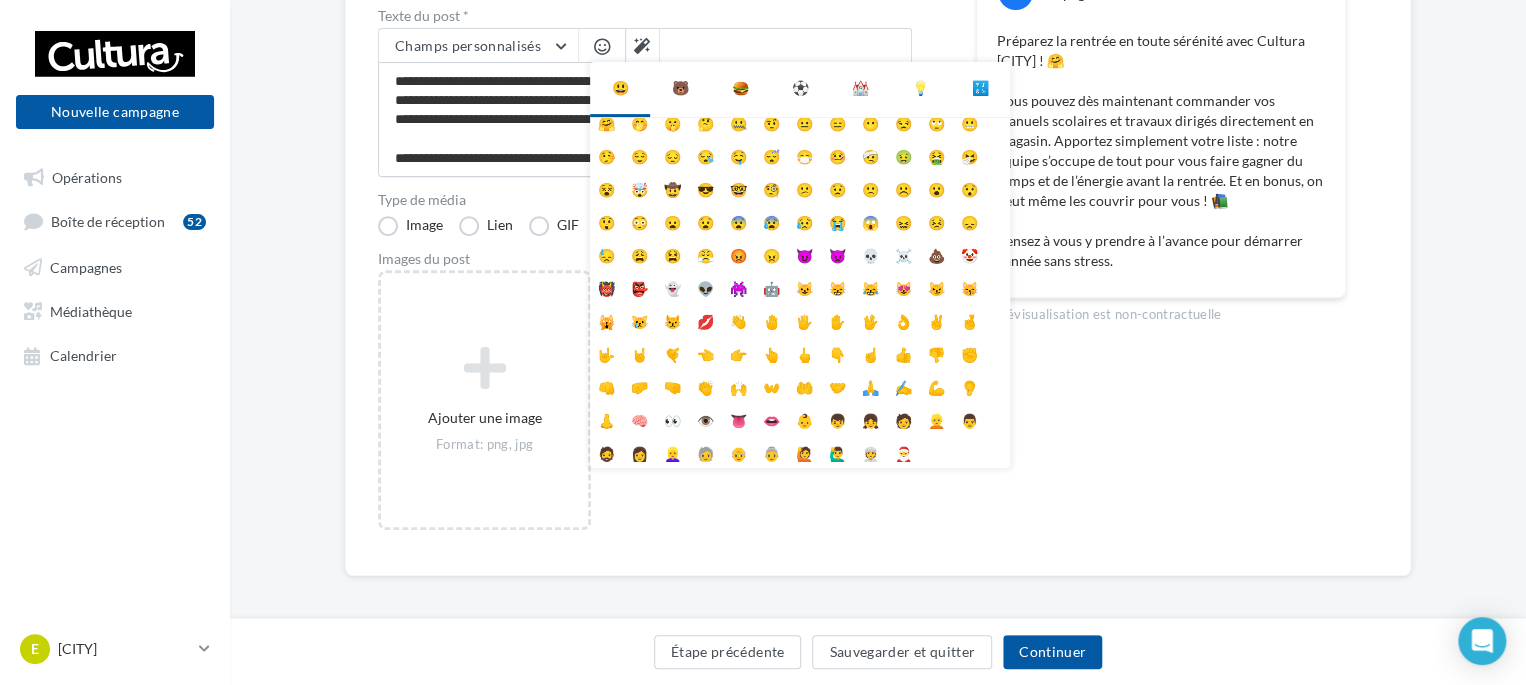 click on "🐻" at bounding box center [680, 88] 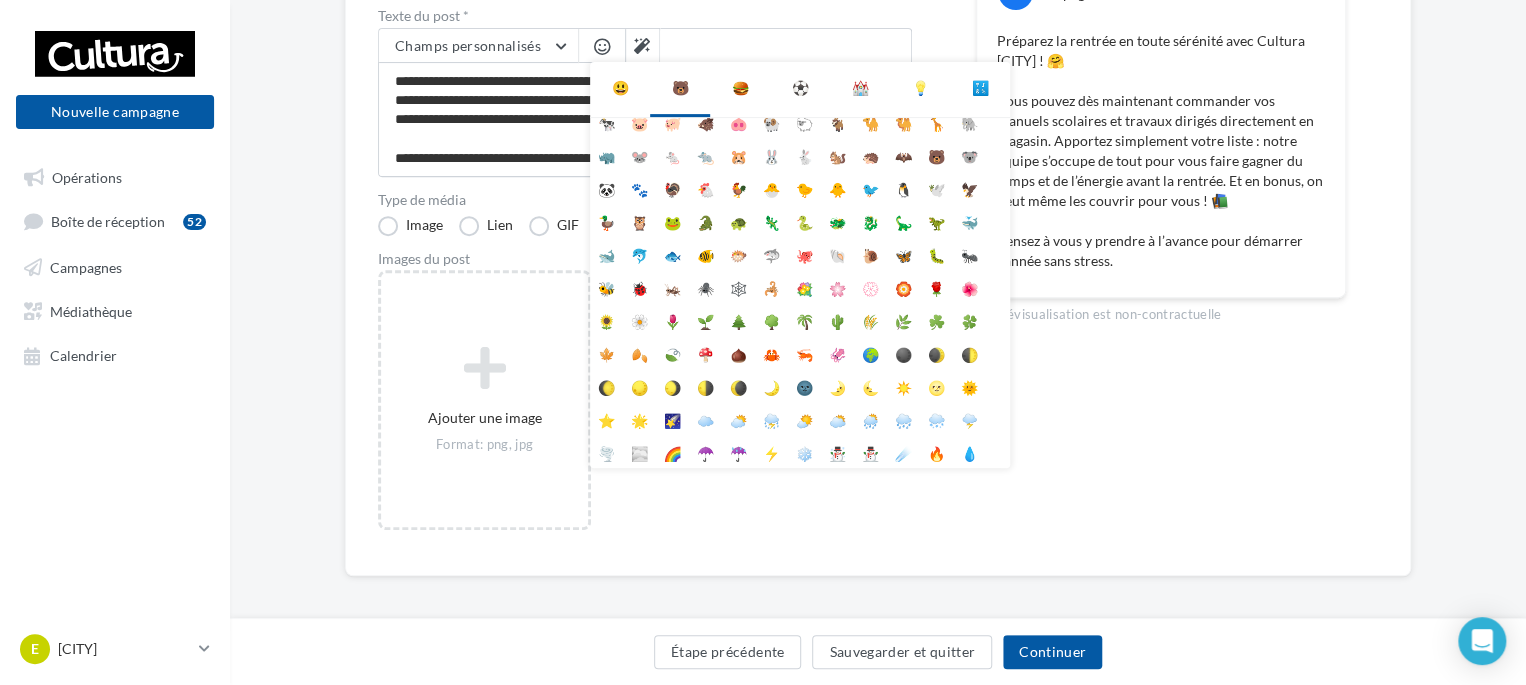 click on "🐻" at bounding box center (680, 88) 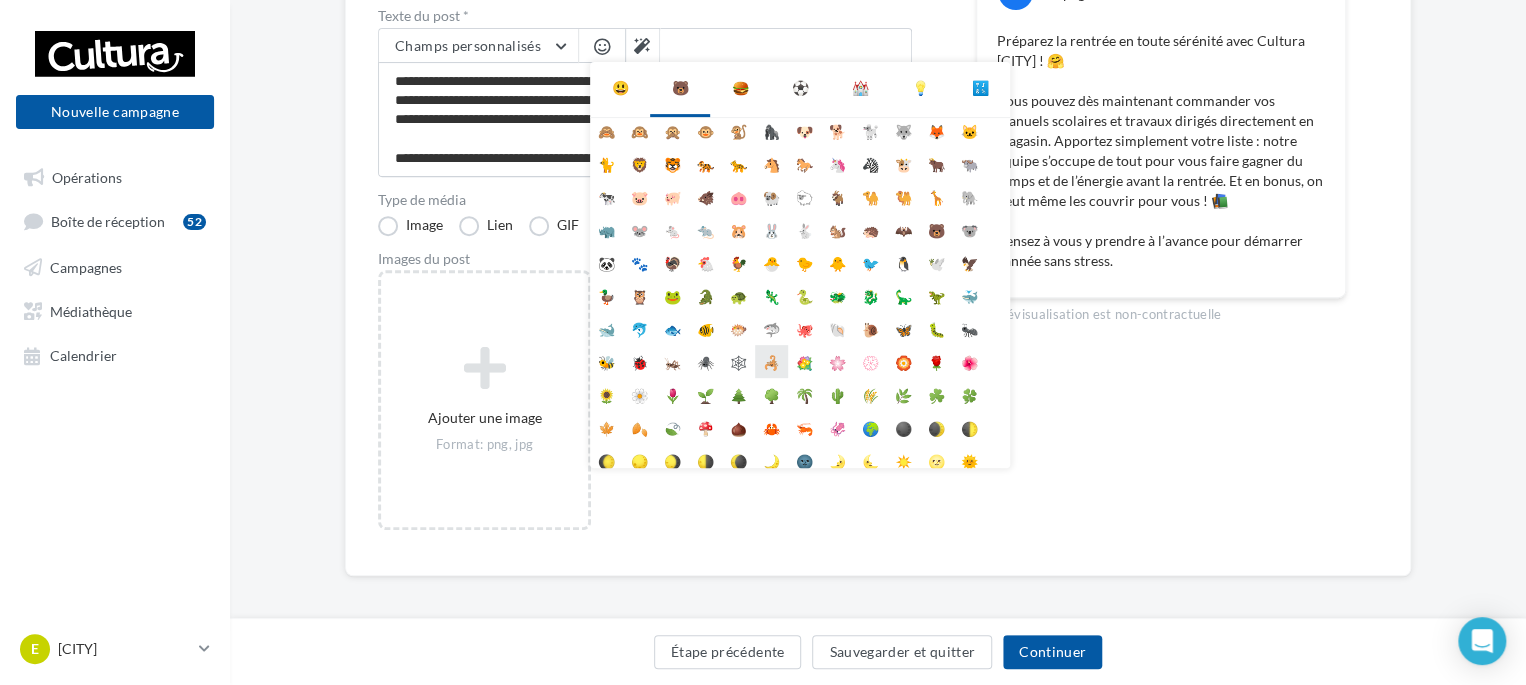 scroll, scrollTop: 0, scrollLeft: 0, axis: both 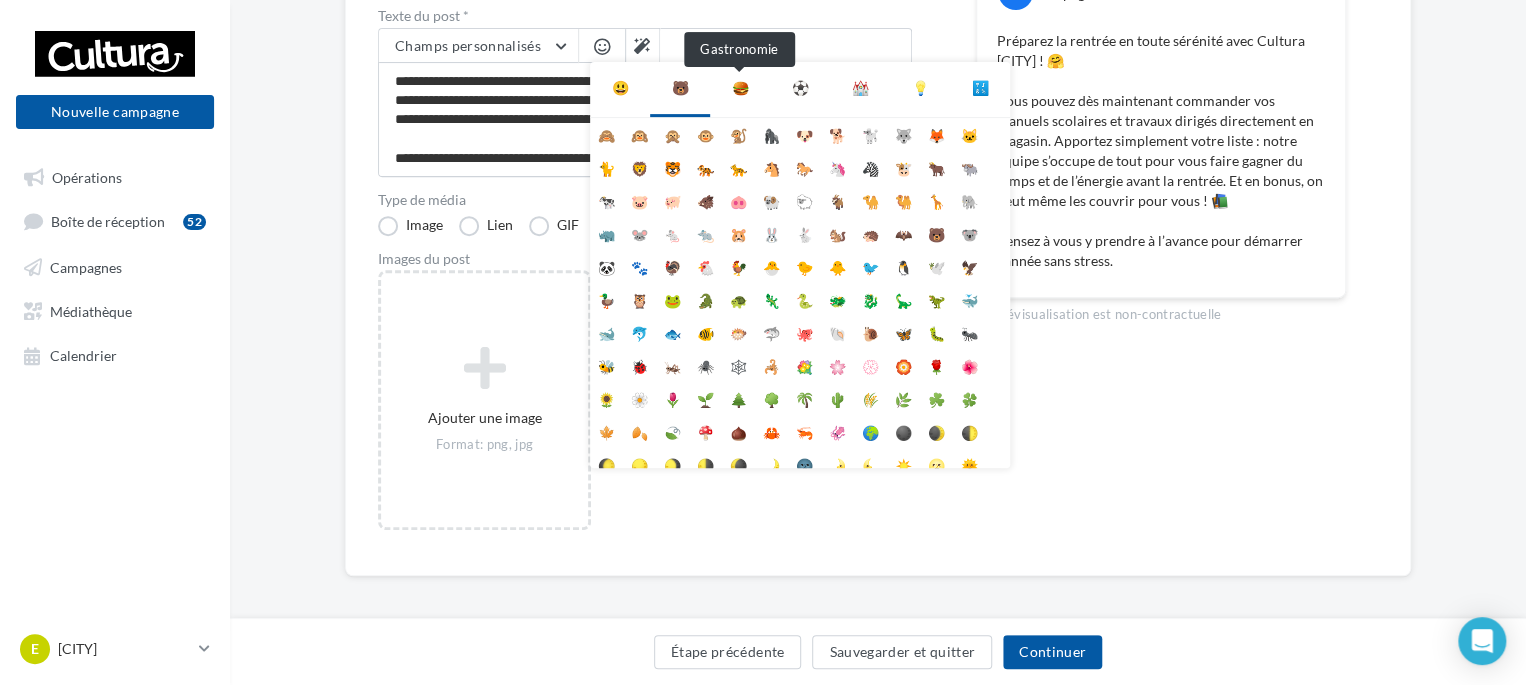 click on "🍔" at bounding box center (740, 88) 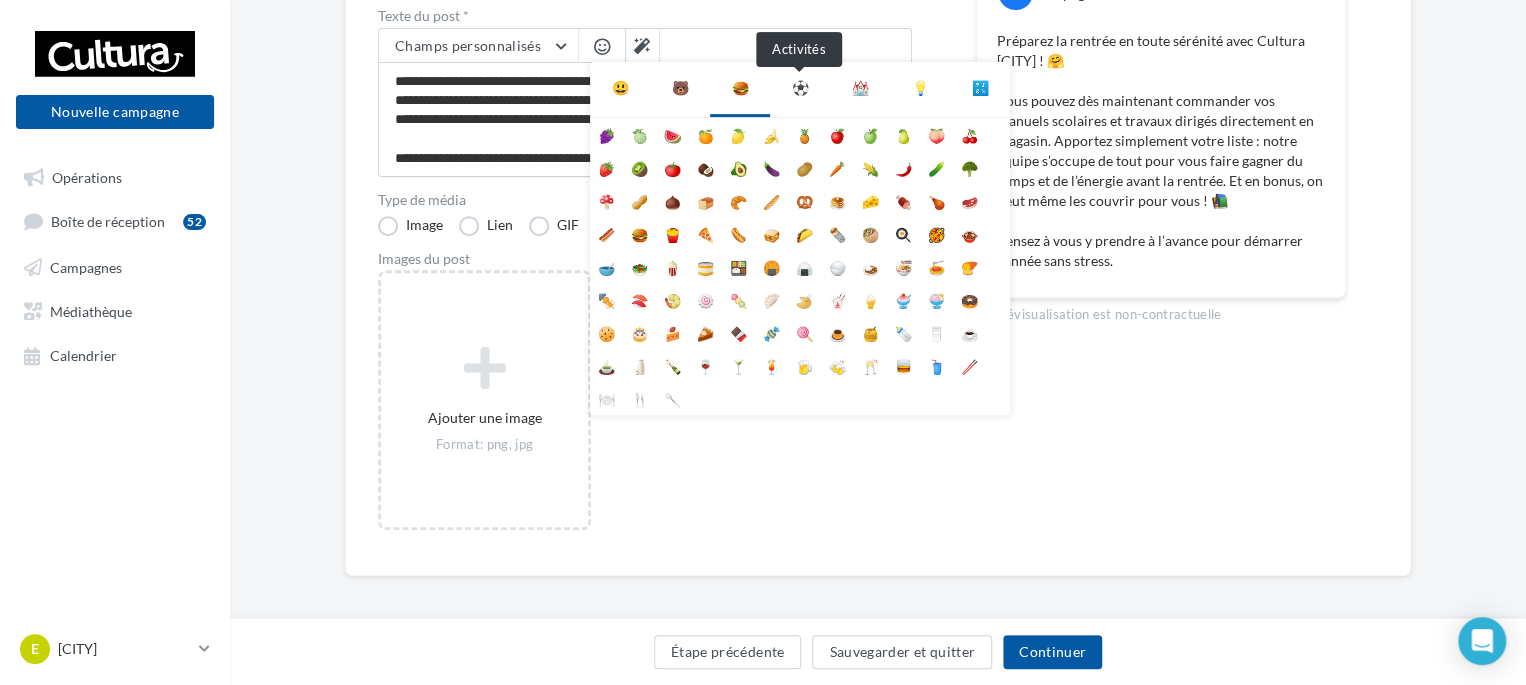 click on "⚽" at bounding box center (800, 88) 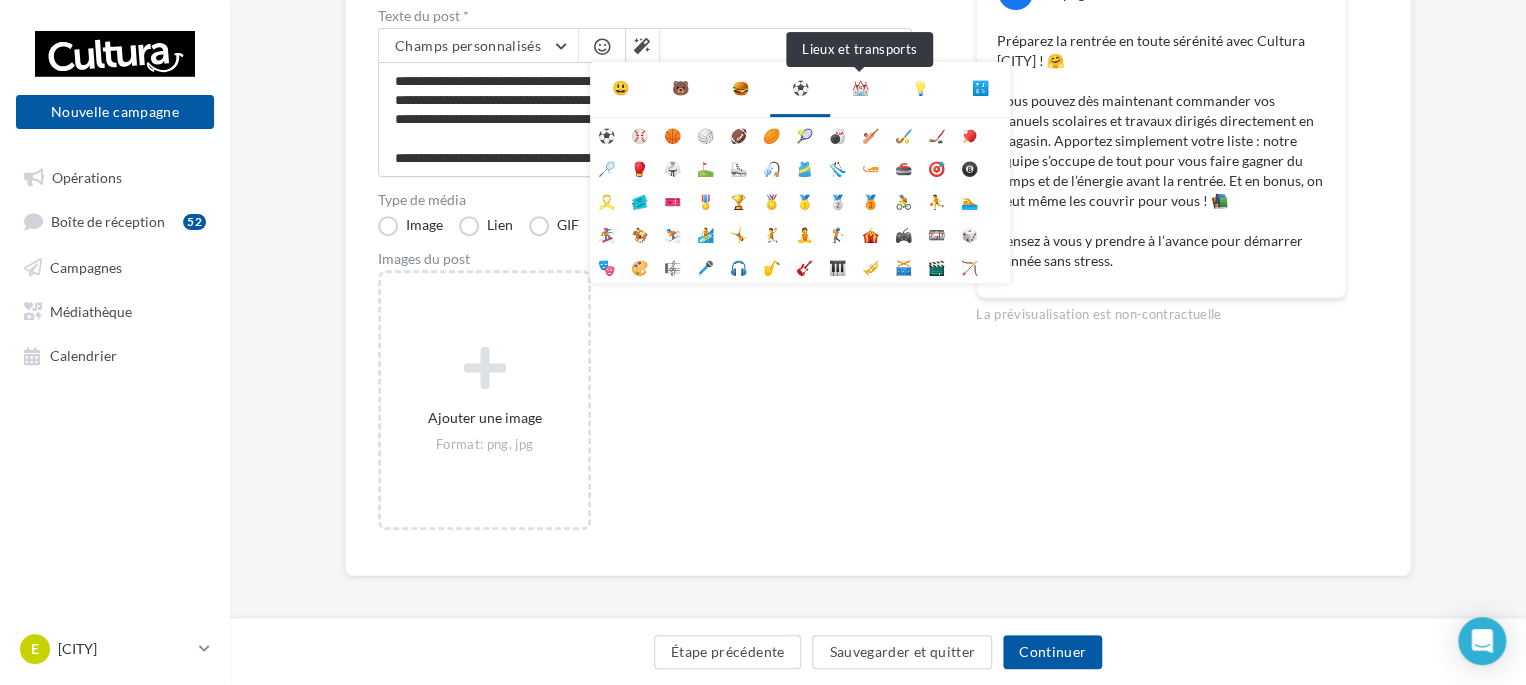 click on "⛪" at bounding box center (860, 88) 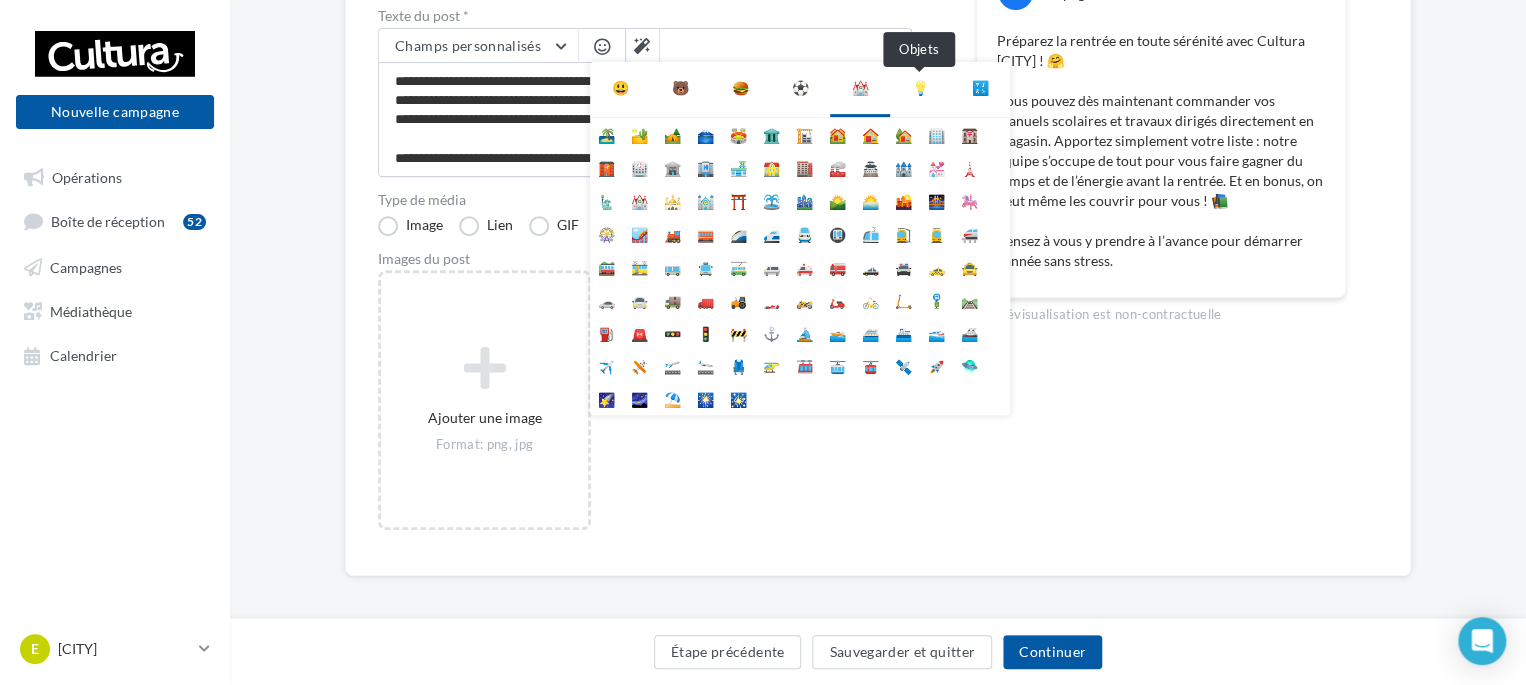 click on "💡" at bounding box center (920, 88) 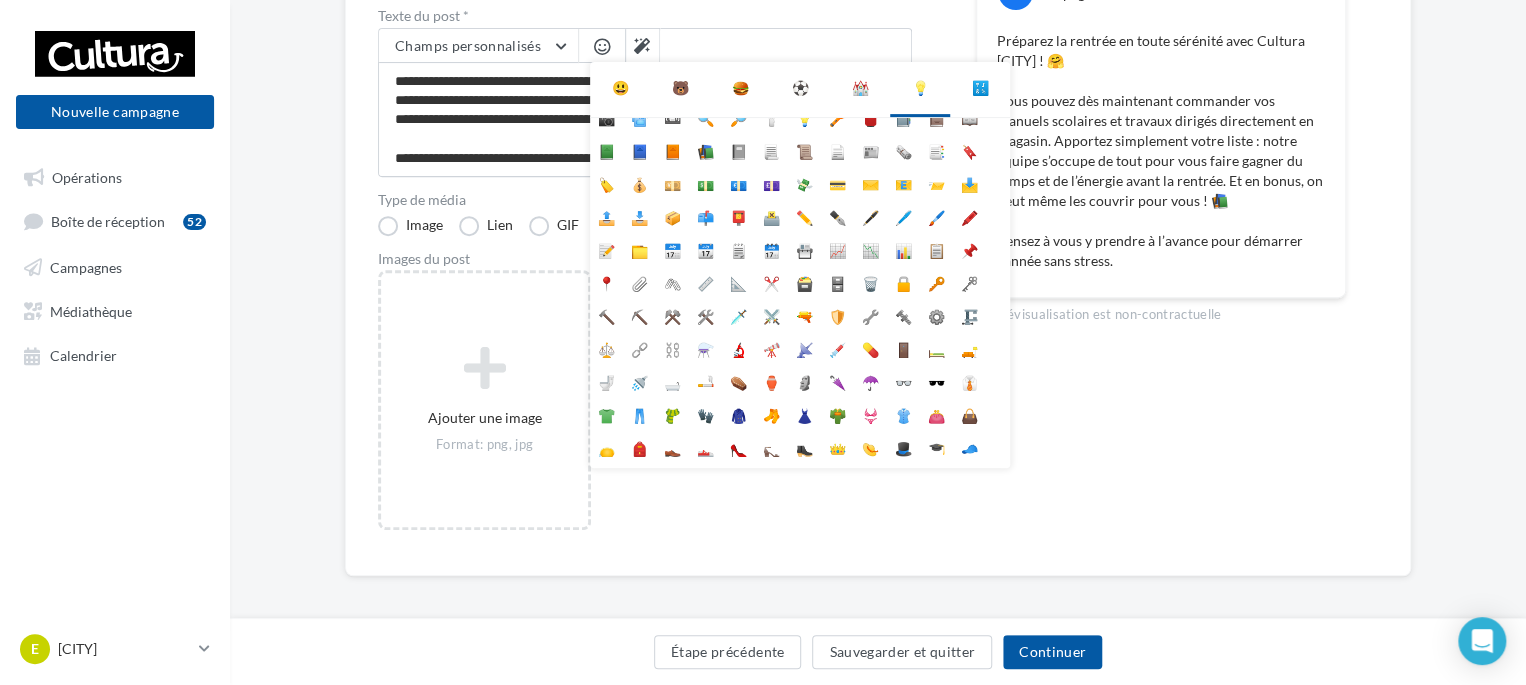 scroll, scrollTop: 177, scrollLeft: 0, axis: vertical 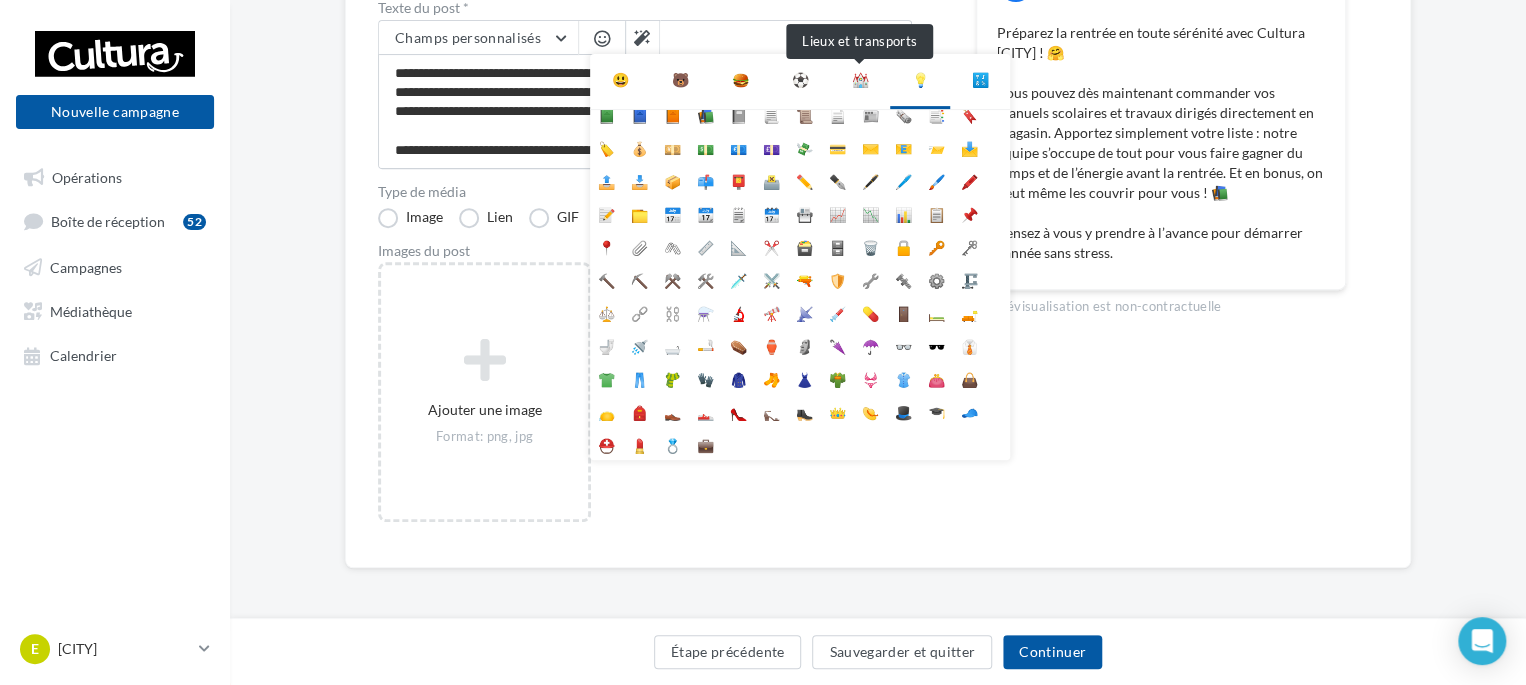 click on "⛪" at bounding box center [860, 80] 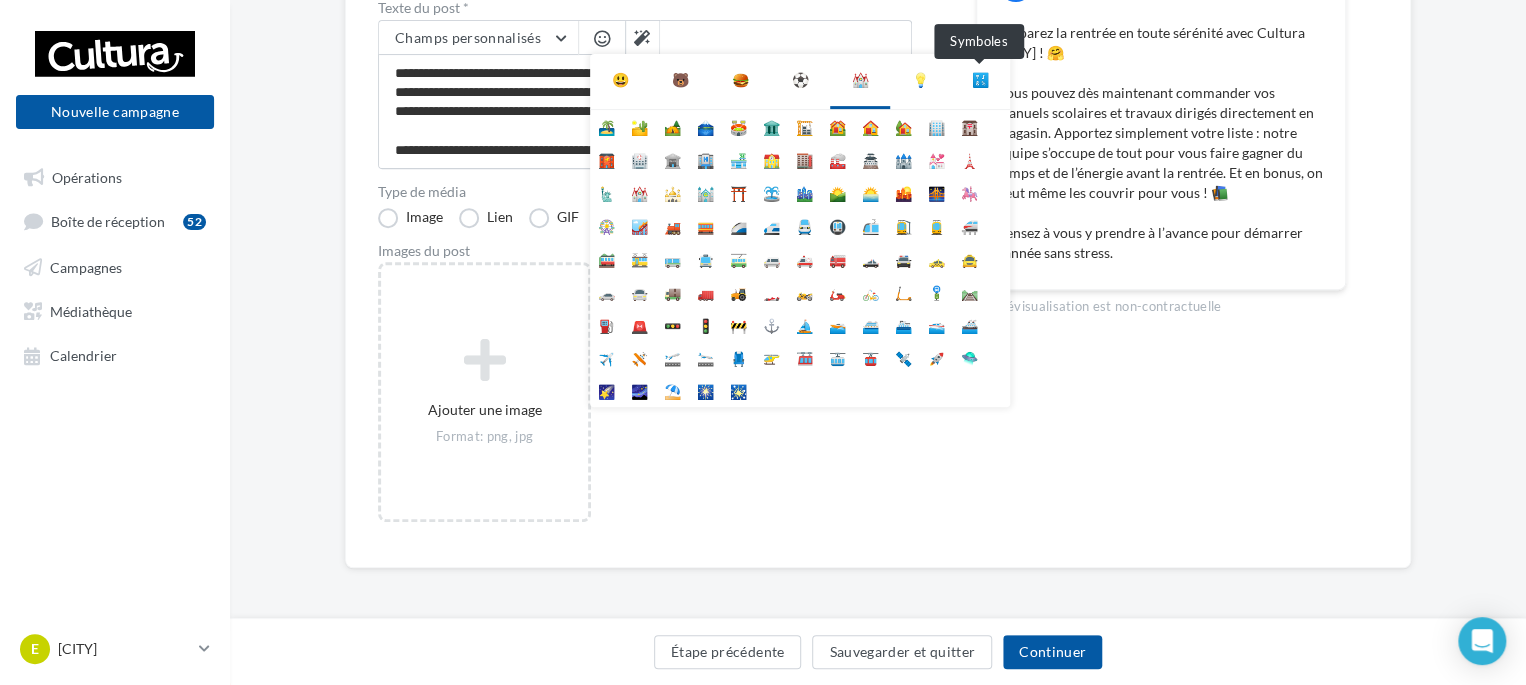 click on "🔣" at bounding box center (980, 80) 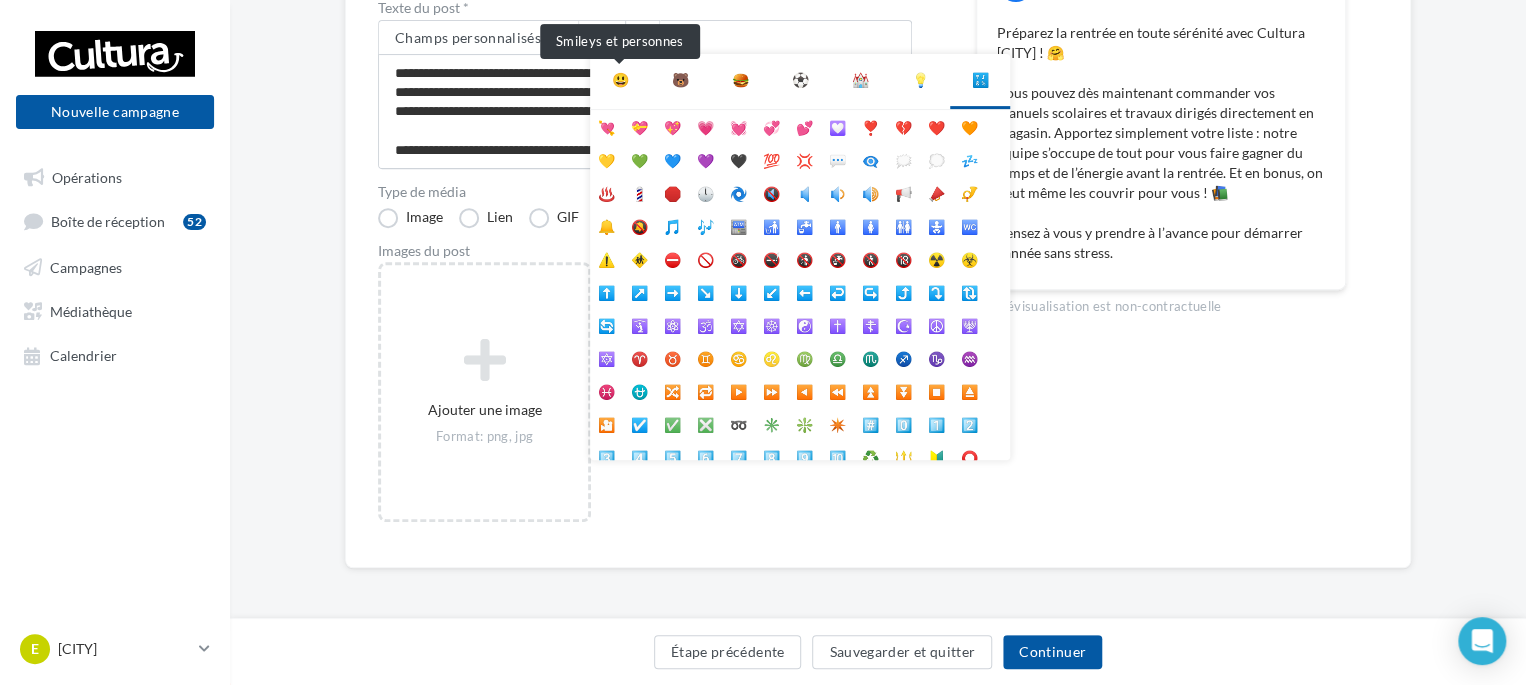click on "😃" at bounding box center [620, 80] 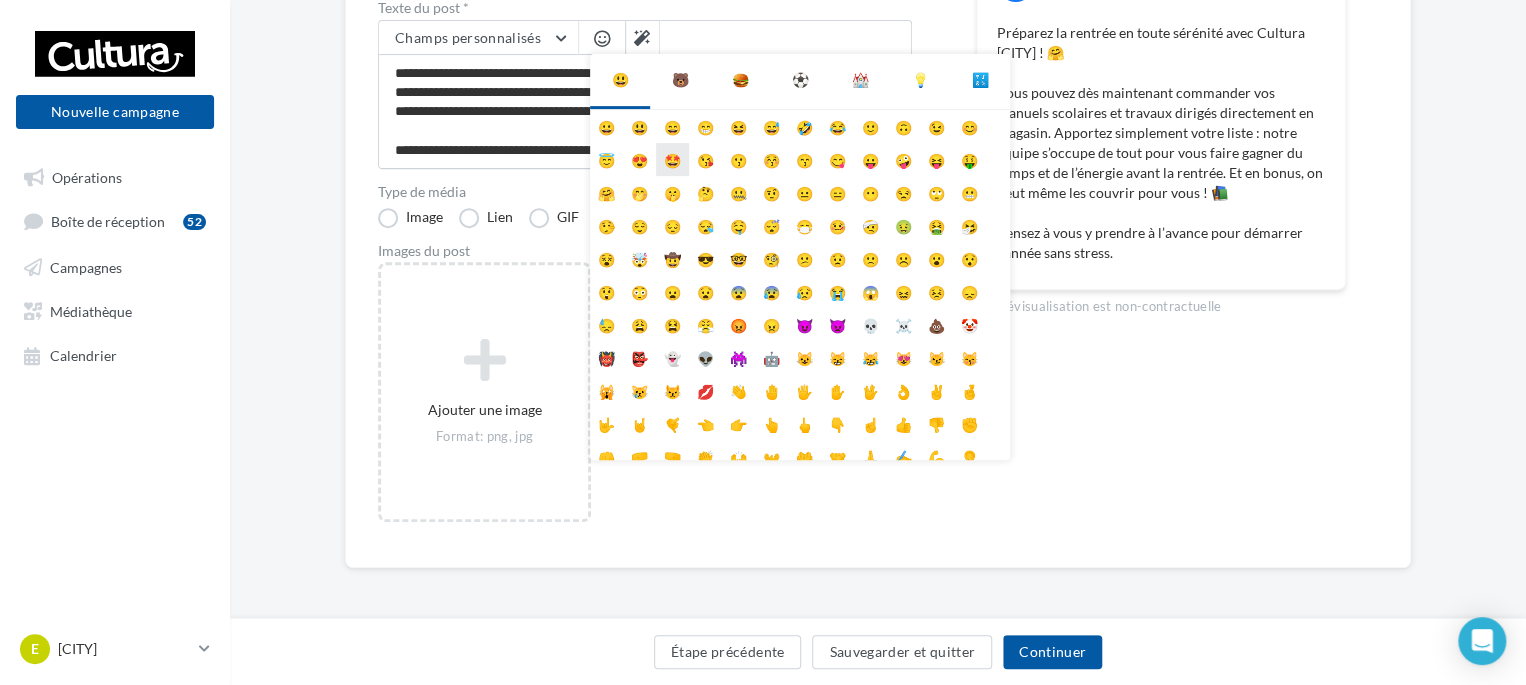 click on "🤩" at bounding box center (672, 159) 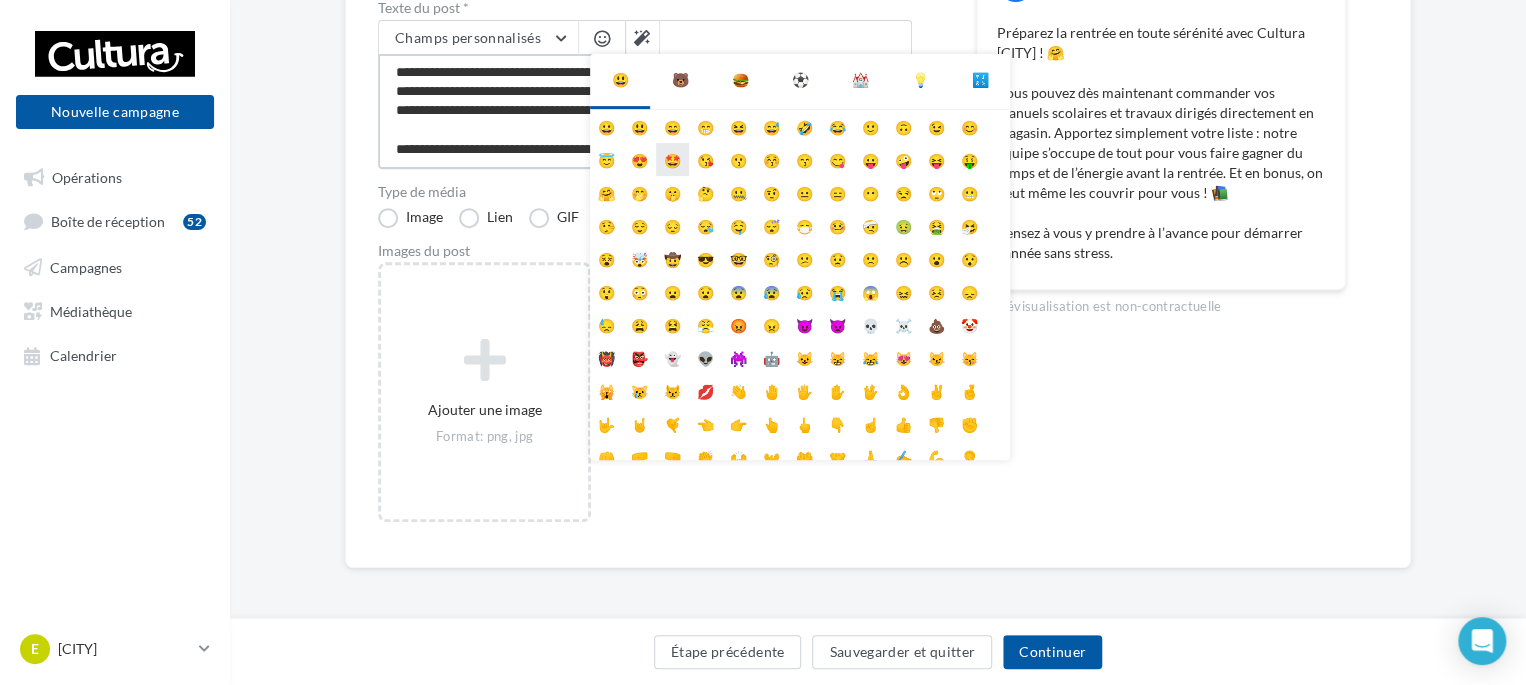 type on "**********" 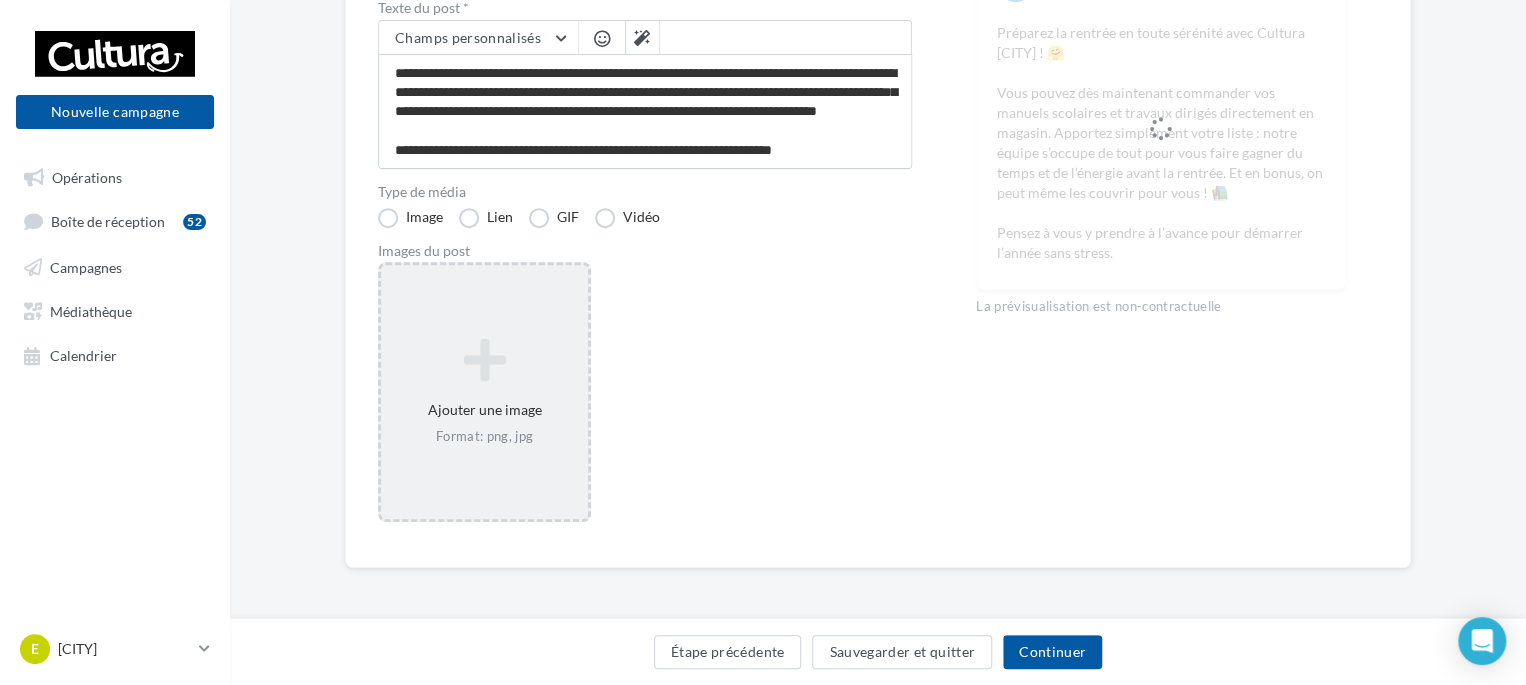 scroll, scrollTop: 76, scrollLeft: 0, axis: vertical 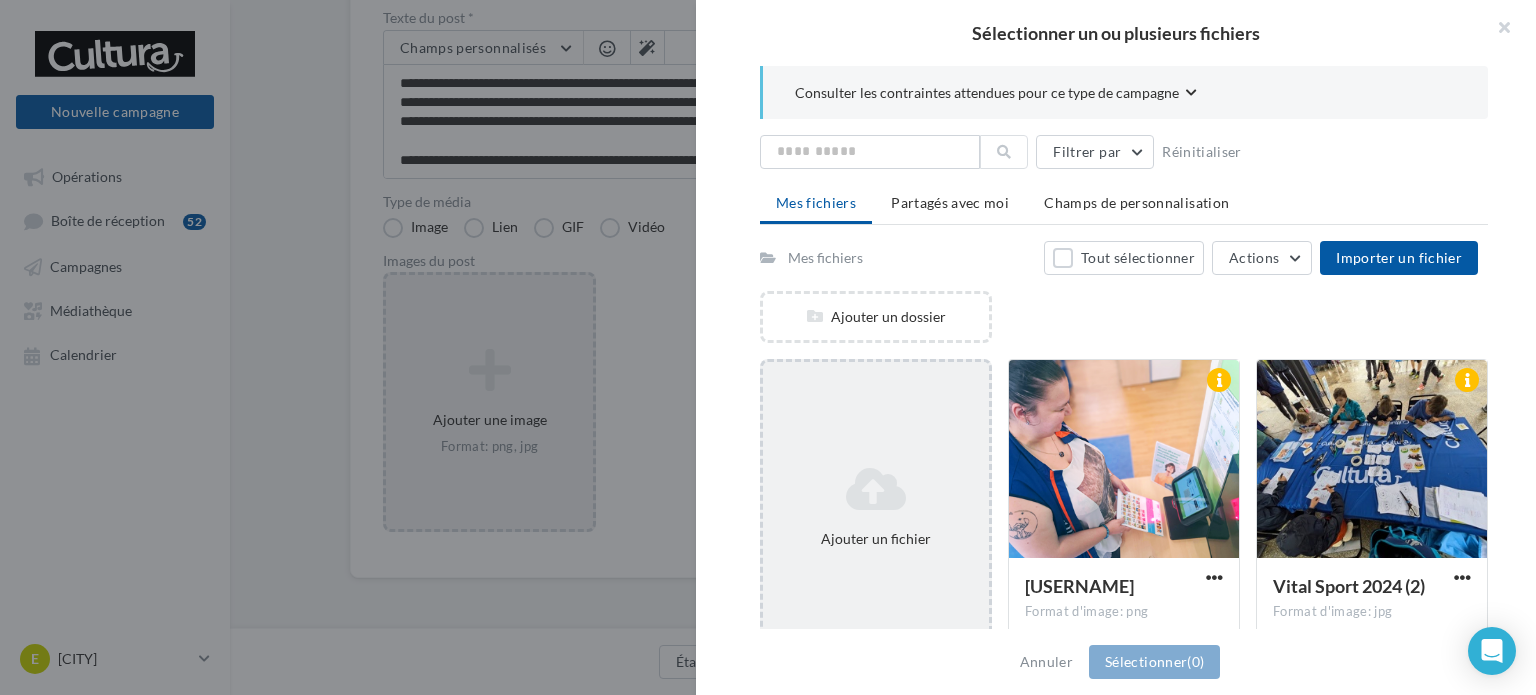 click on "Ajouter un fichier" at bounding box center (876, 507) 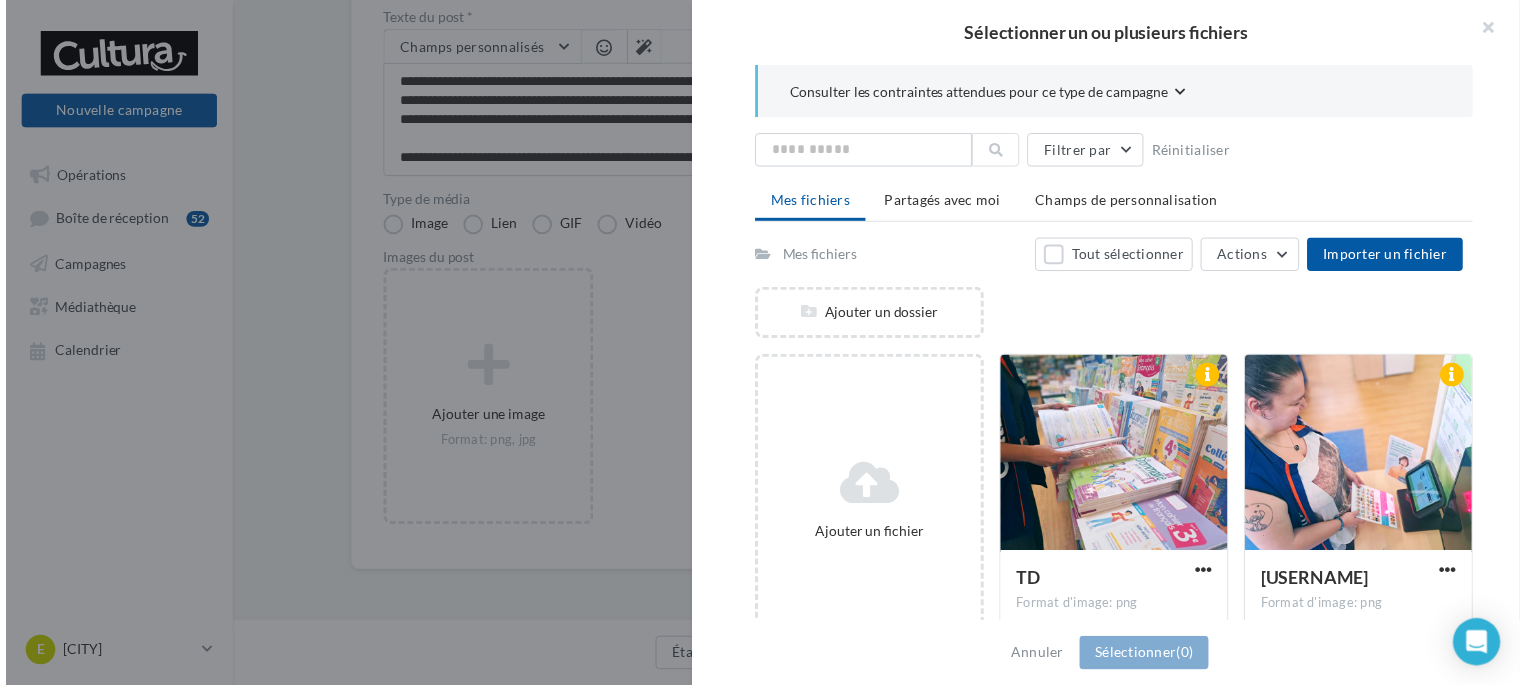scroll, scrollTop: 100, scrollLeft: 0, axis: vertical 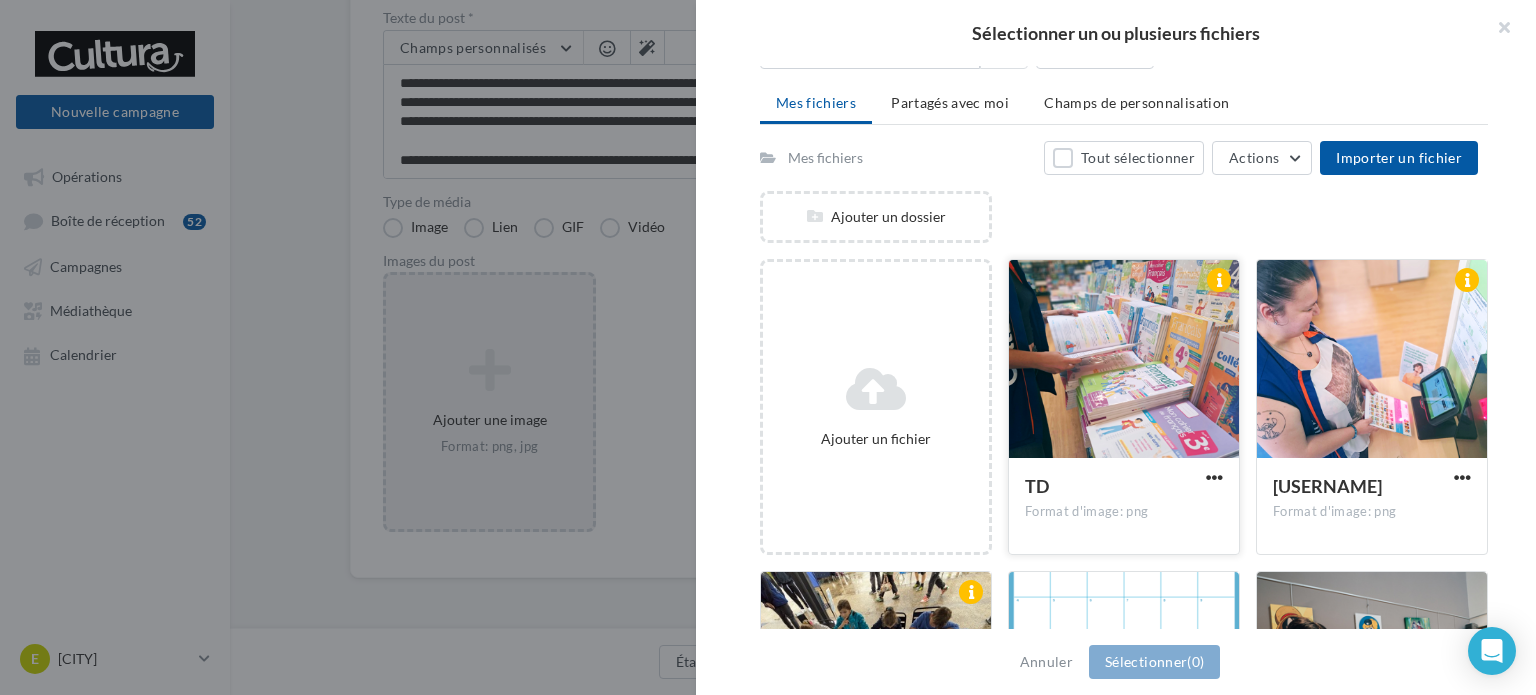 click at bounding box center (1124, 360) 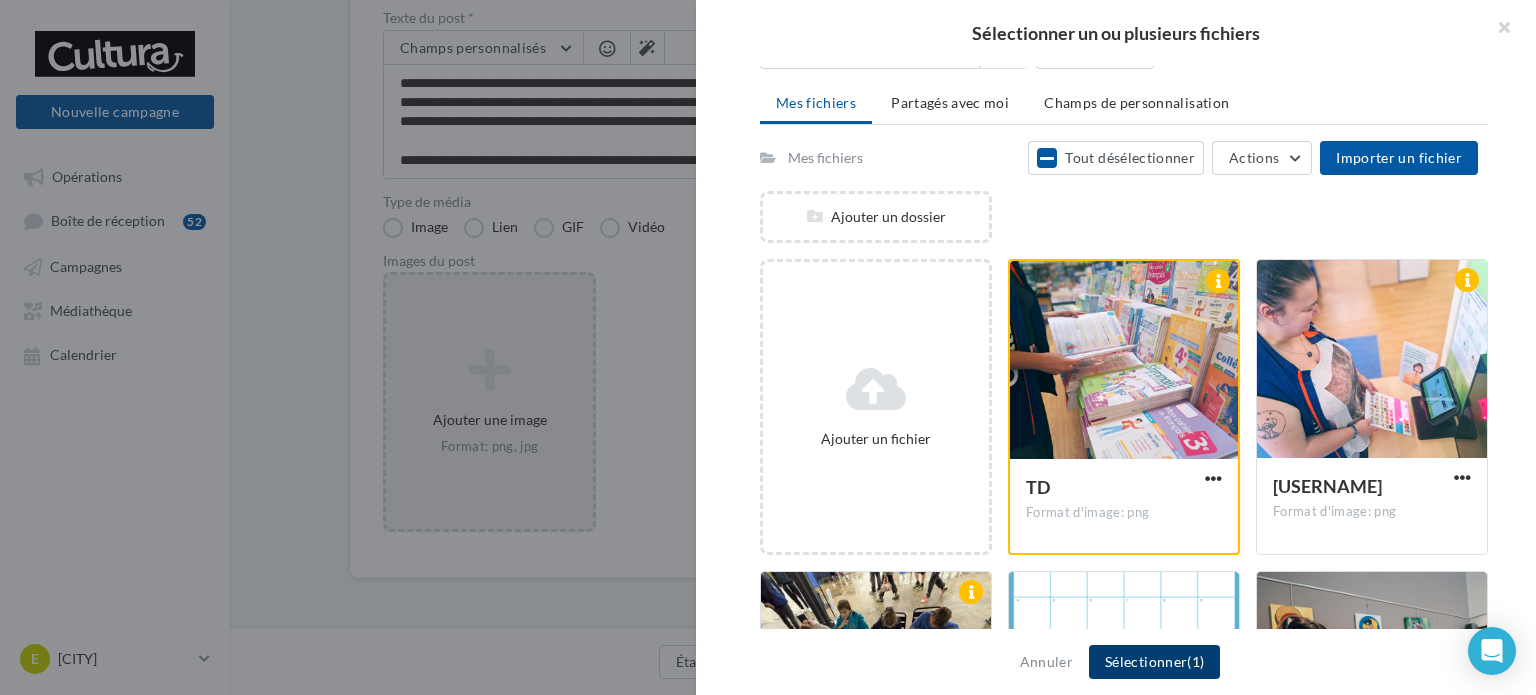 click on "Sélectionner   (1)" at bounding box center [1154, 662] 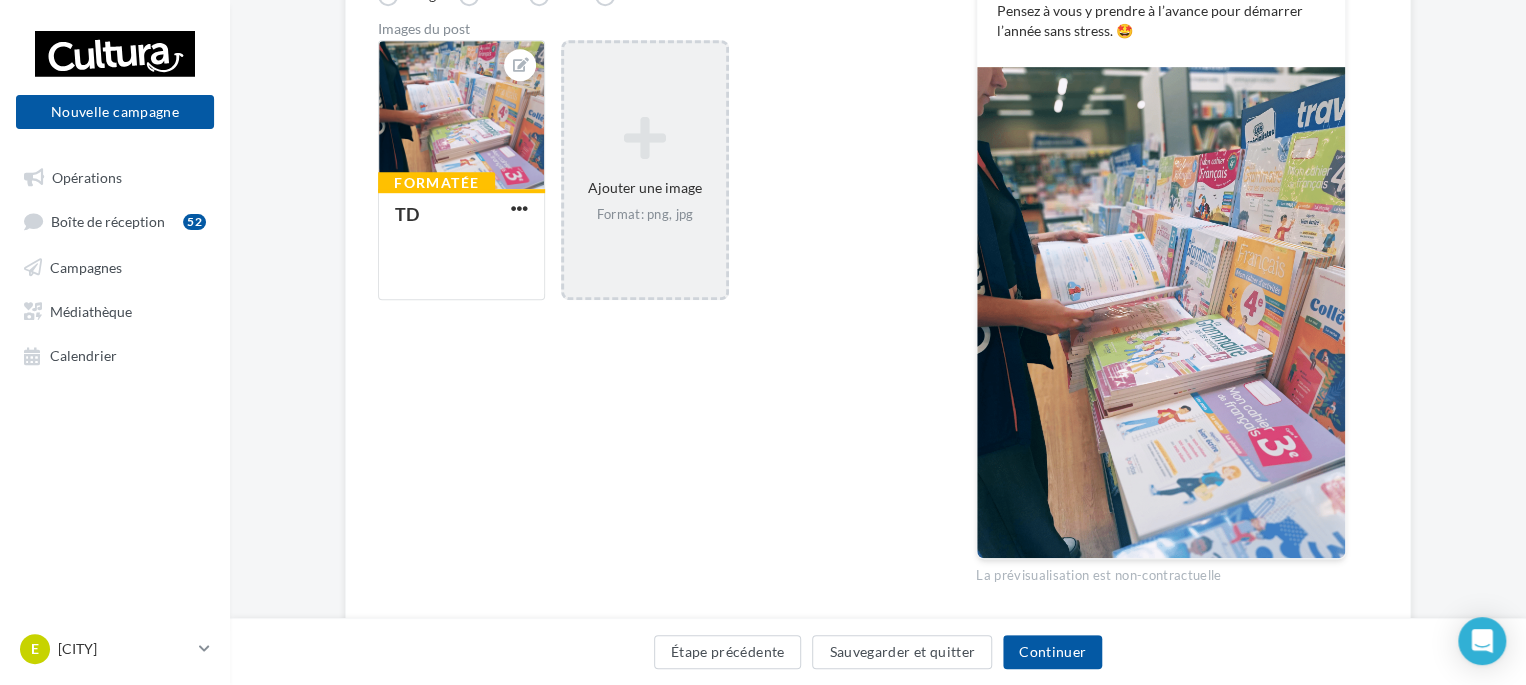 scroll, scrollTop: 496, scrollLeft: 0, axis: vertical 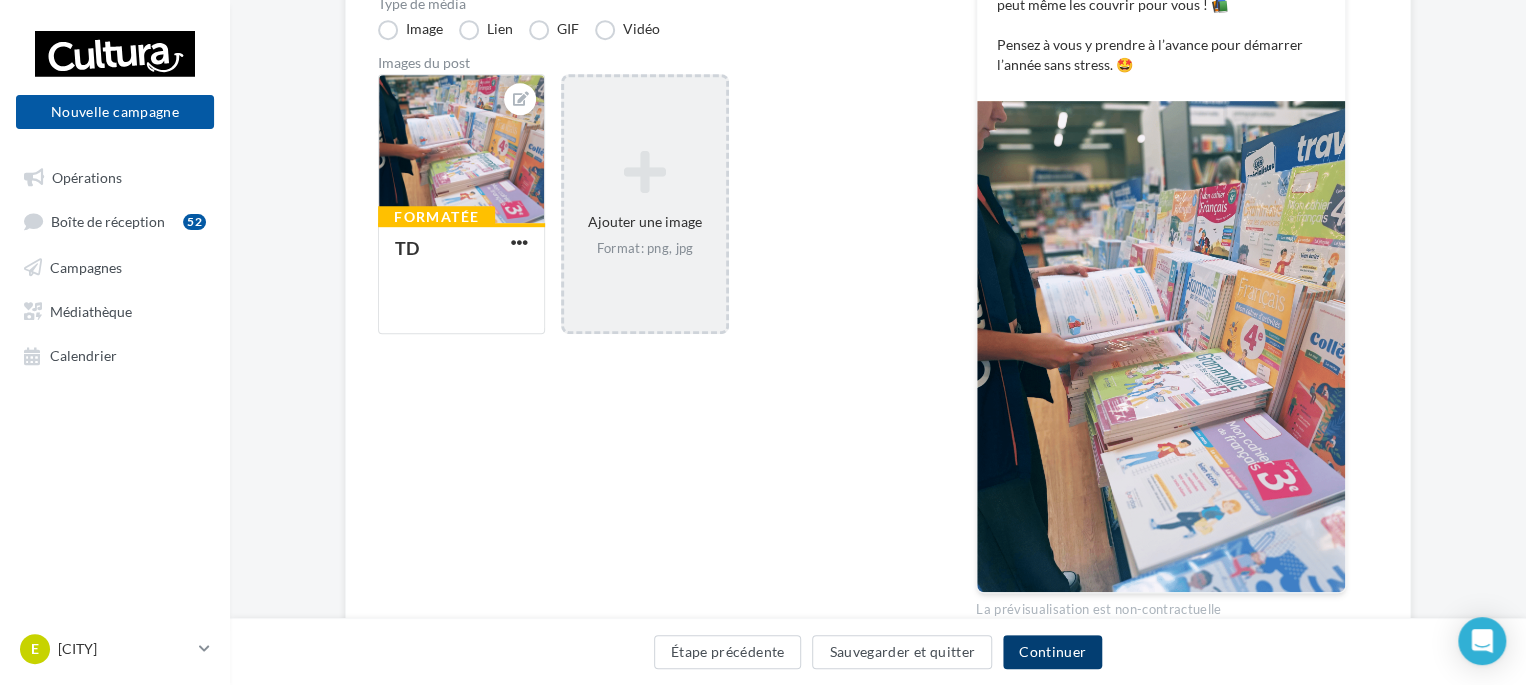 click on "Continuer" at bounding box center [1052, 652] 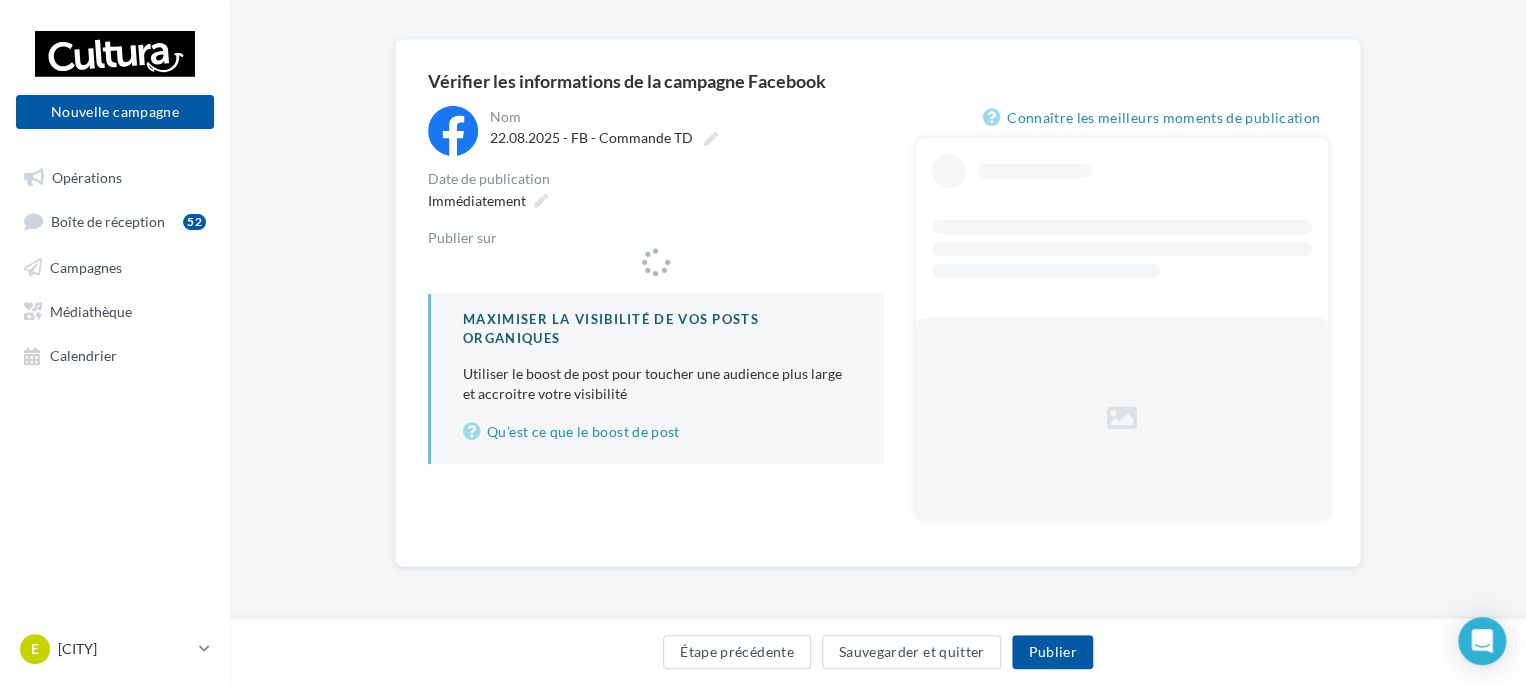 scroll, scrollTop: 0, scrollLeft: 0, axis: both 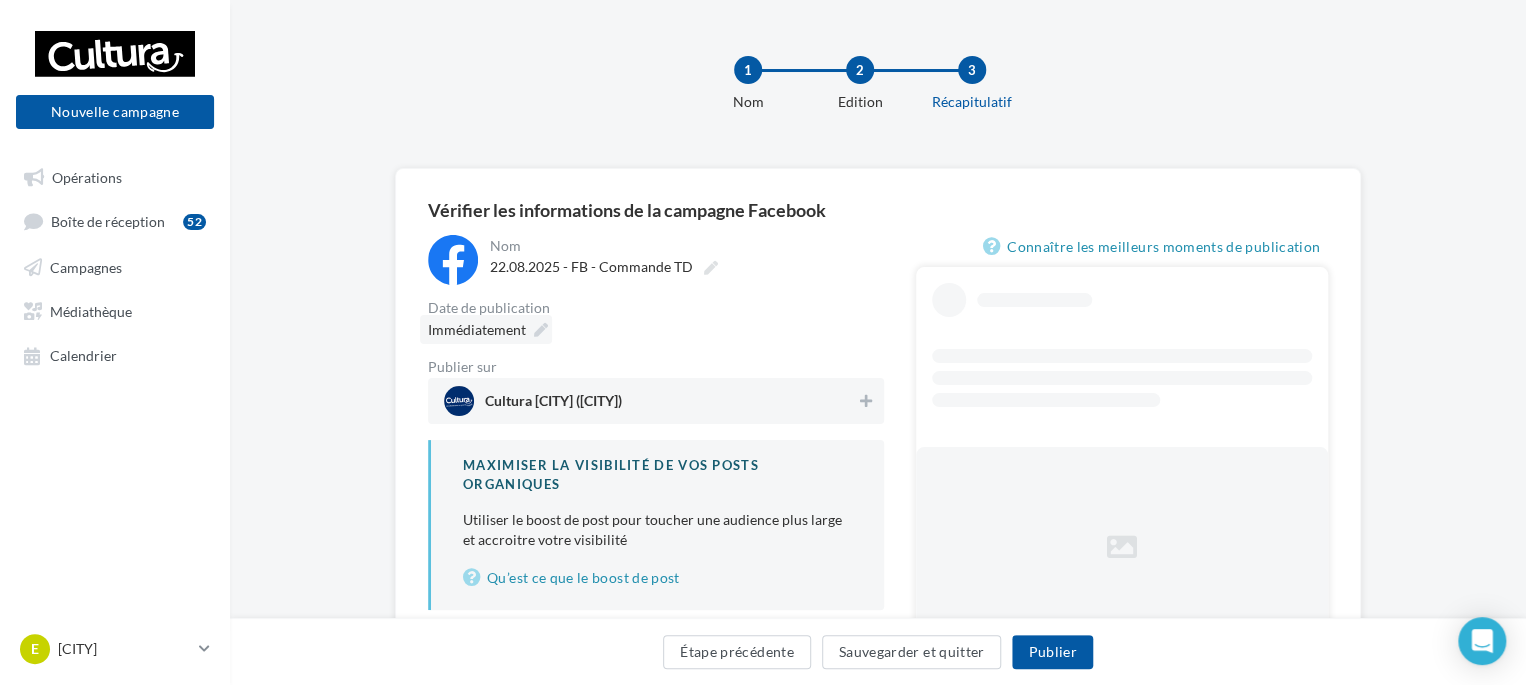 click on "Immédiatement" at bounding box center (477, 329) 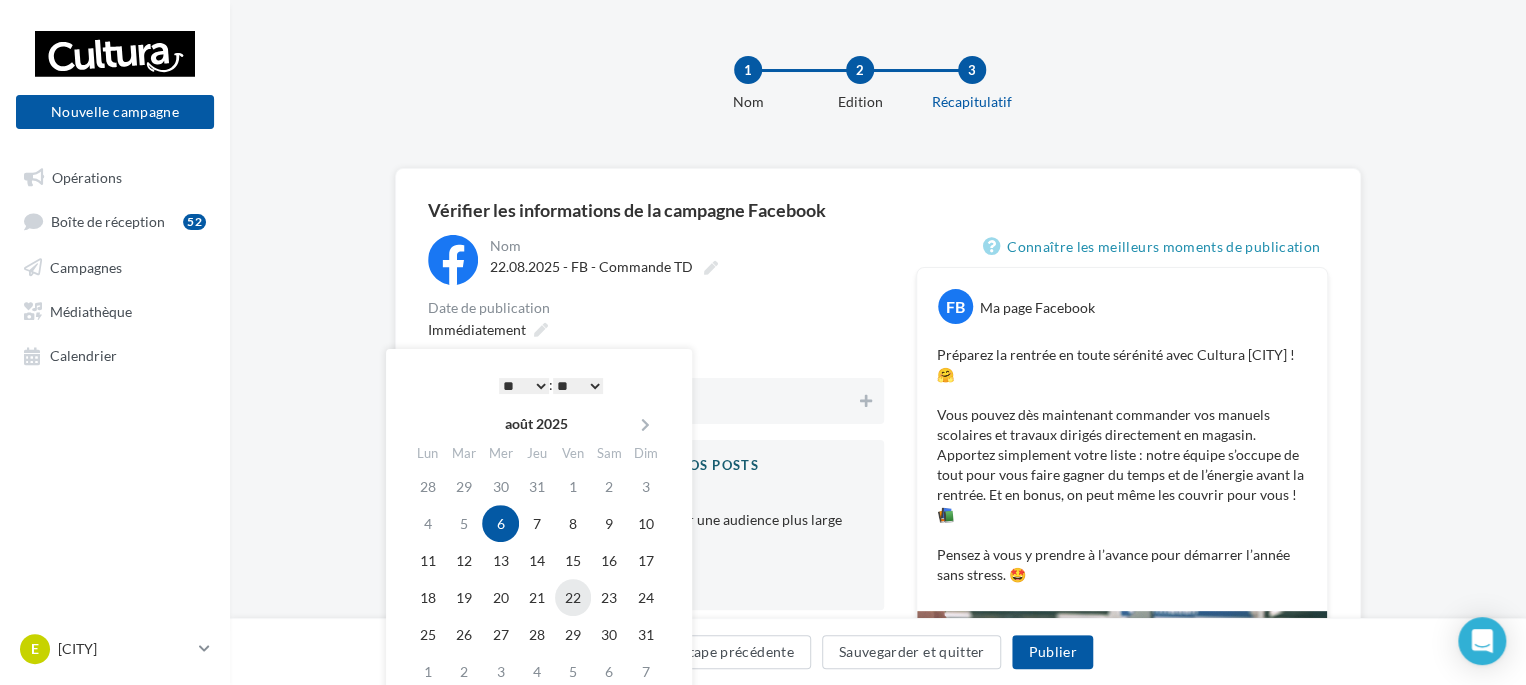 click on "22" at bounding box center (573, 597) 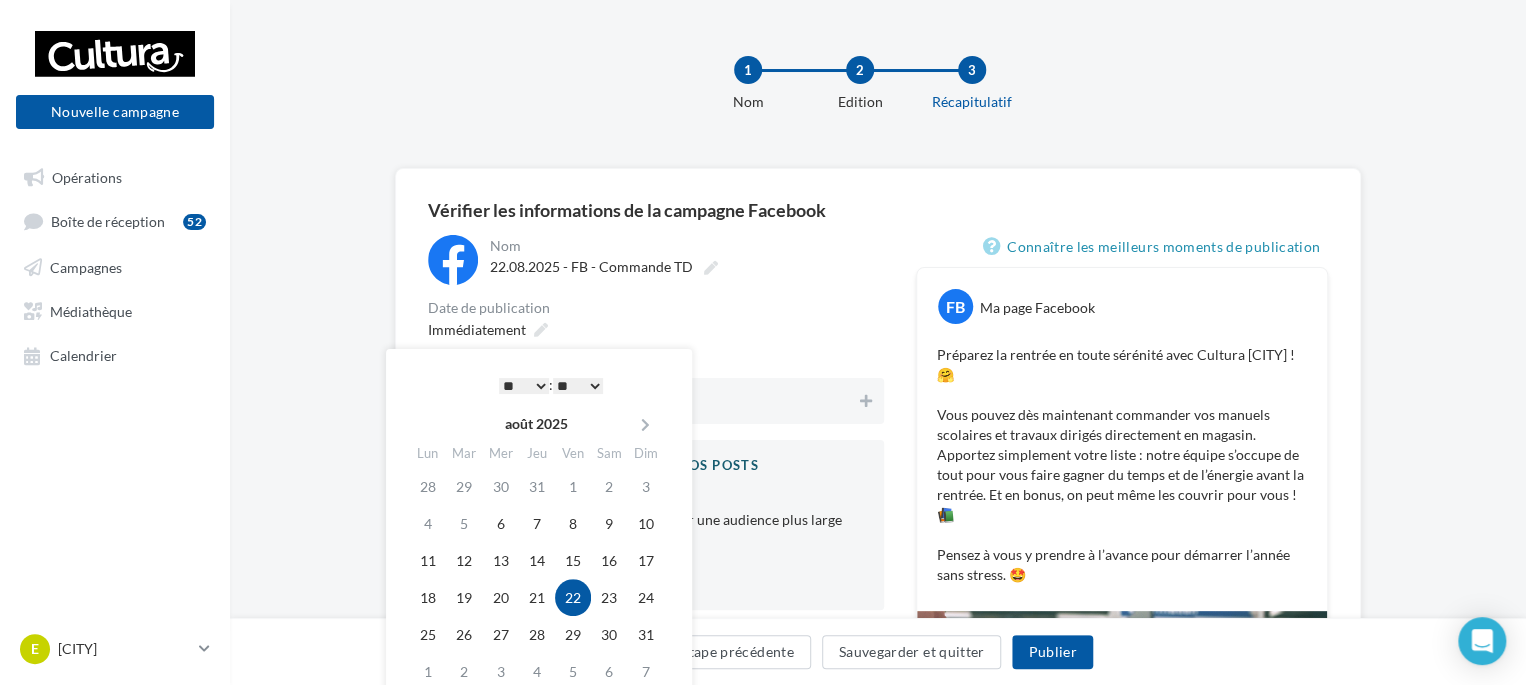 click on "* * * * * * * * * * ** ** ** ** ** ** ** ** ** ** ** ** ** **" at bounding box center [524, 386] 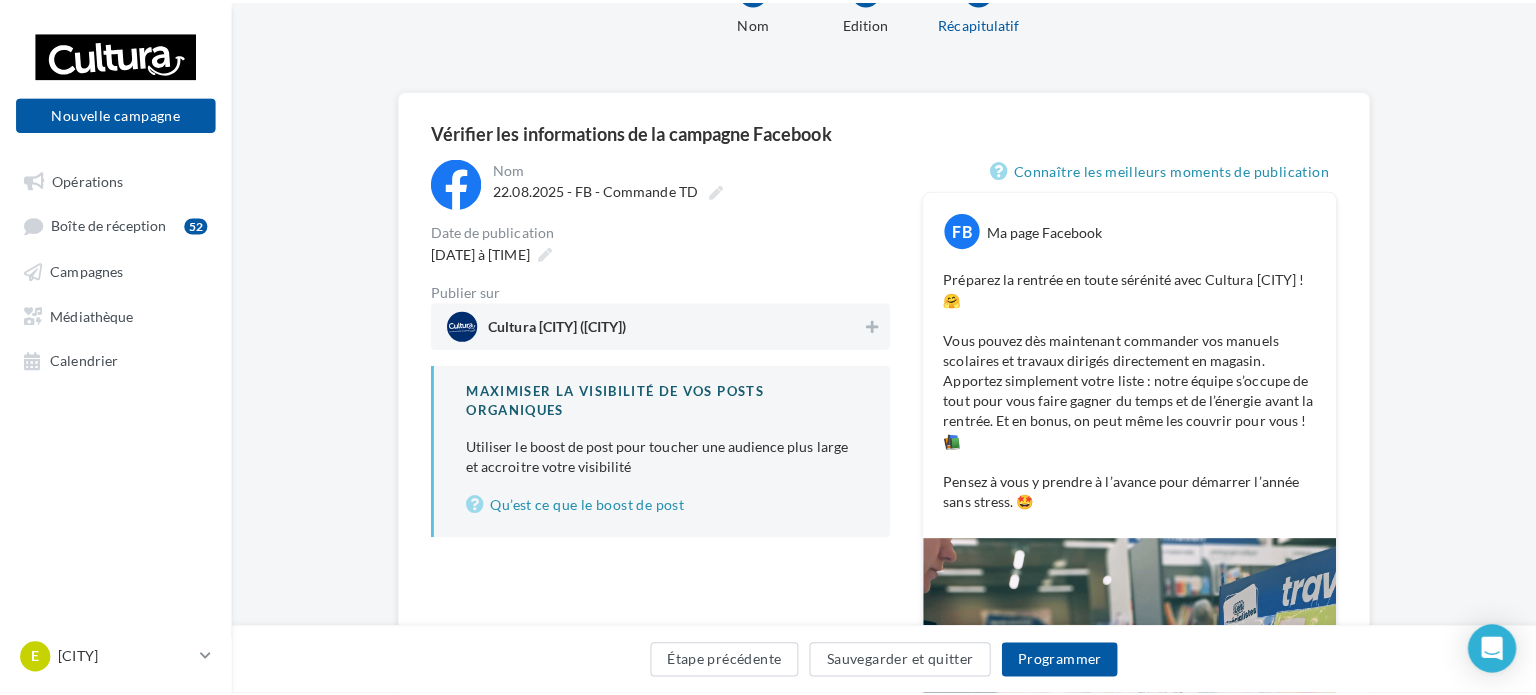 scroll, scrollTop: 200, scrollLeft: 0, axis: vertical 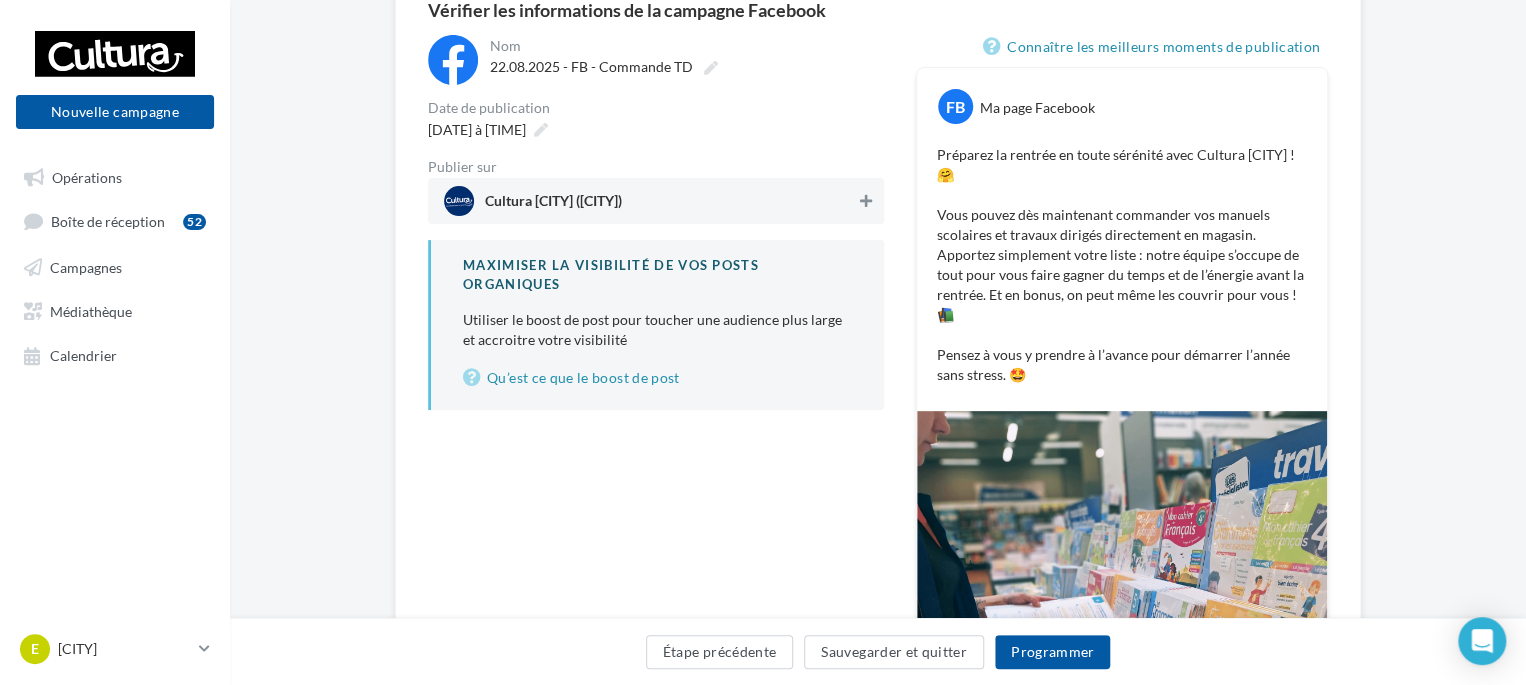 click at bounding box center [866, 201] 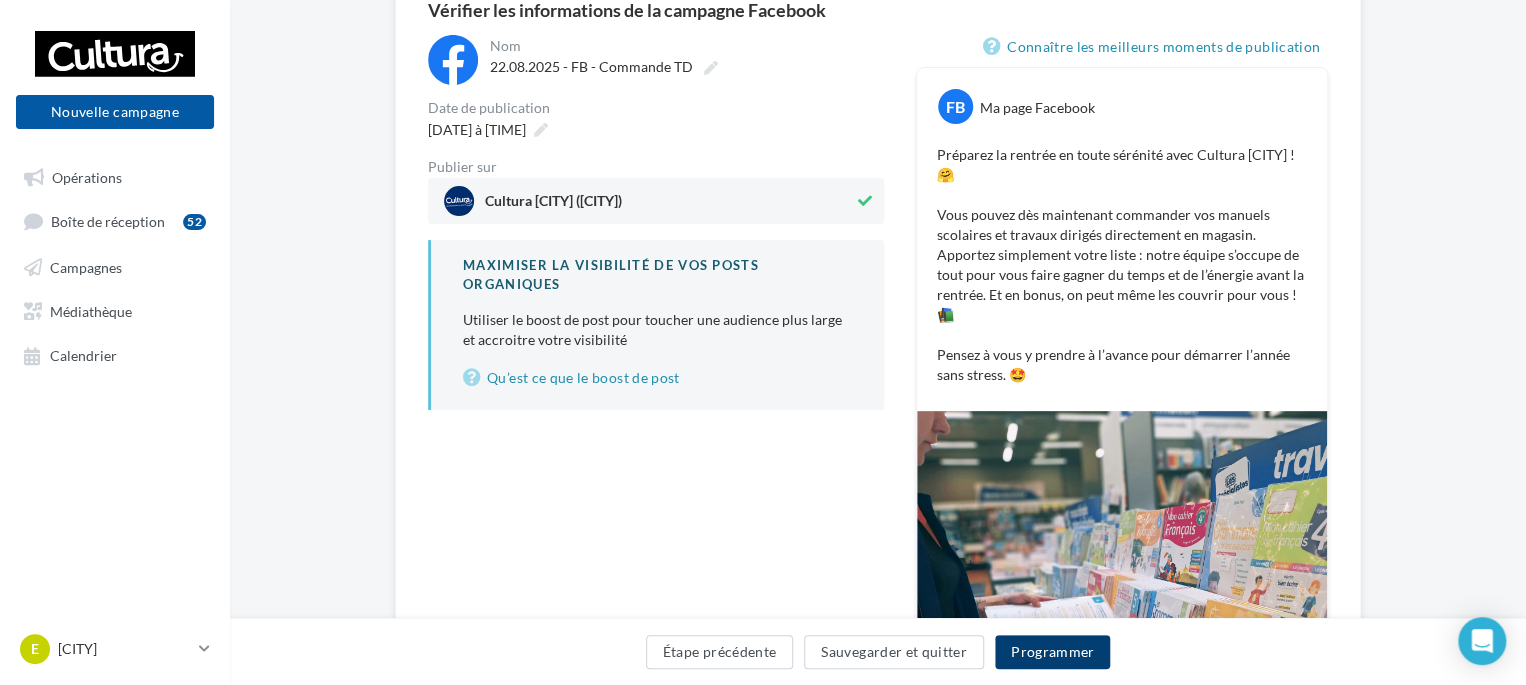 click on "Programmer" at bounding box center (1053, 652) 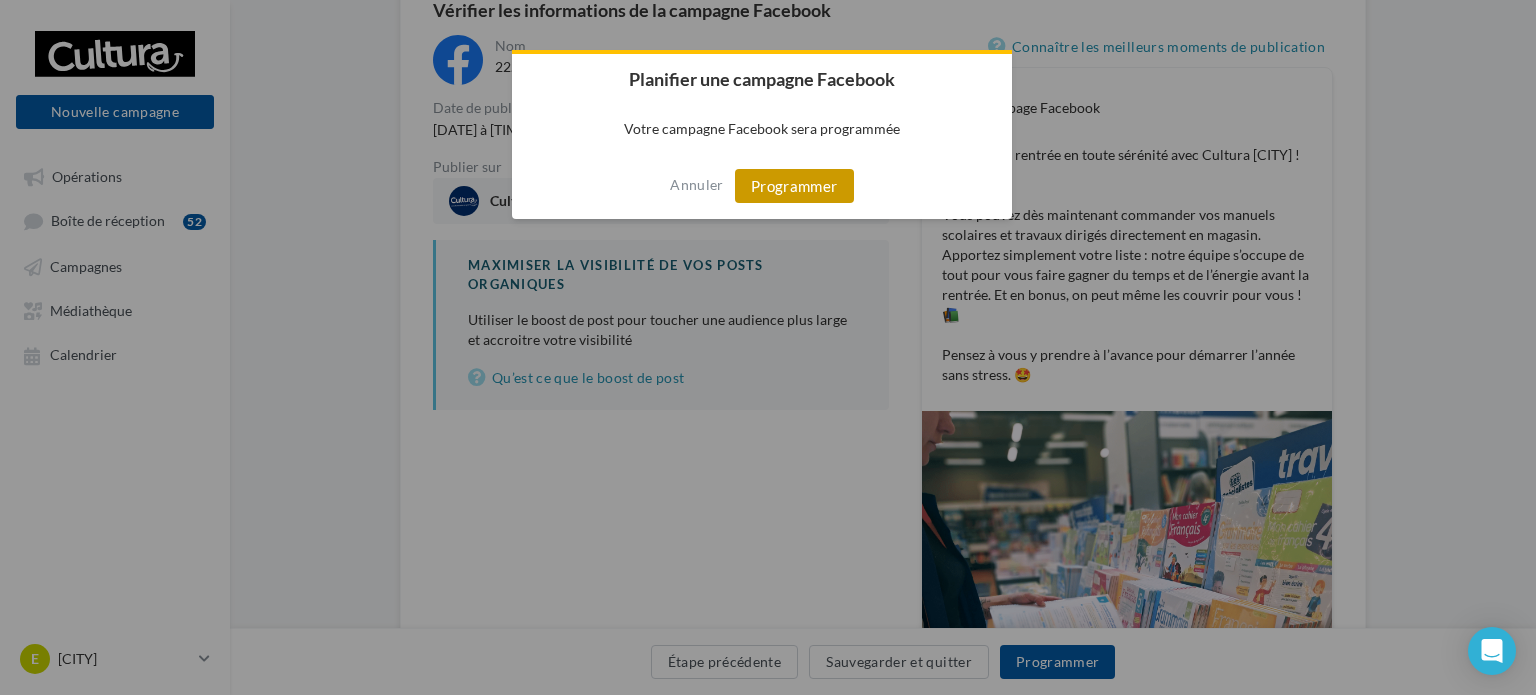 click on "Programmer" at bounding box center (794, 186) 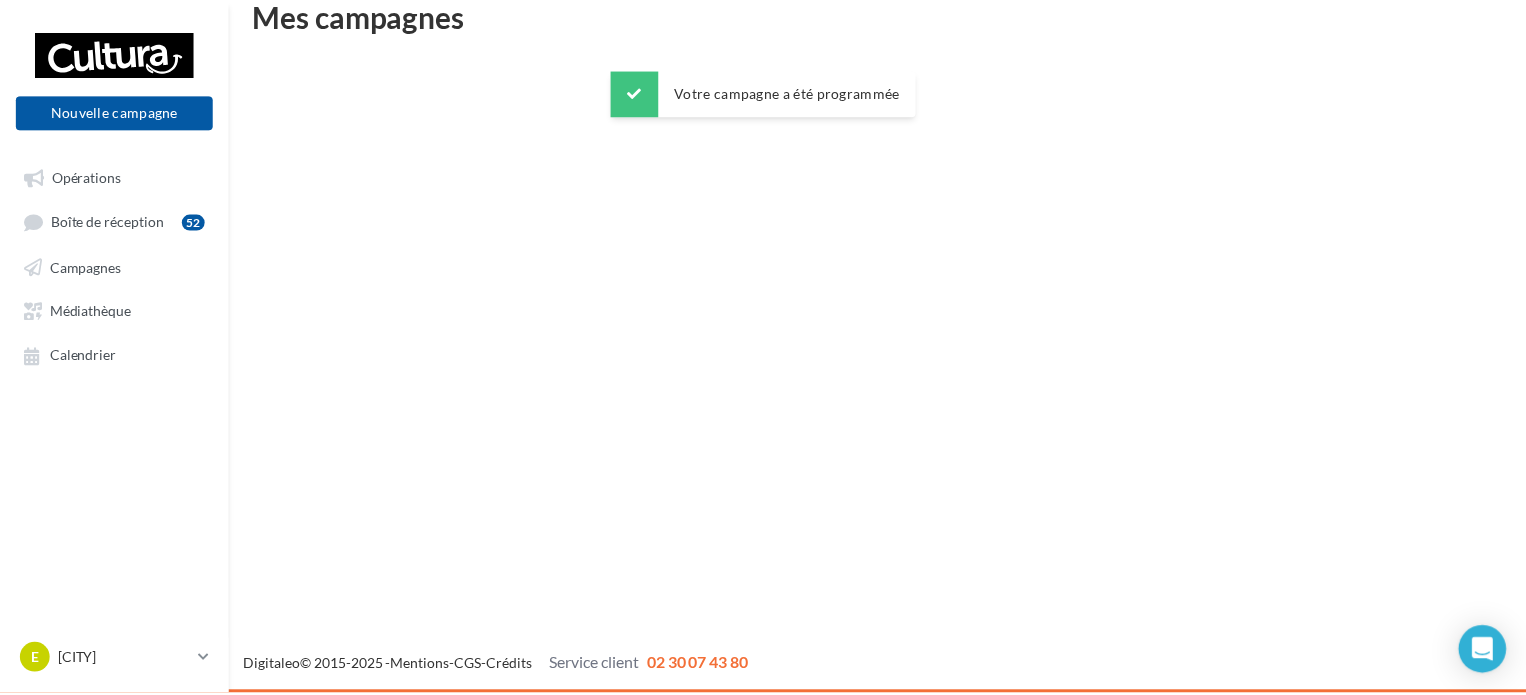 scroll, scrollTop: 32, scrollLeft: 0, axis: vertical 